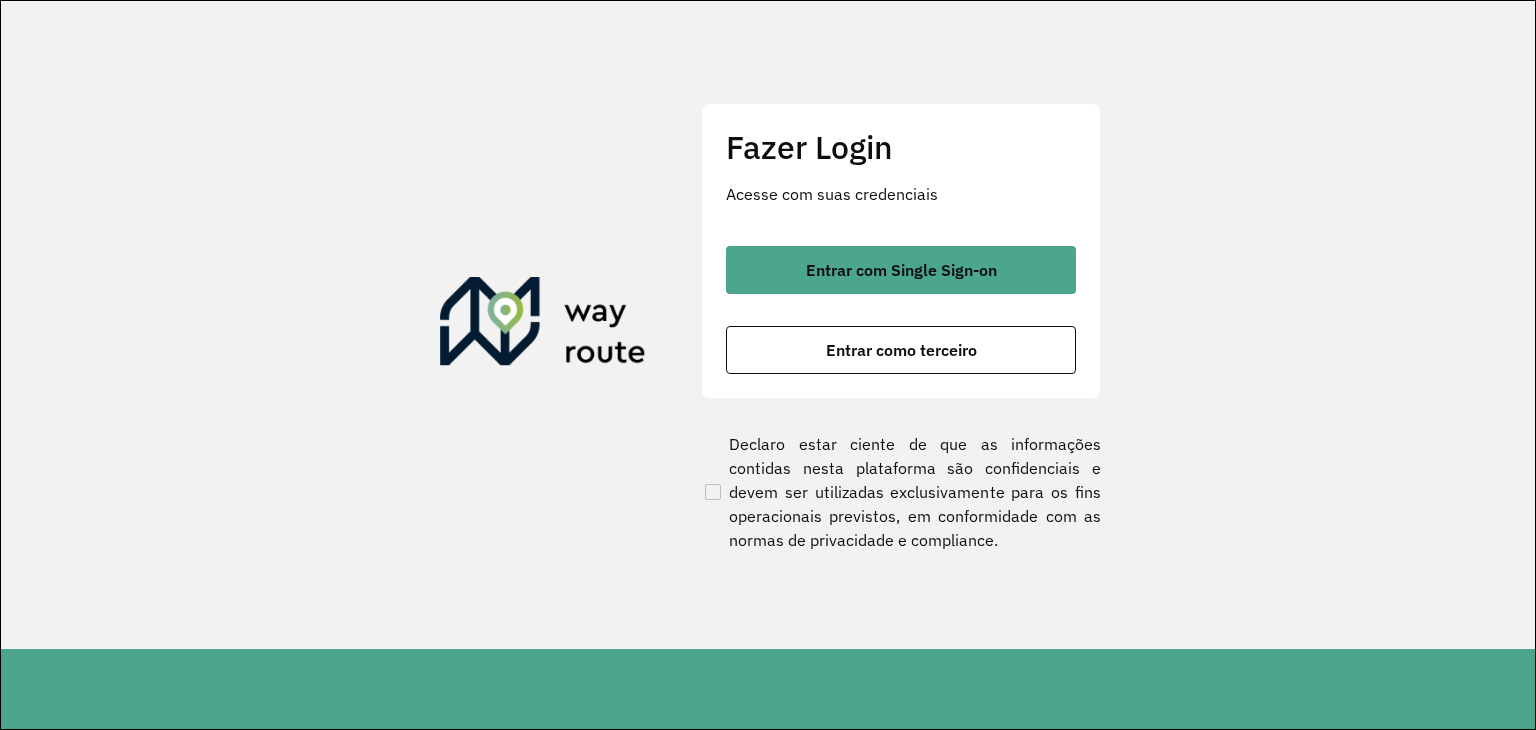scroll, scrollTop: 0, scrollLeft: 0, axis: both 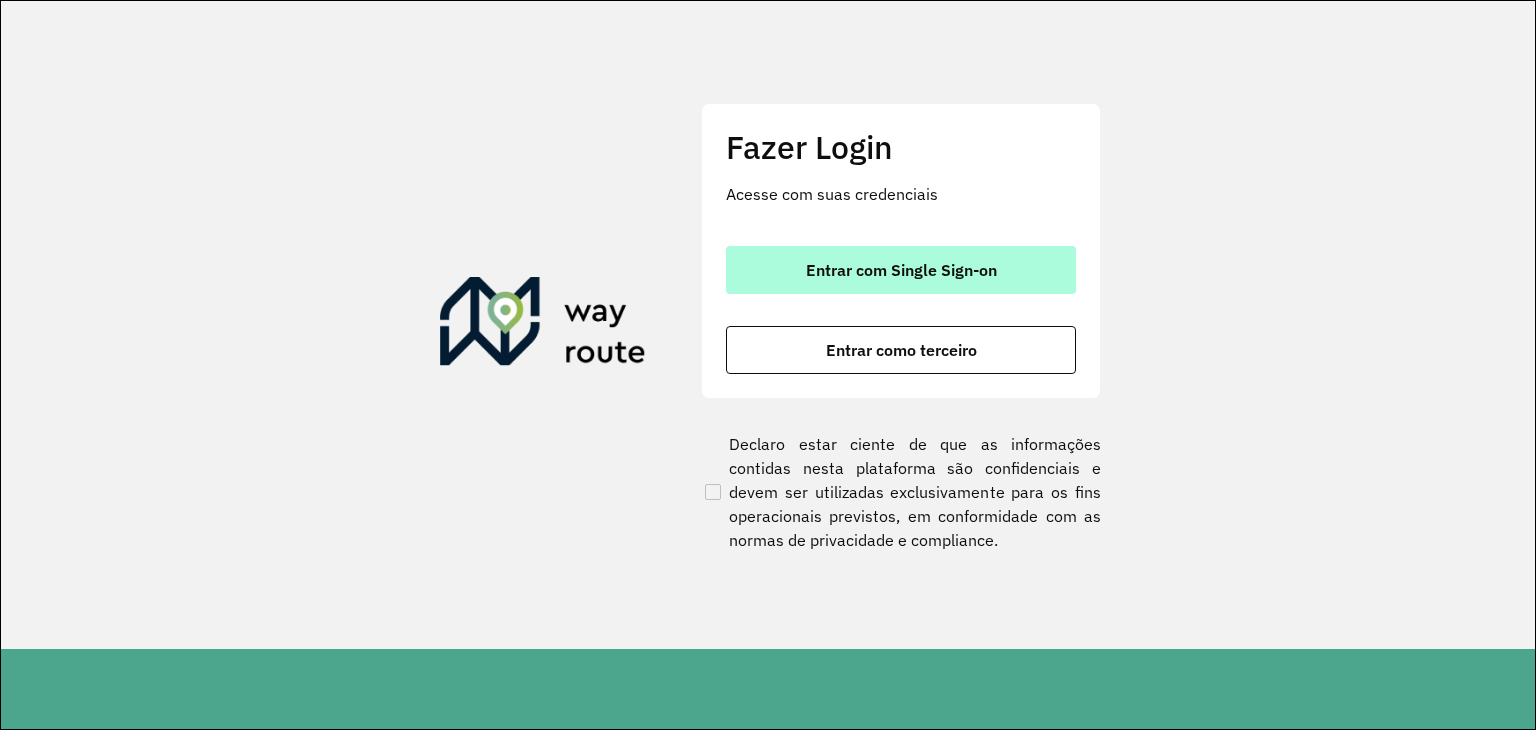 click on "Entrar com Single Sign-on" at bounding box center [901, 270] 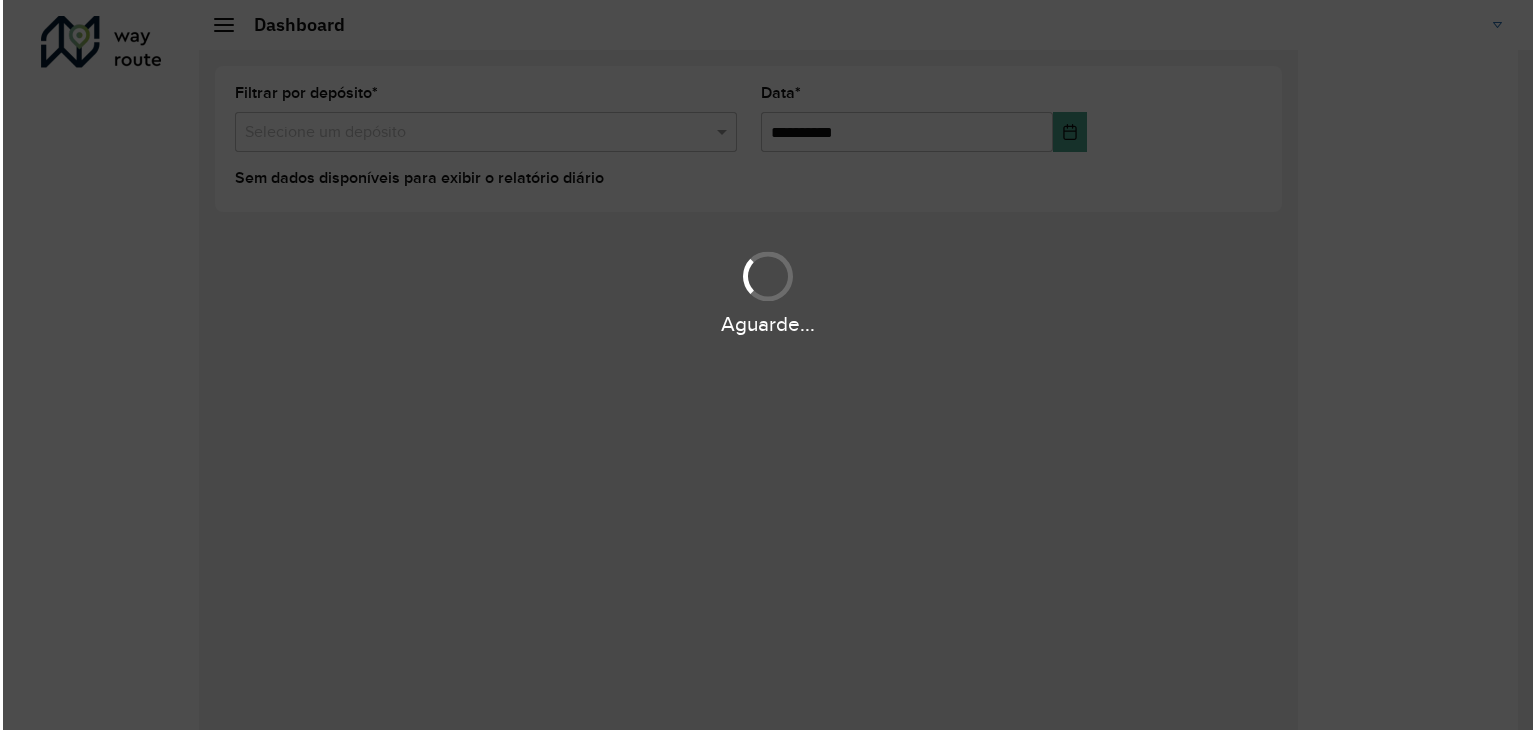 scroll, scrollTop: 0, scrollLeft: 0, axis: both 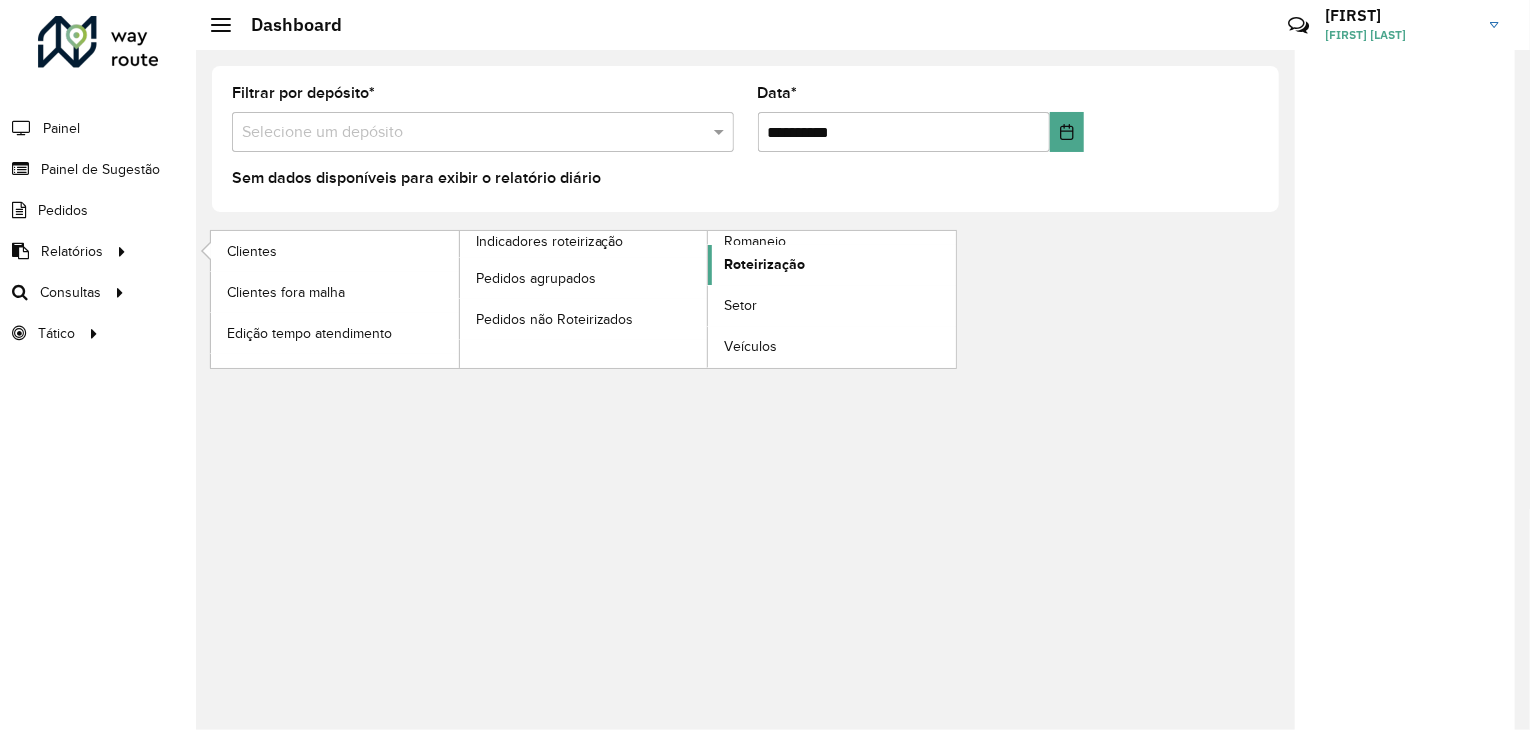 click on "Roteirização" 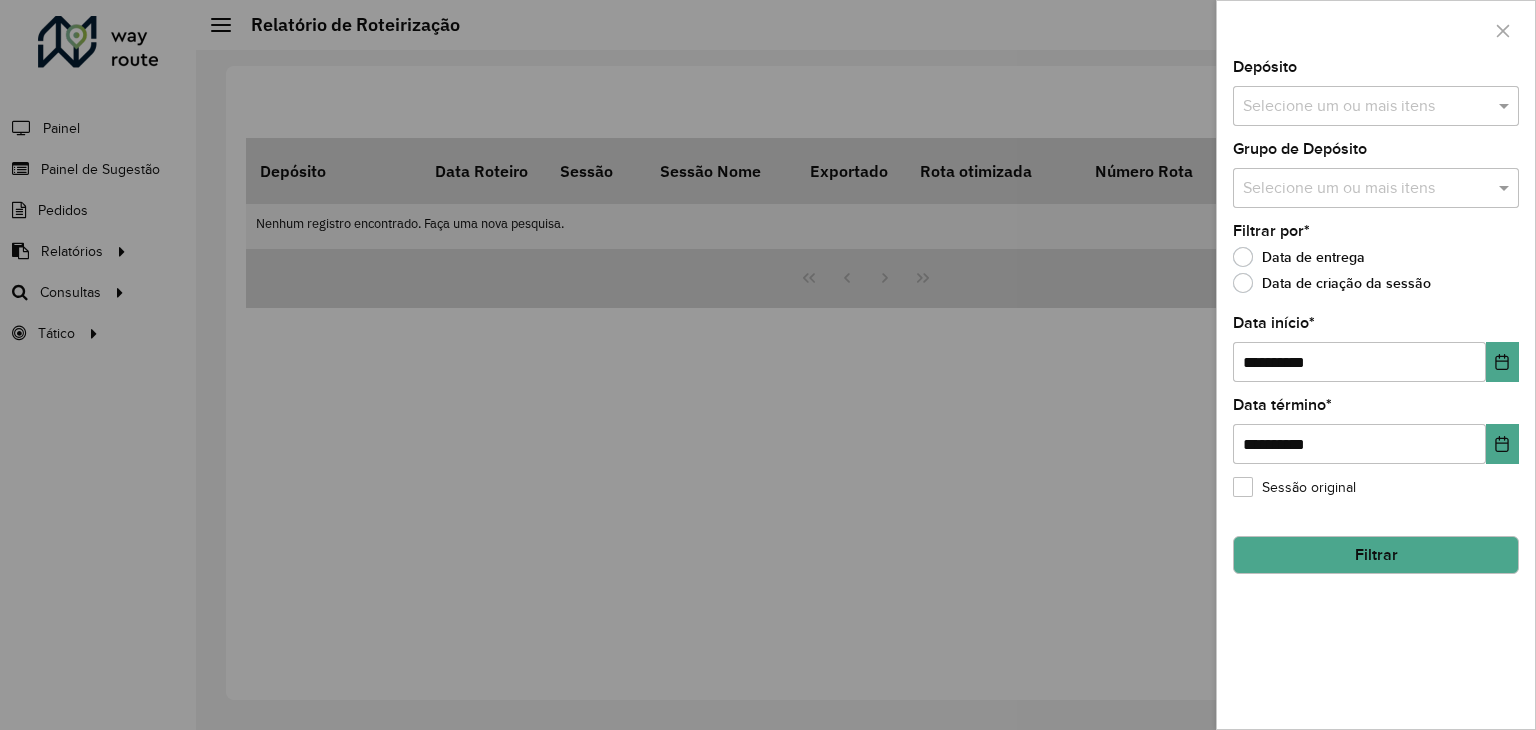 click at bounding box center [1366, 107] 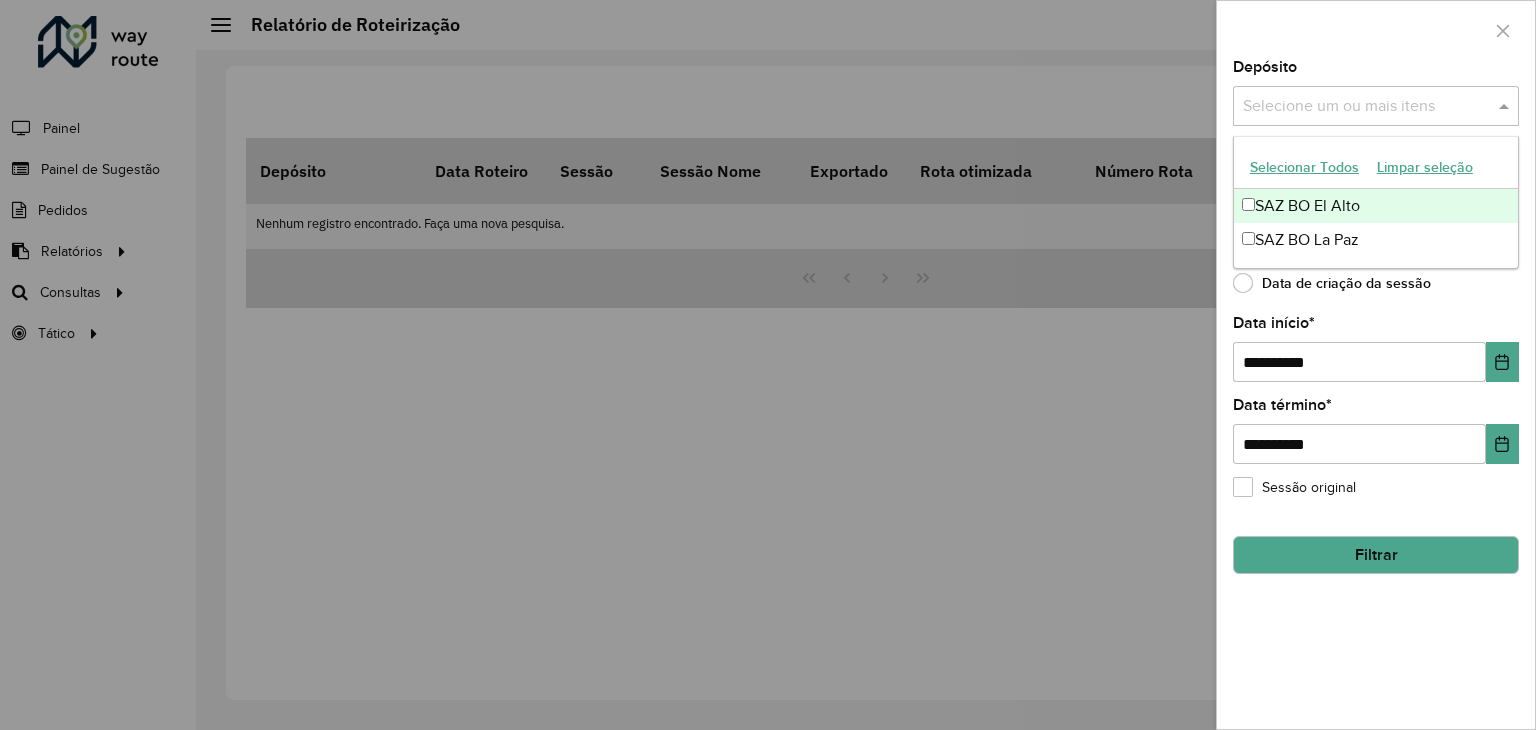 click on "SAZ BO La Paz" at bounding box center (1376, 240) 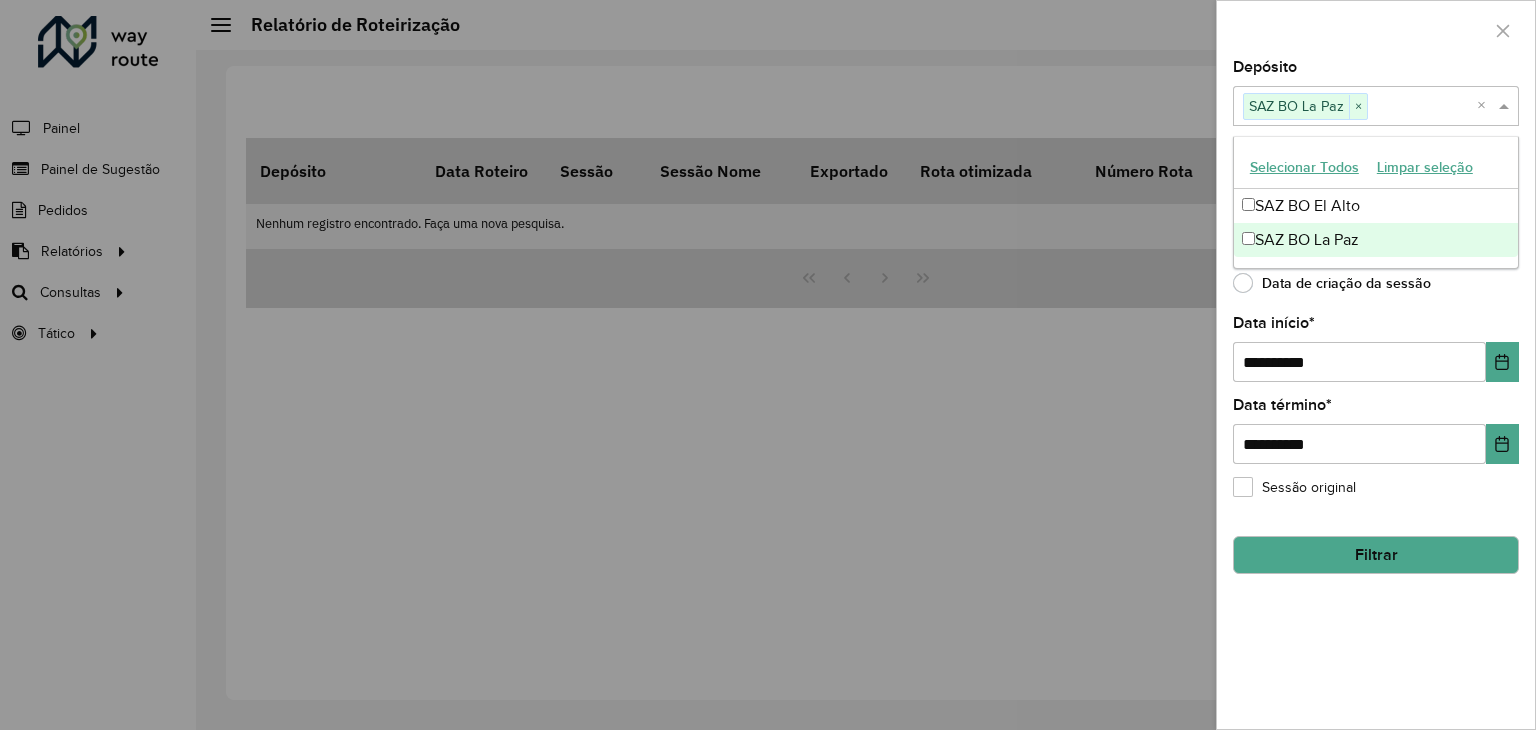 click on "**********" 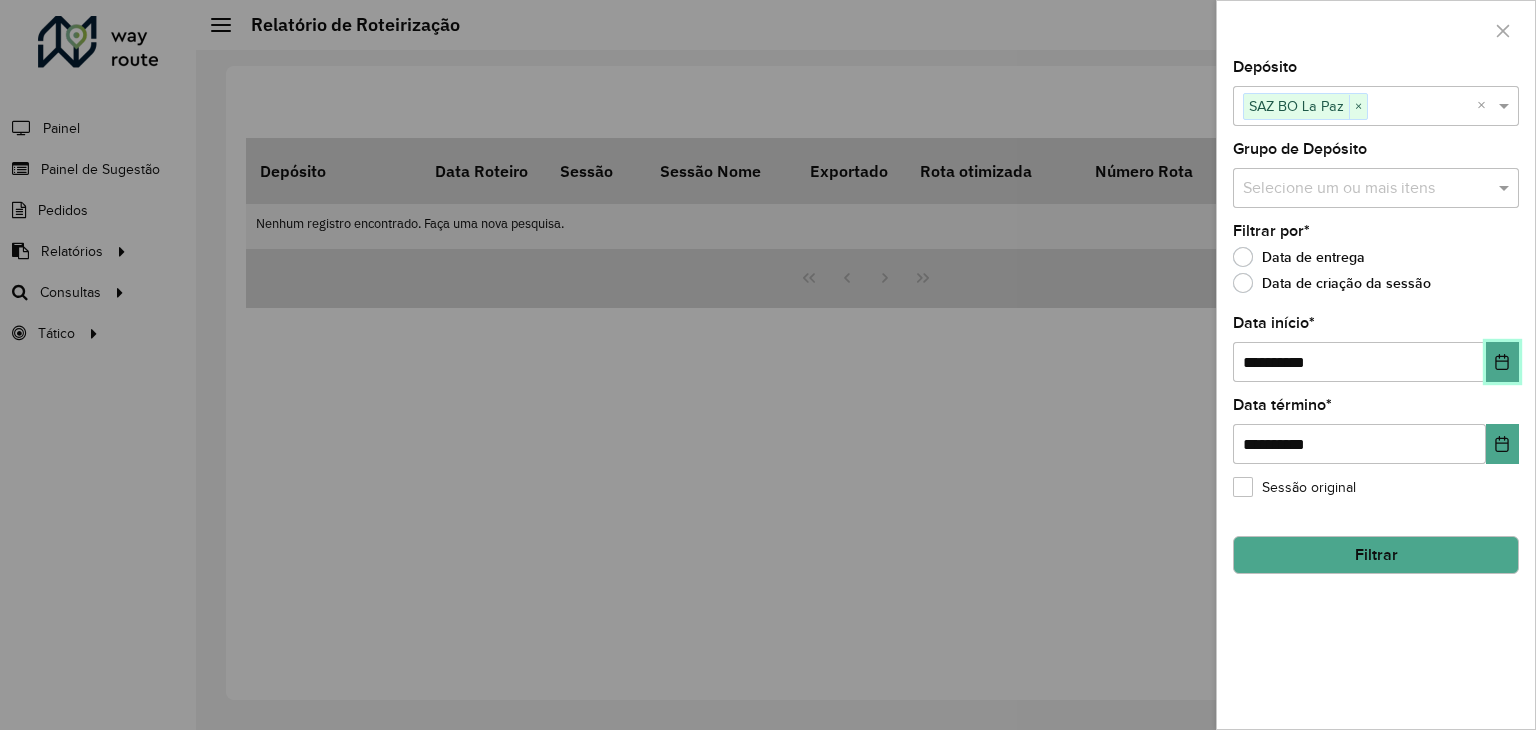 click 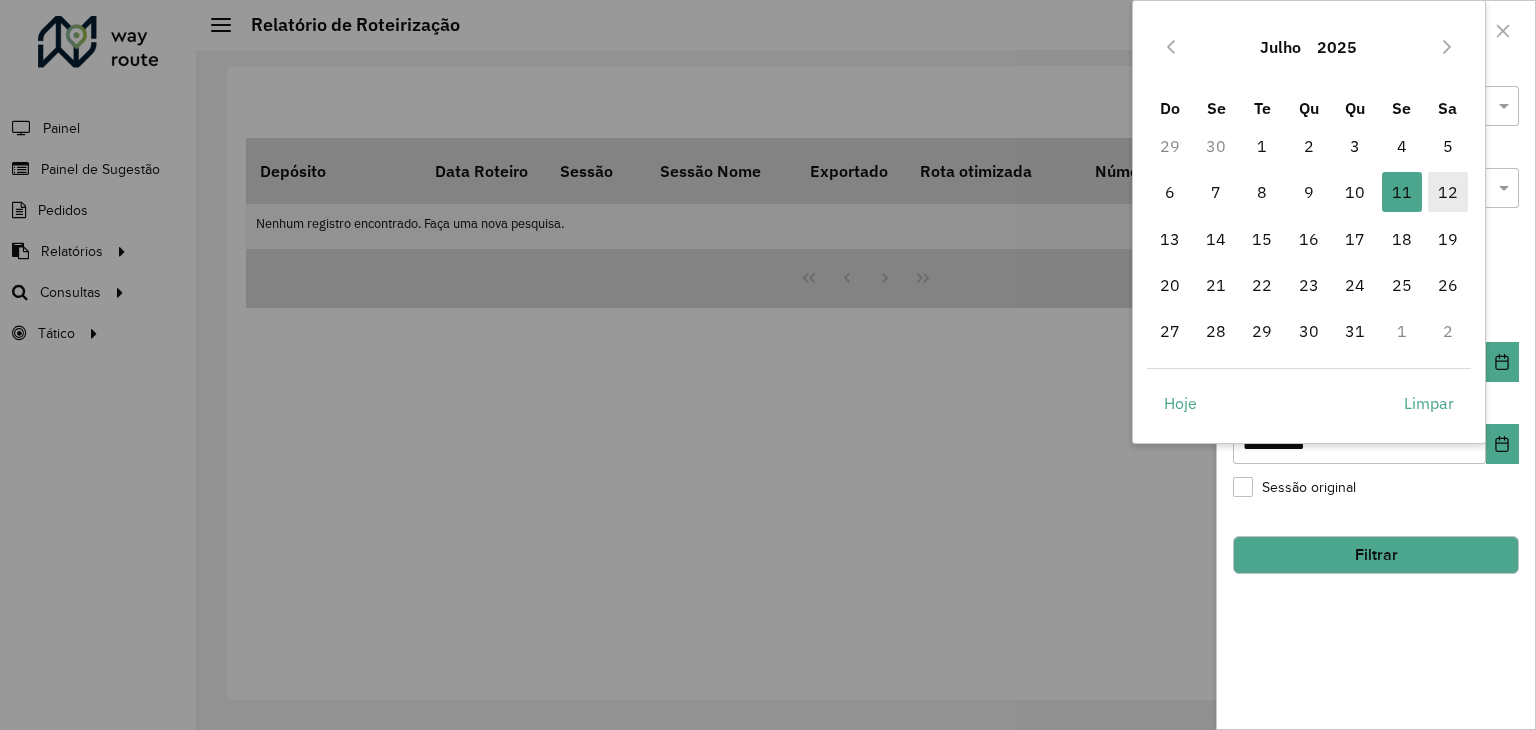 click on "12" at bounding box center [1448, 192] 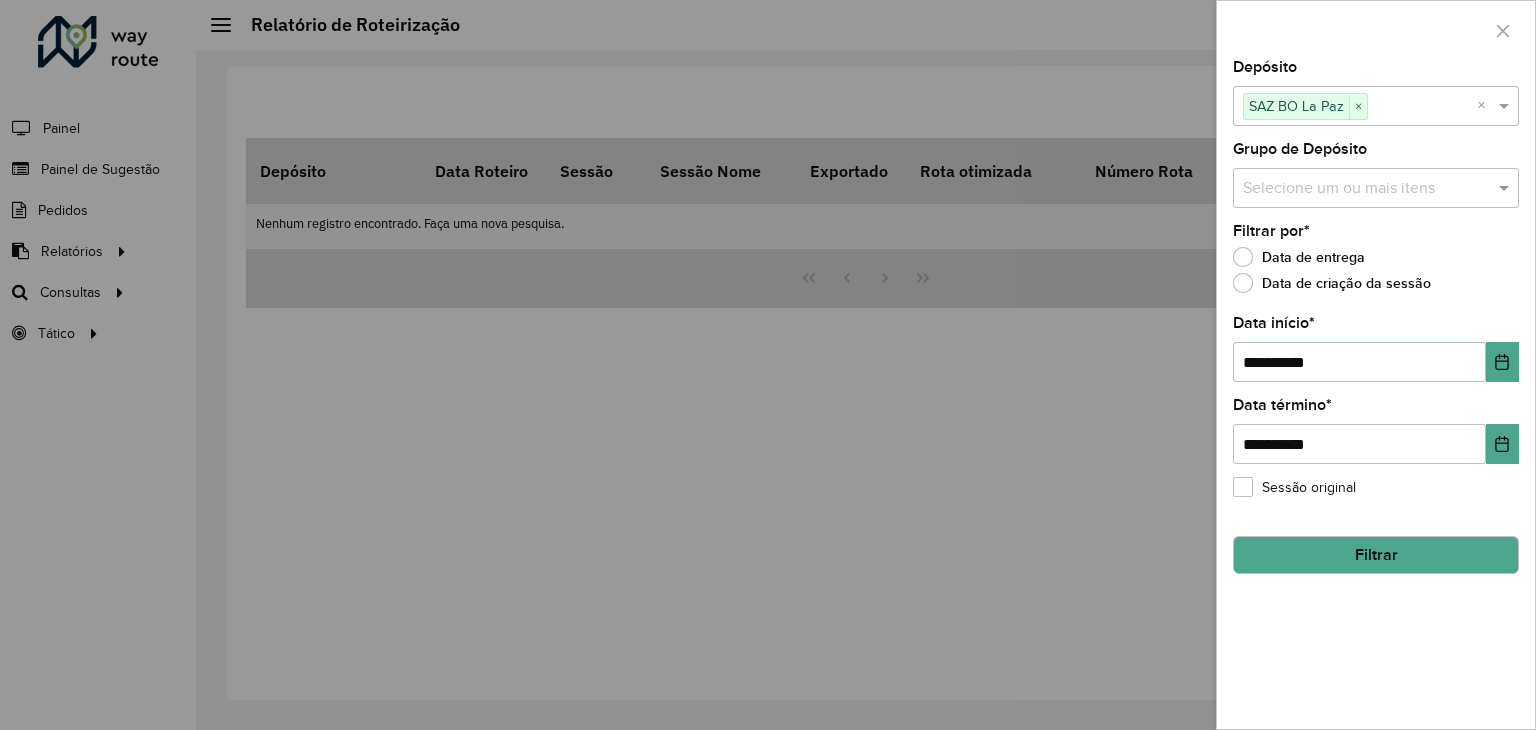 click on "Filtrar" 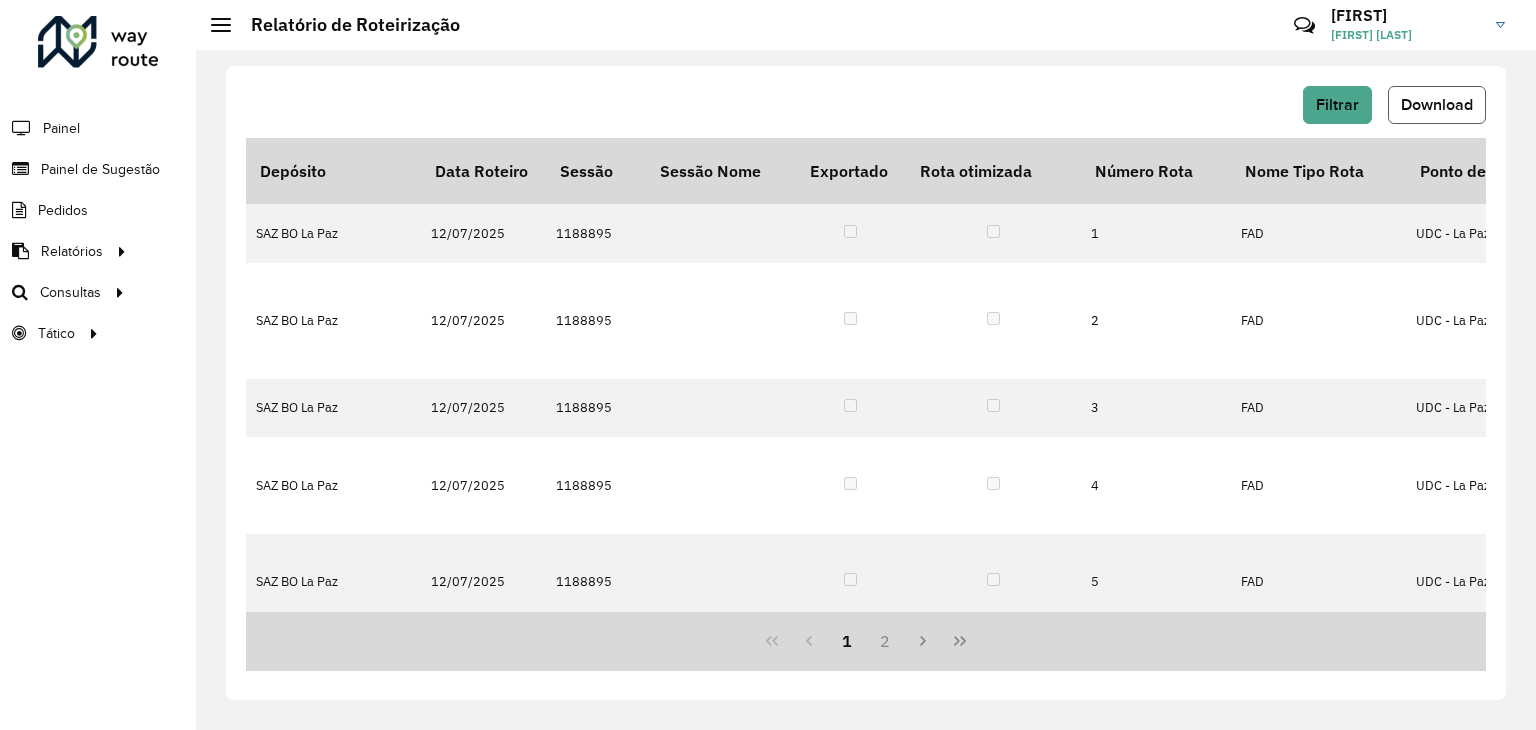 click on "Download" 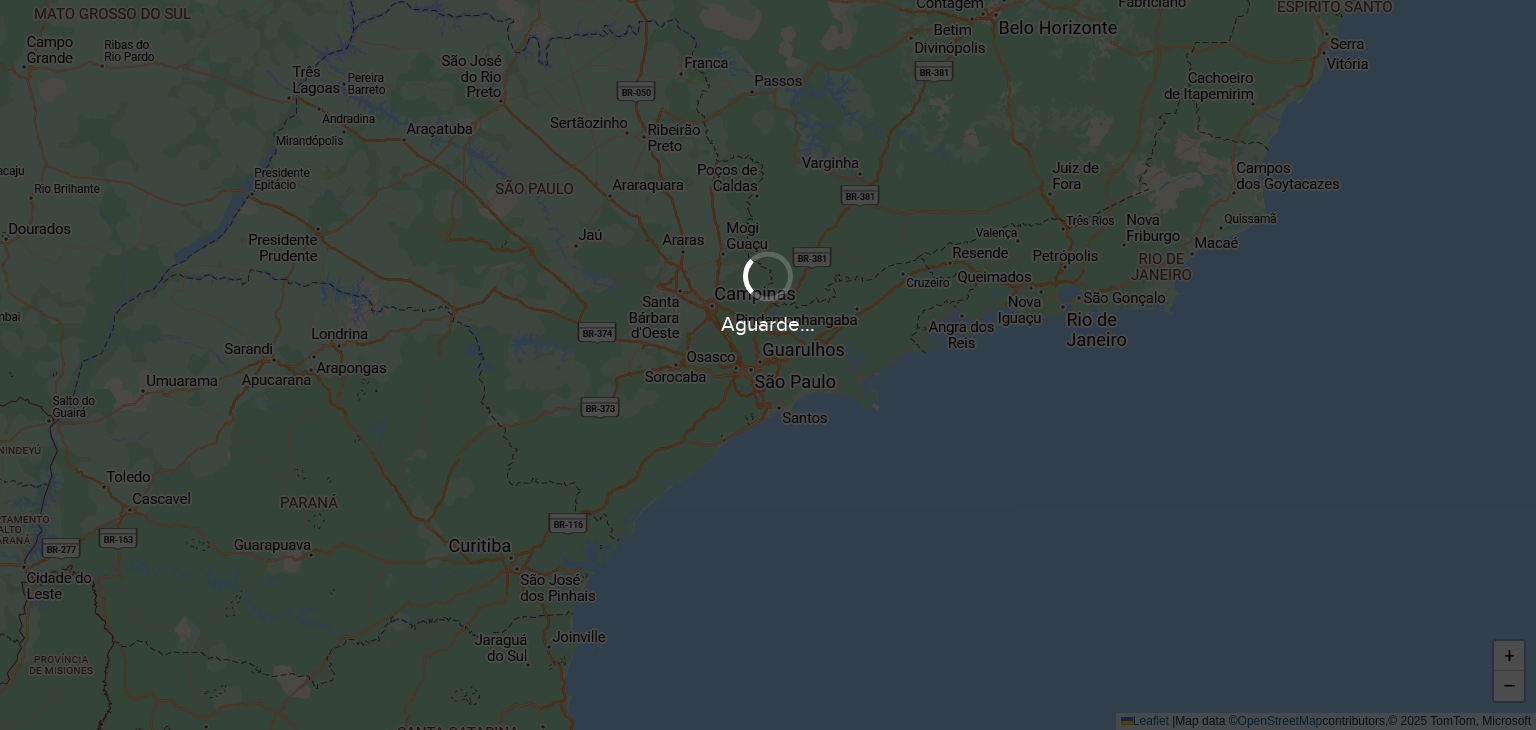 scroll, scrollTop: 0, scrollLeft: 0, axis: both 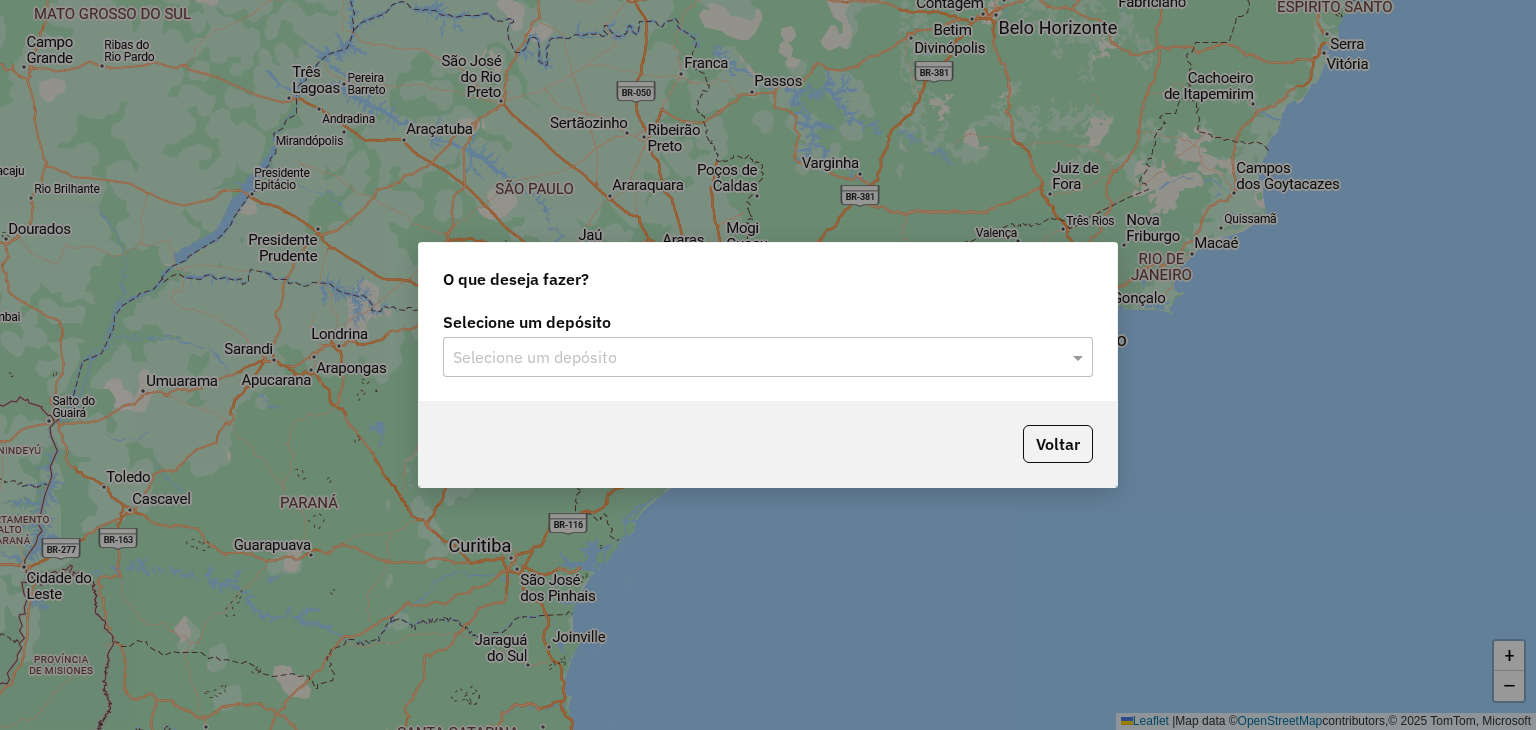 click 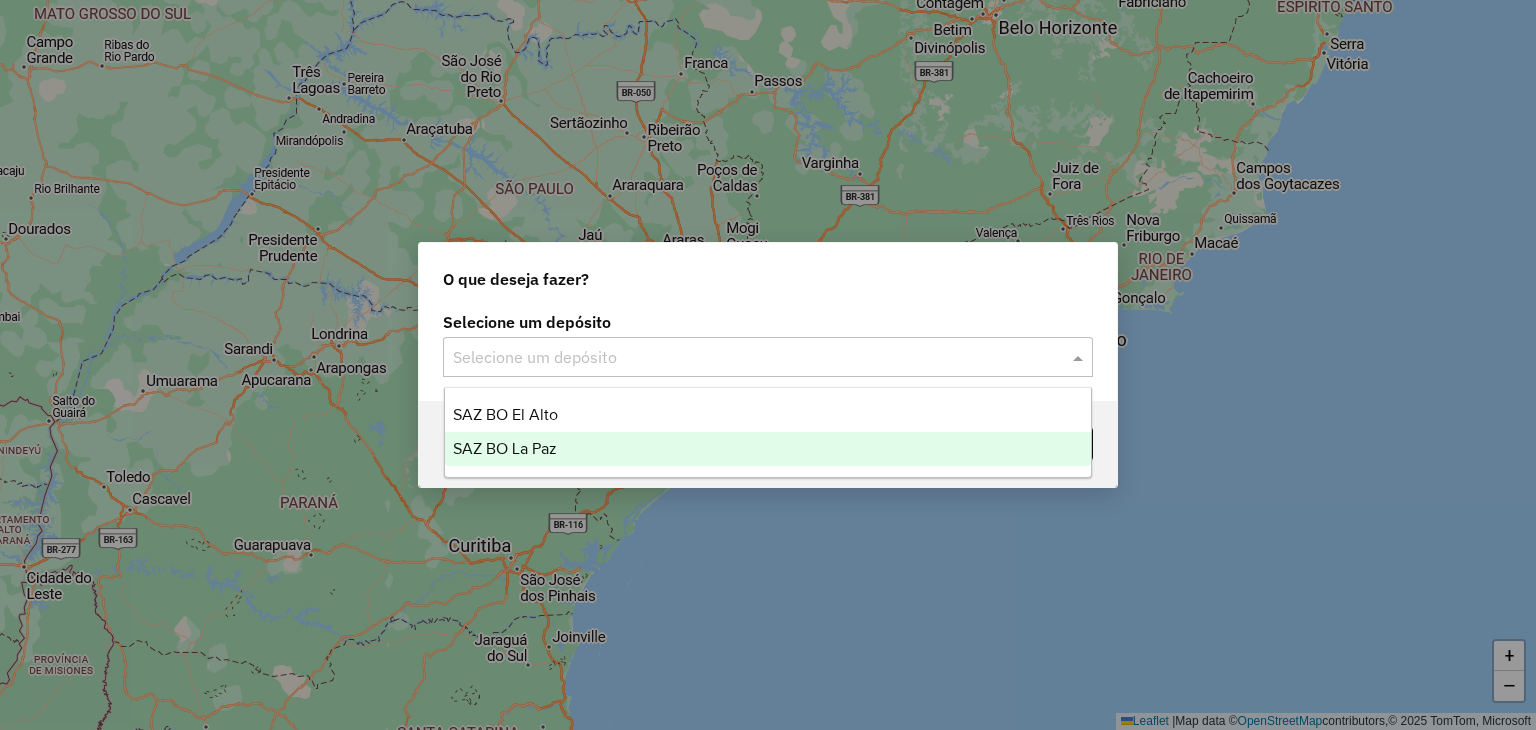 click on "SAZ BO La Paz" at bounding box center (505, 448) 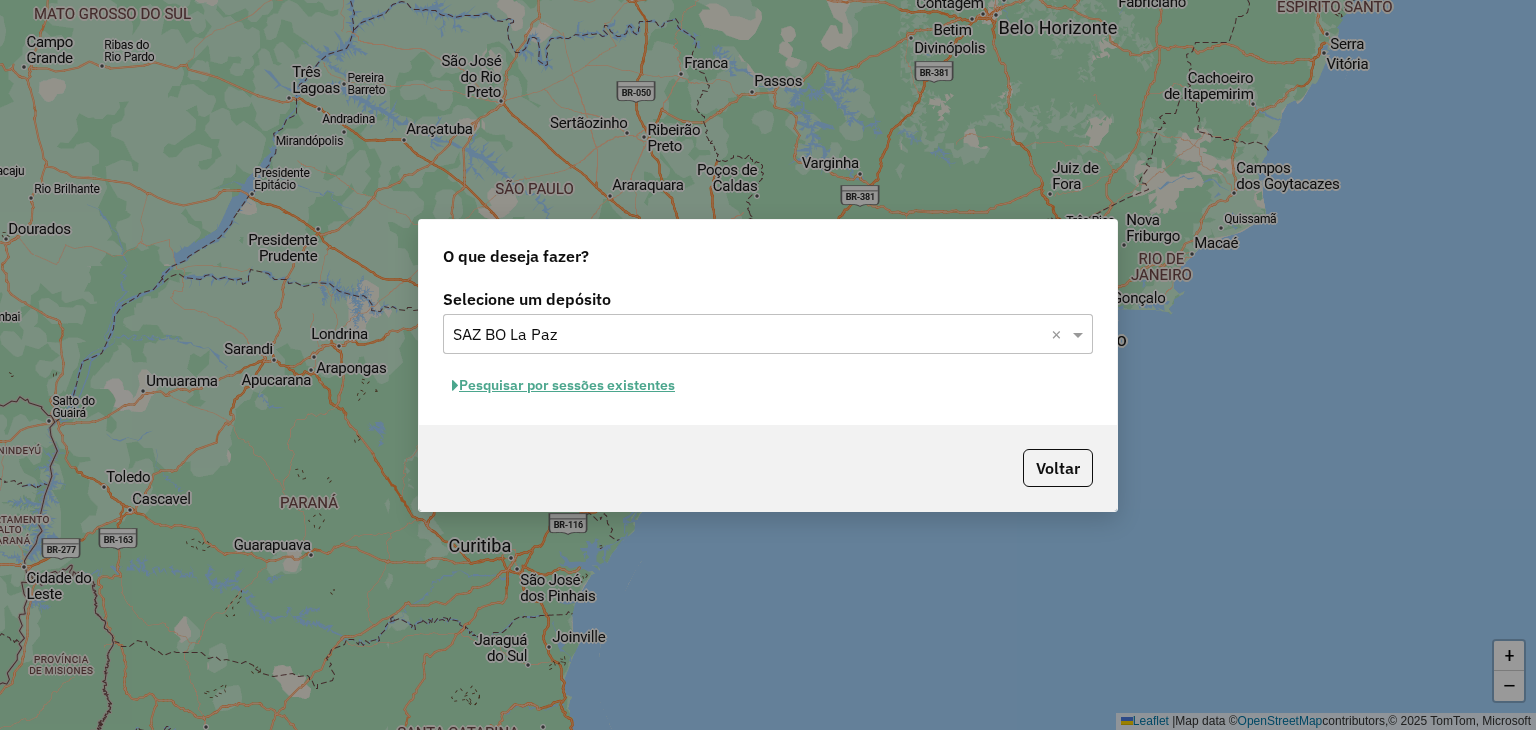 click on "Pesquisar por sessões existentes" 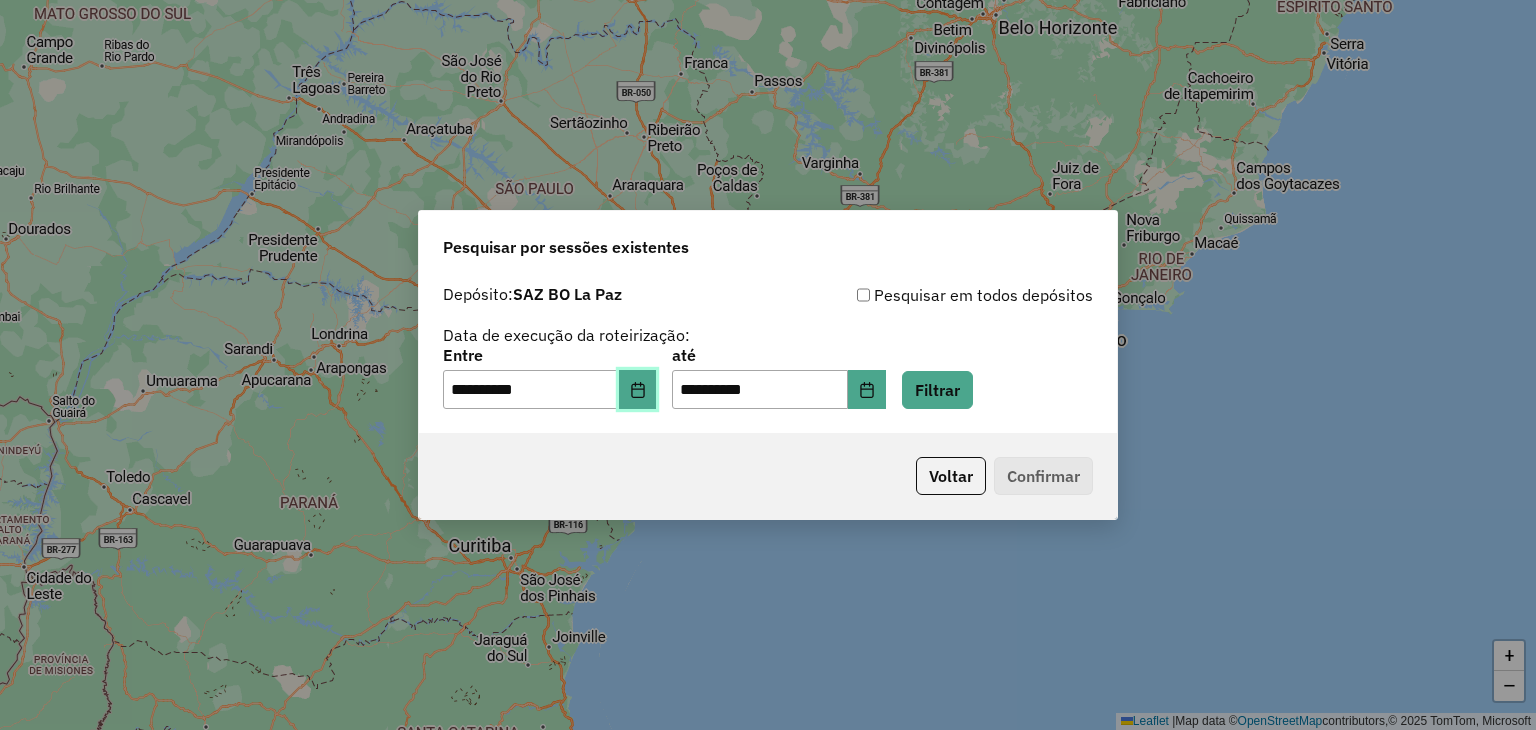 click at bounding box center [638, 390] 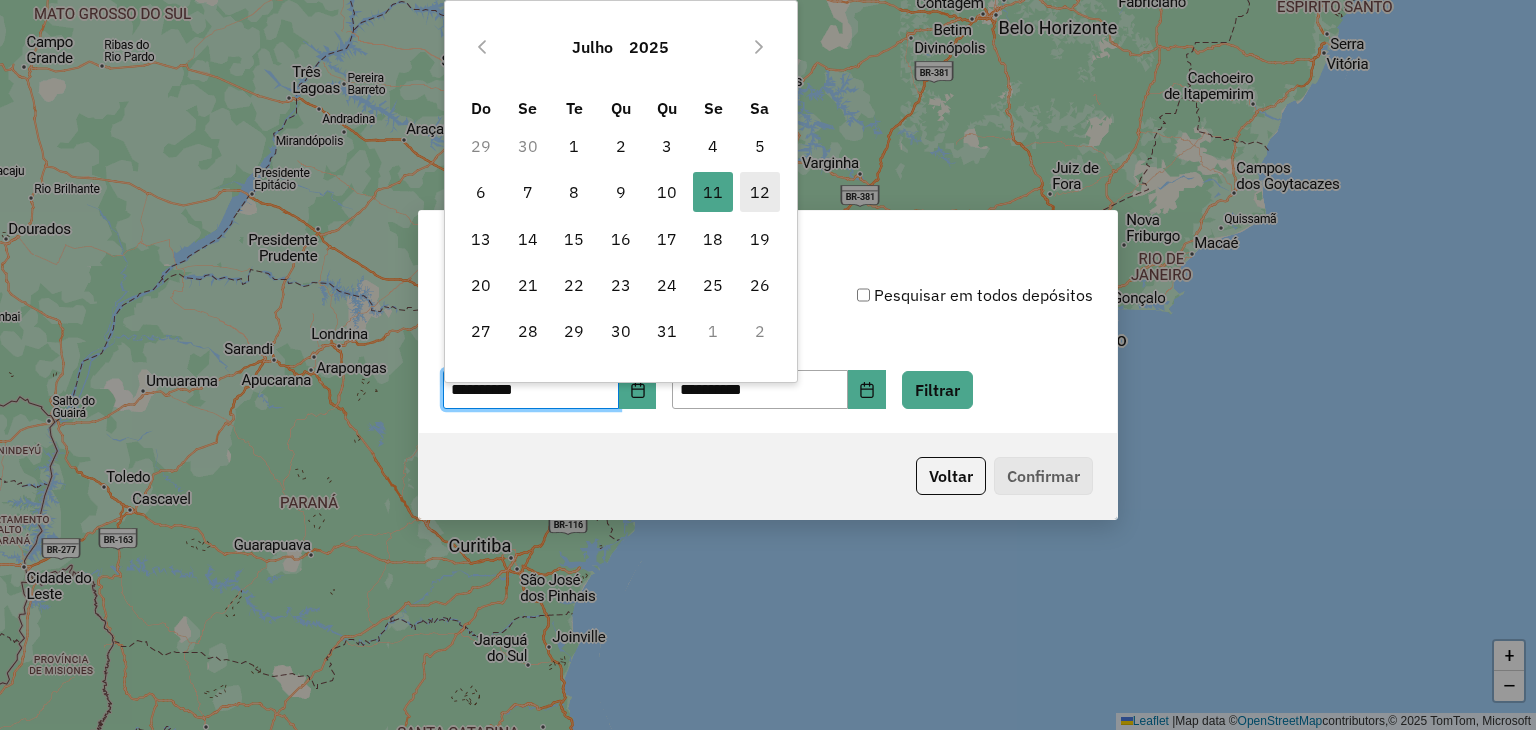 click on "12" at bounding box center [760, 192] 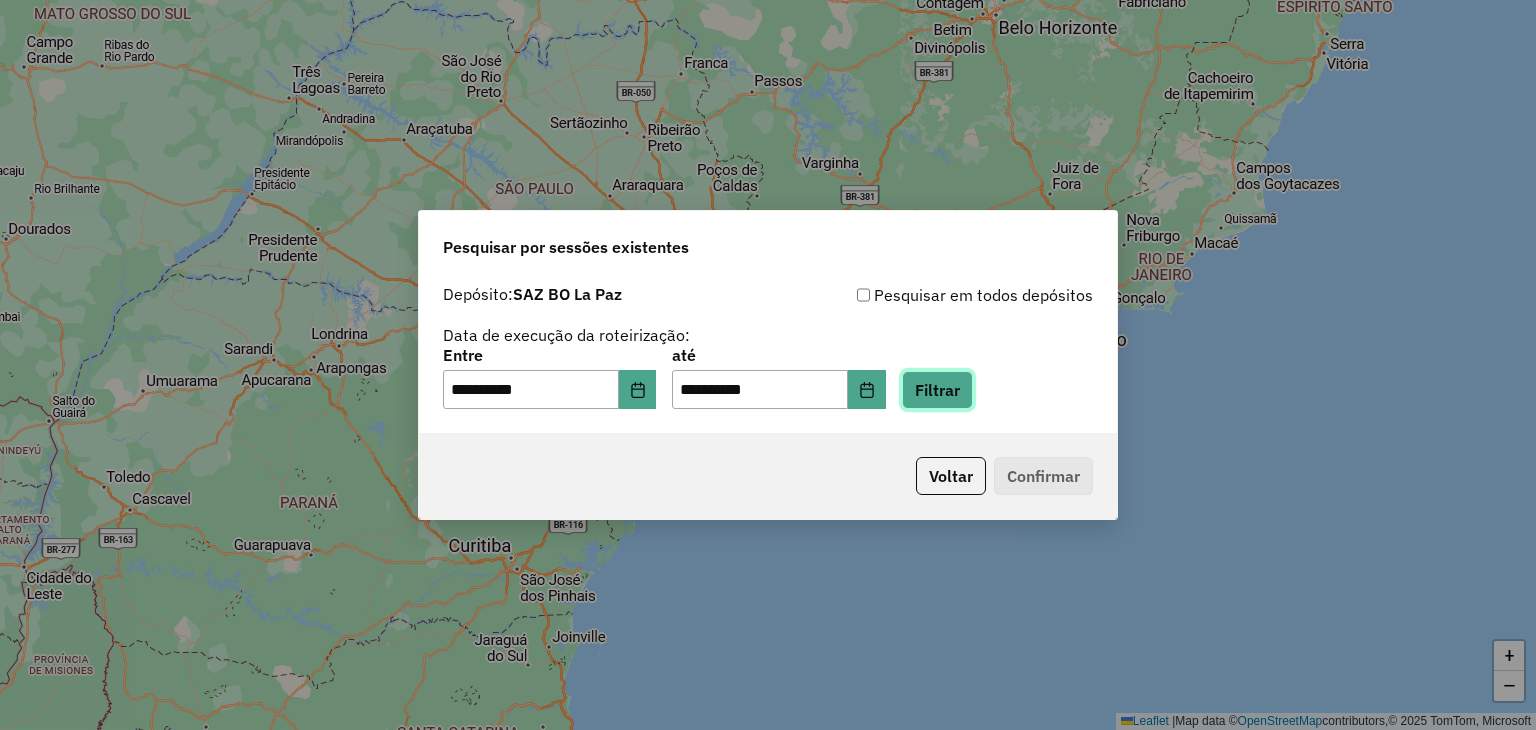 click on "Filtrar" 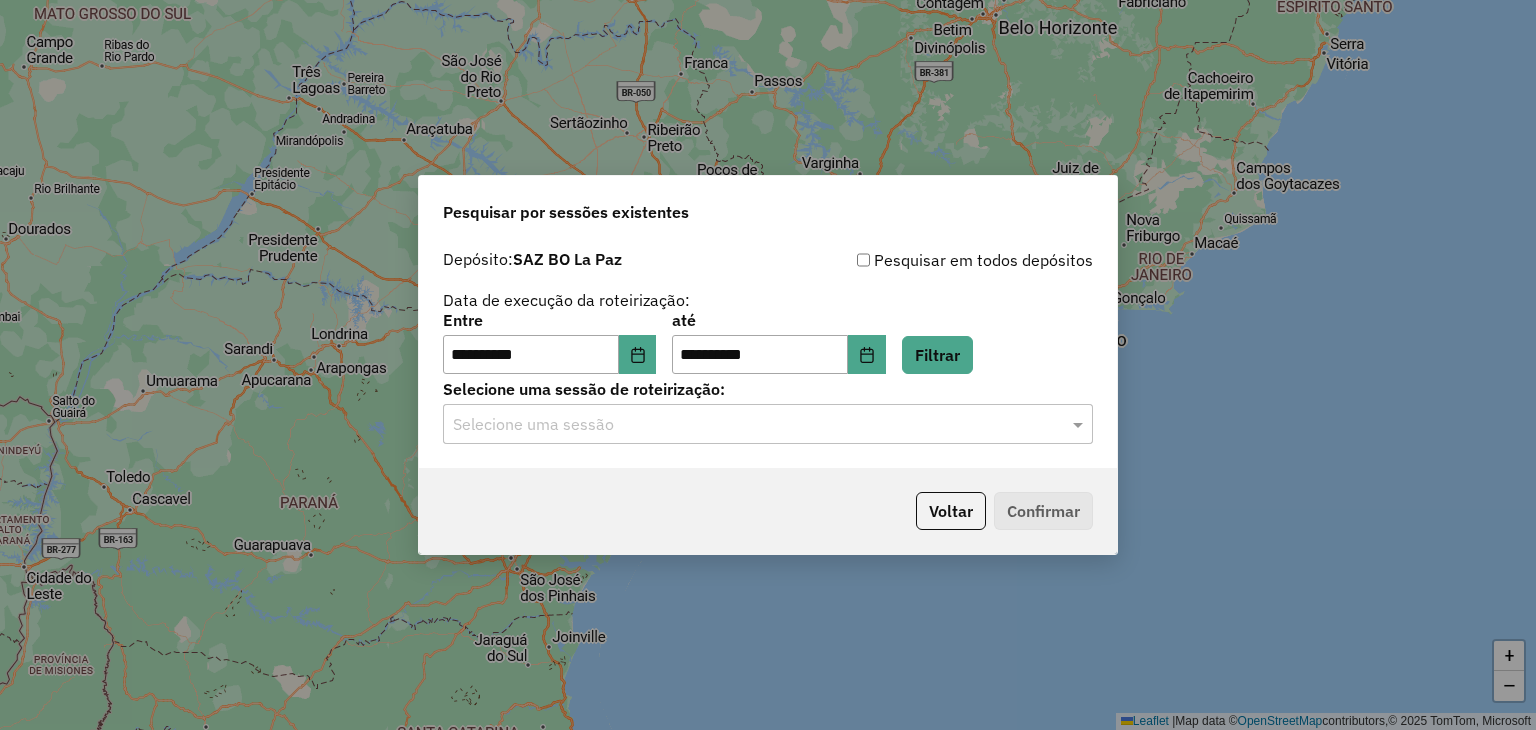 click 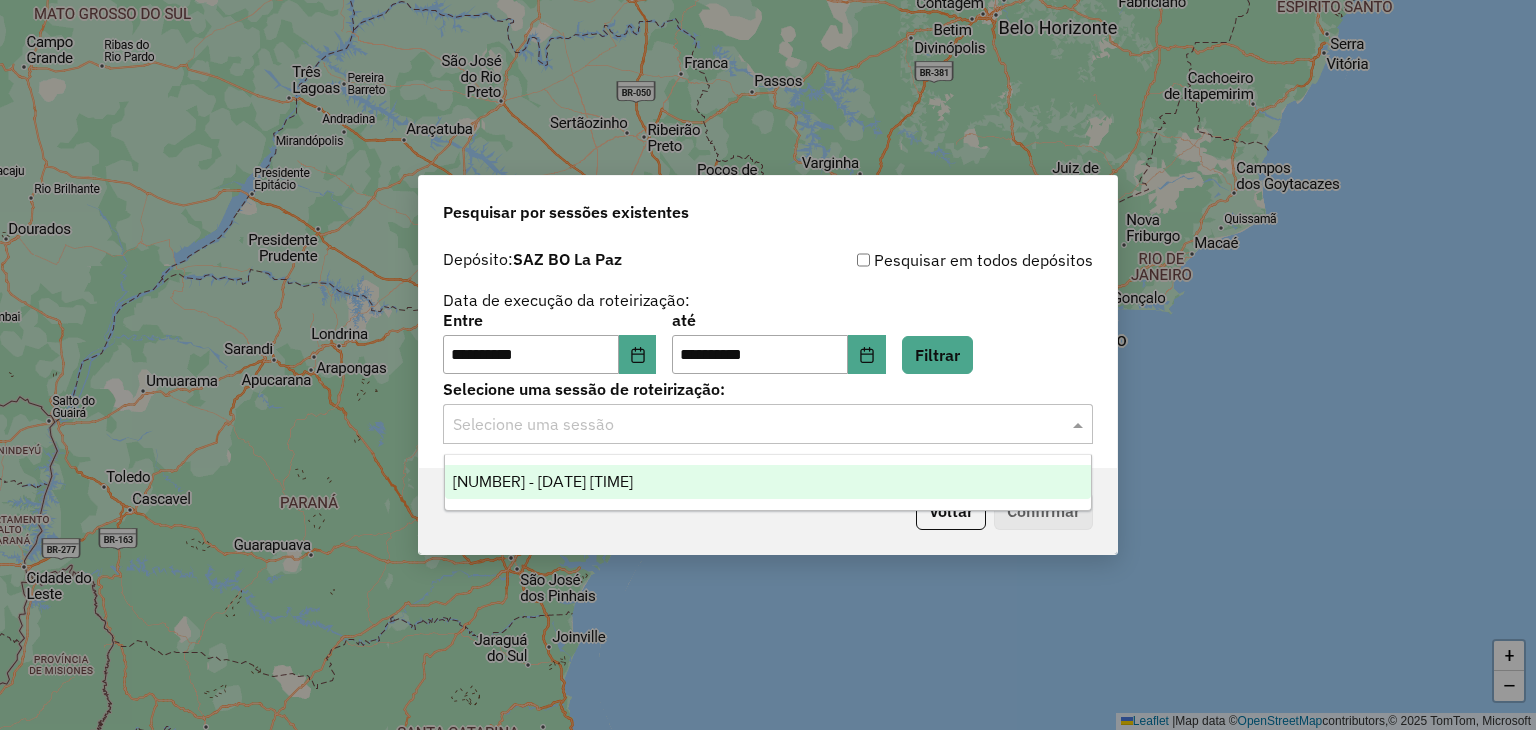 click on "1188895 - 12/07/2025 19:10" at bounding box center (543, 481) 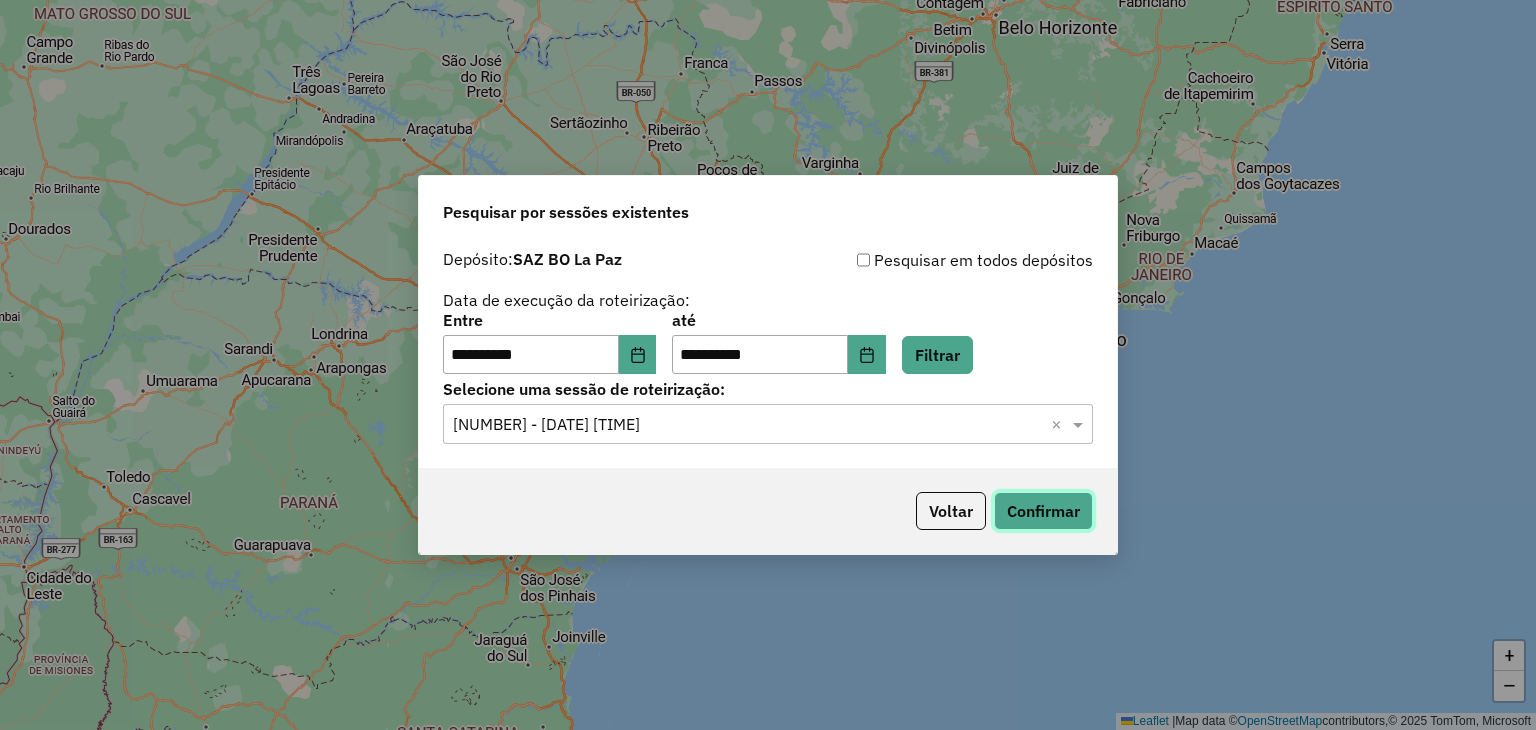 click on "Confirmar" 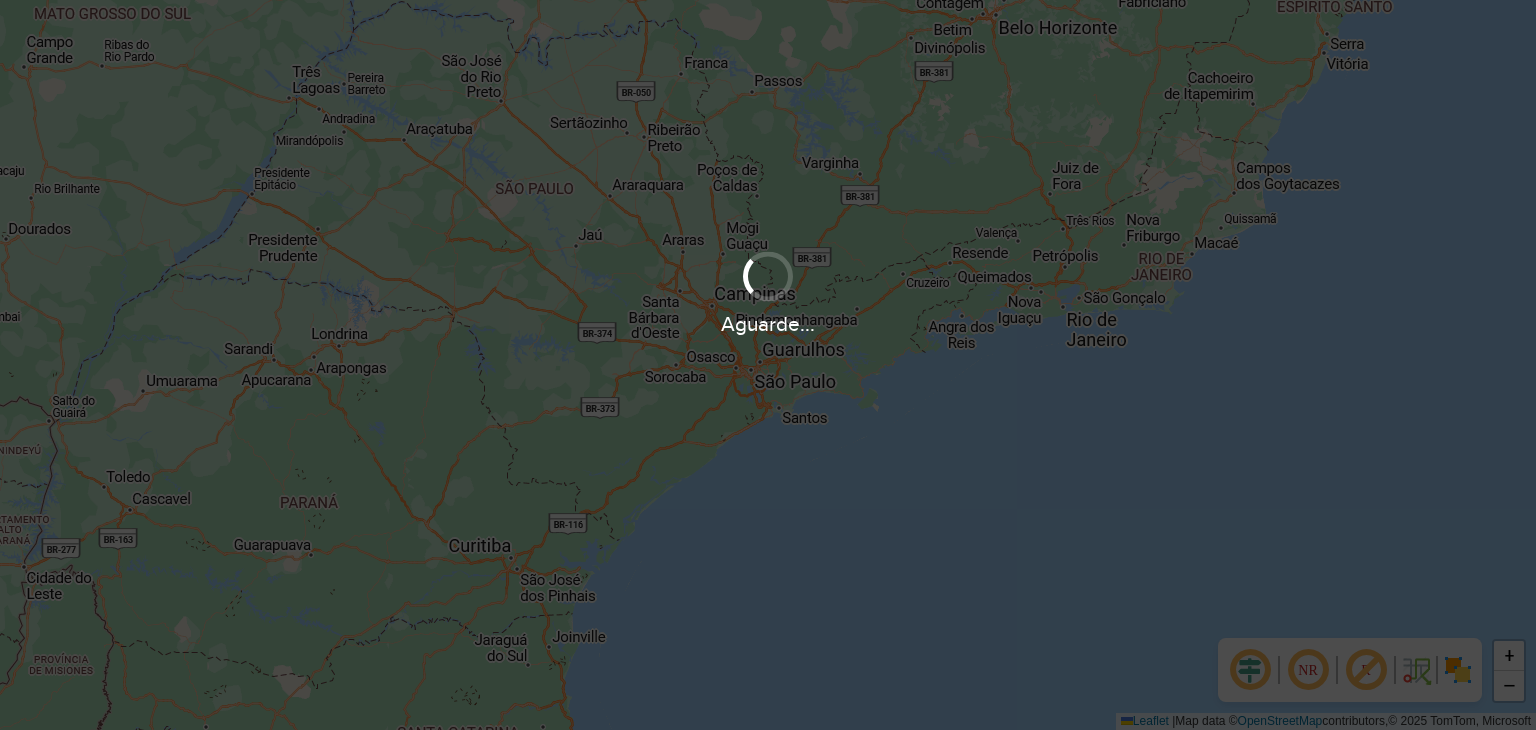 scroll, scrollTop: 0, scrollLeft: 0, axis: both 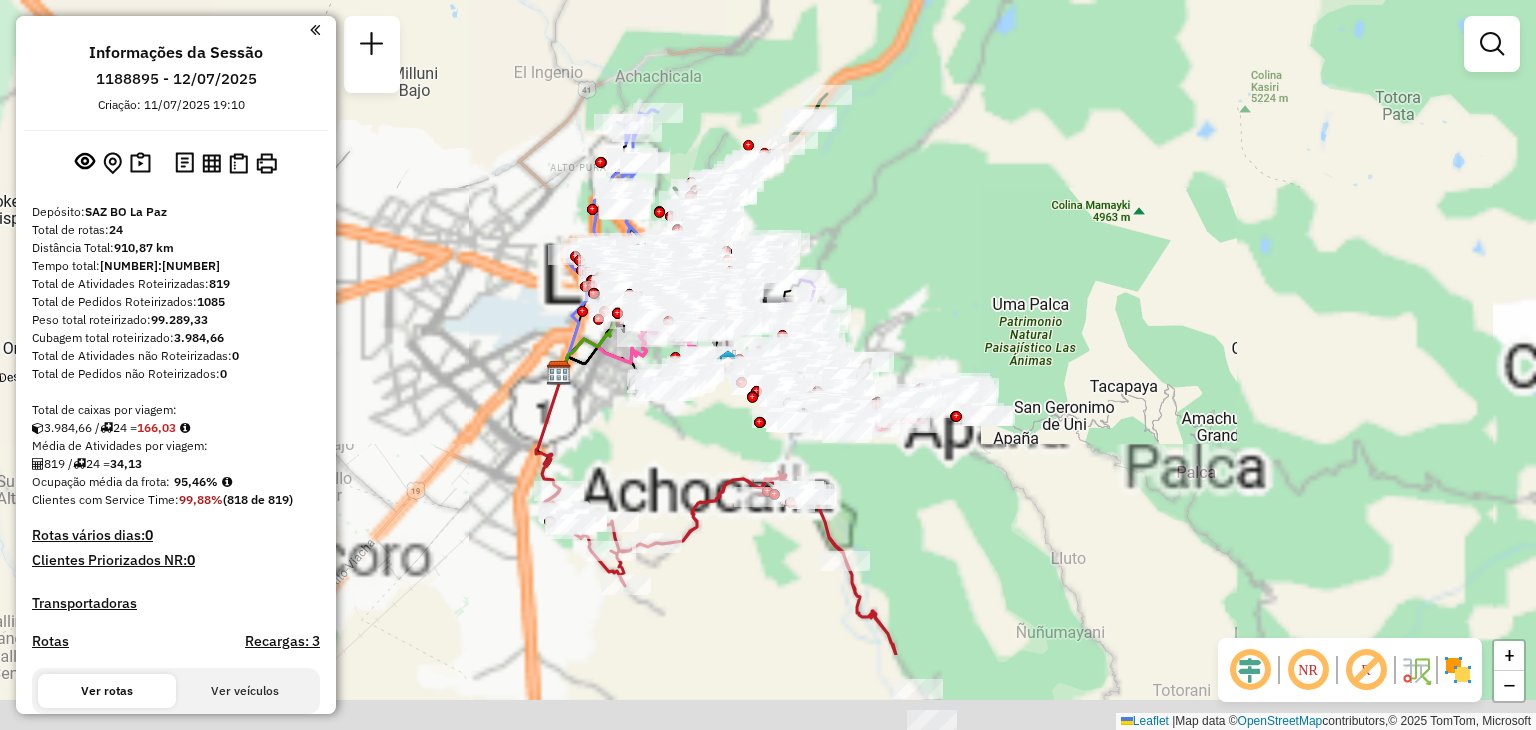 drag, startPoint x: 908, startPoint y: 349, endPoint x: 892, endPoint y: 183, distance: 166.7693 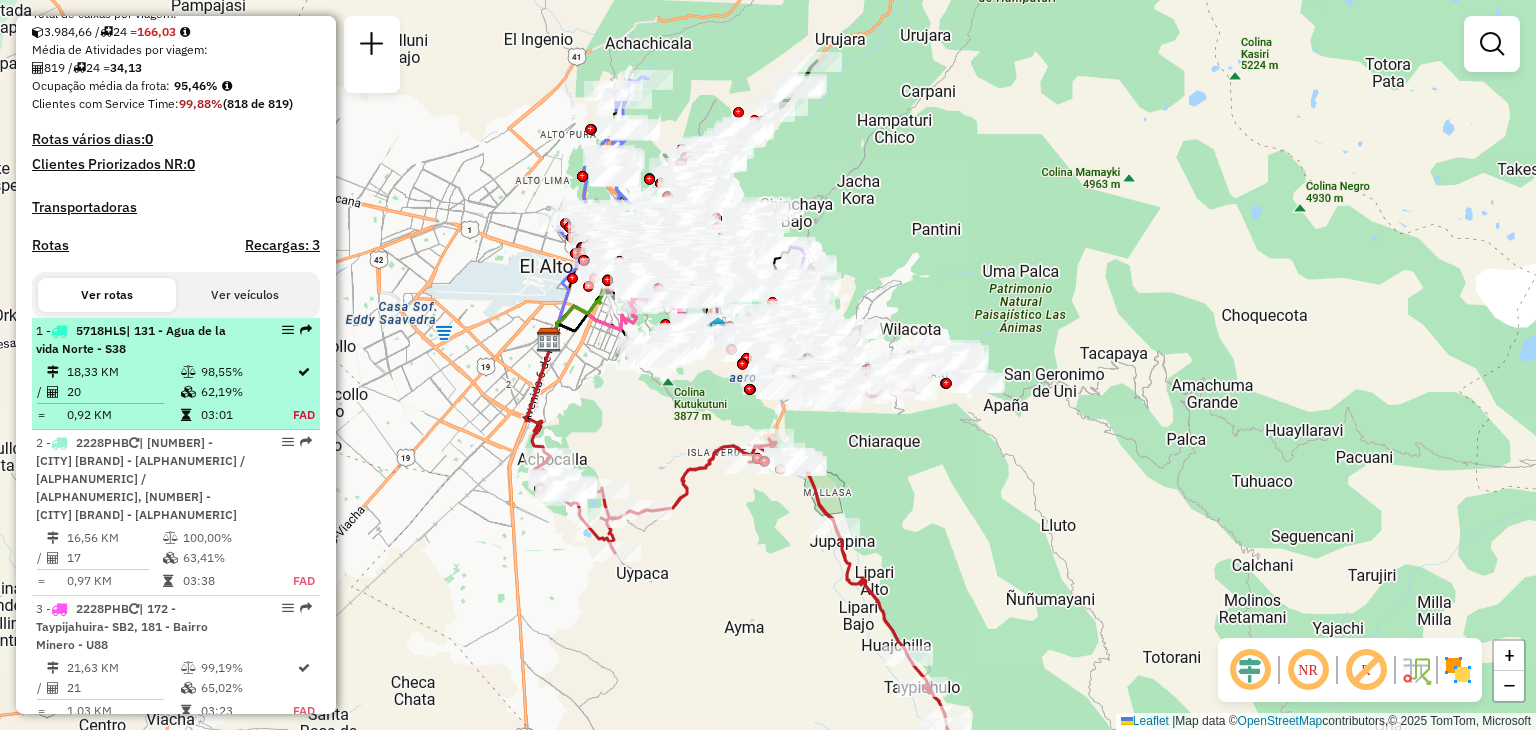 scroll, scrollTop: 400, scrollLeft: 0, axis: vertical 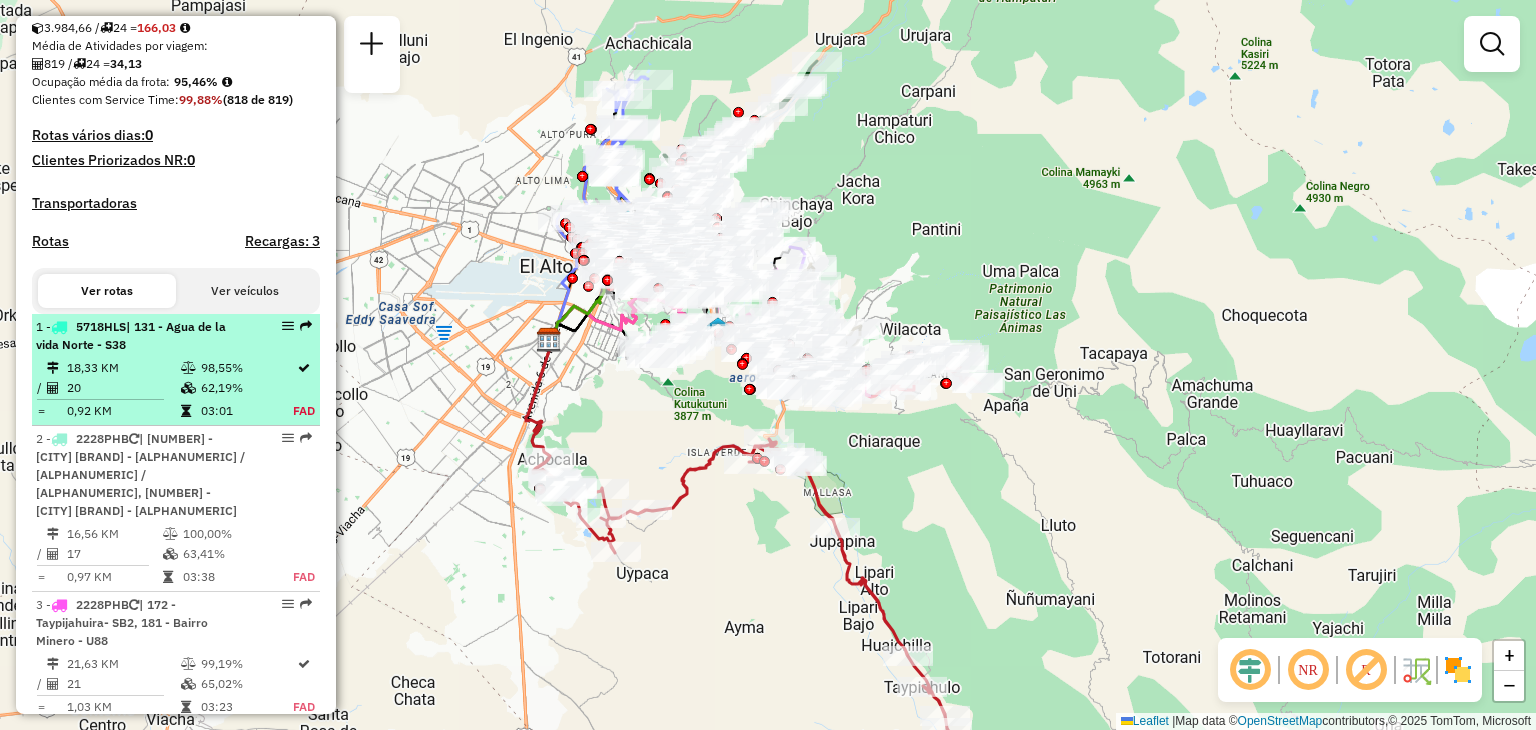 select on "**********" 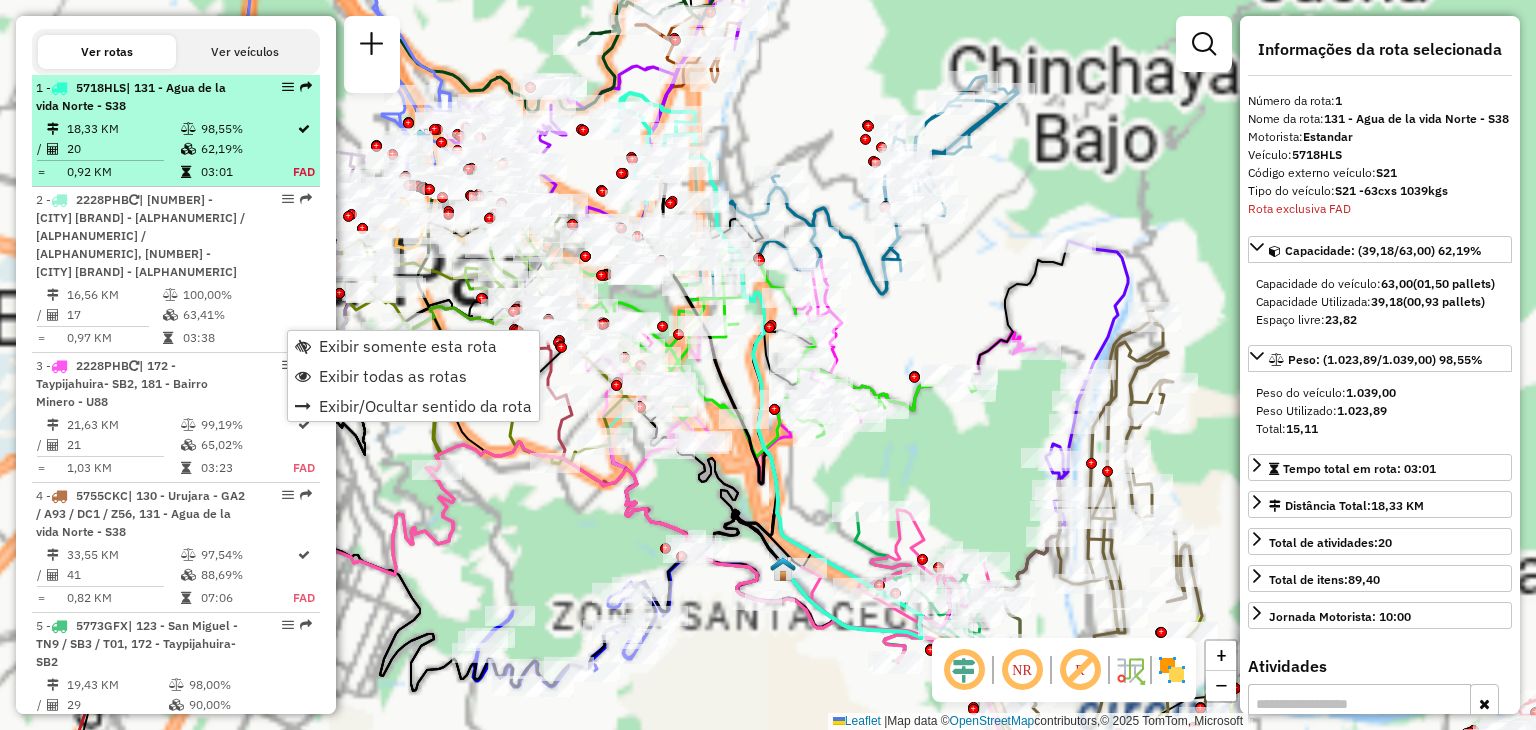 scroll, scrollTop: 698, scrollLeft: 0, axis: vertical 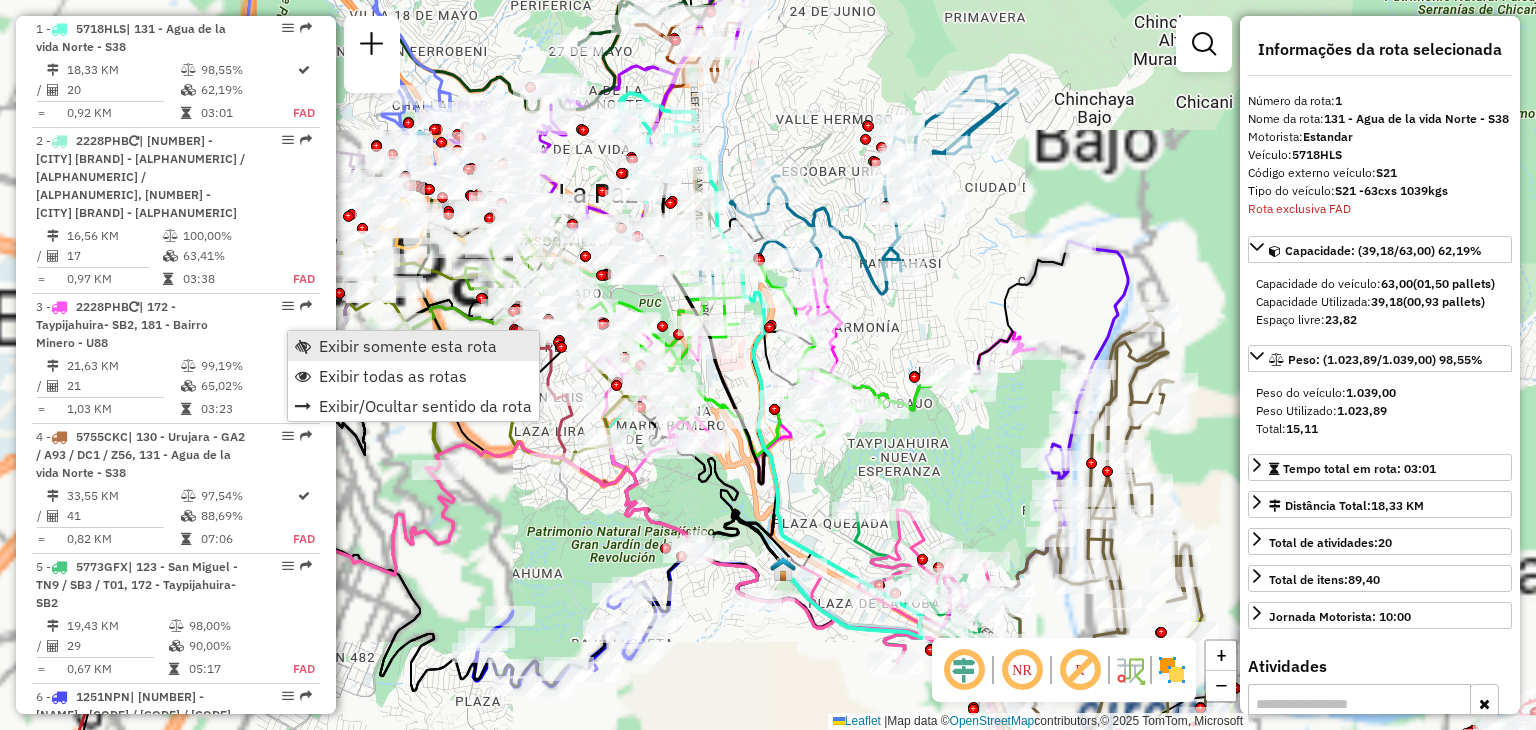 click on "Exibir somente esta rota" at bounding box center (408, 346) 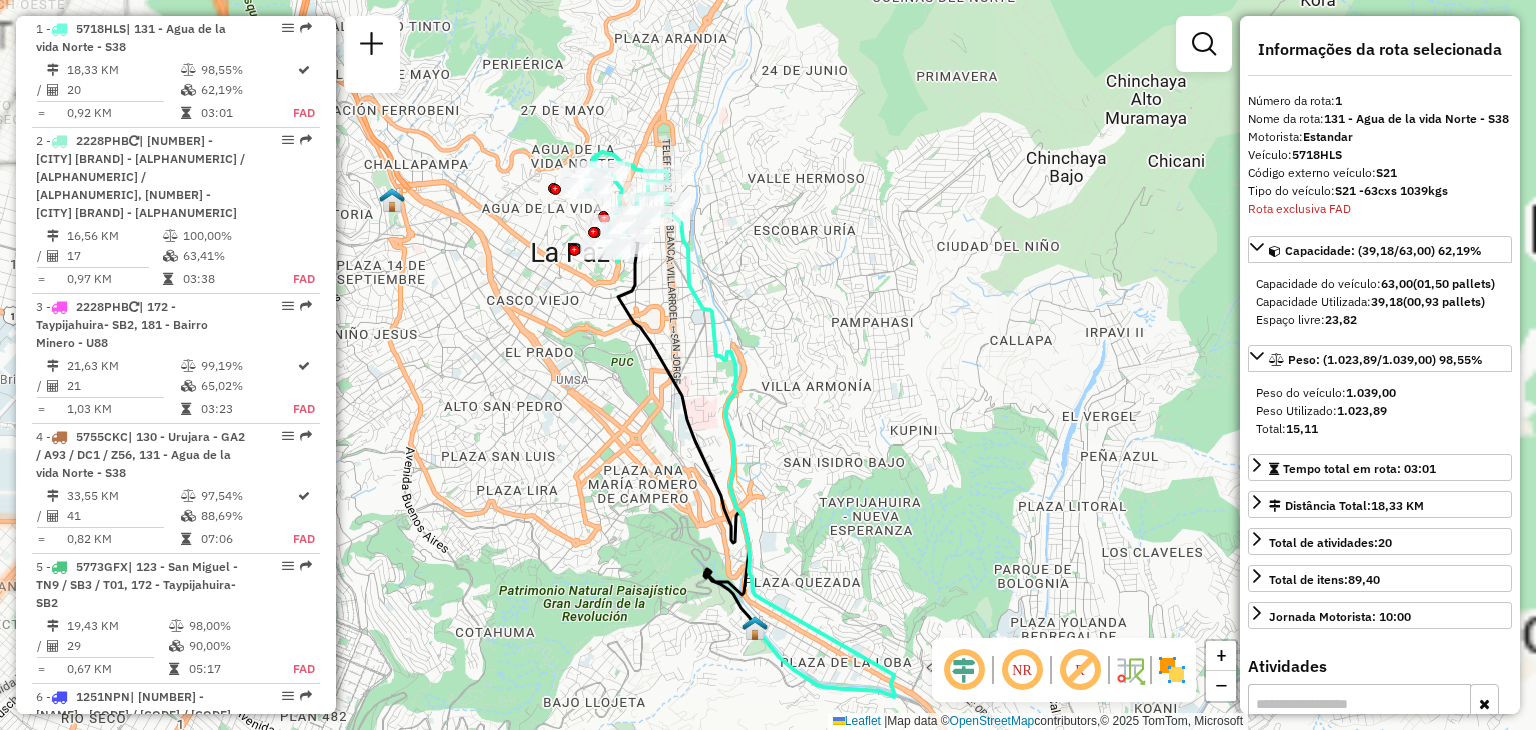 drag, startPoint x: 780, startPoint y: 284, endPoint x: 752, endPoint y: 352, distance: 73.53911 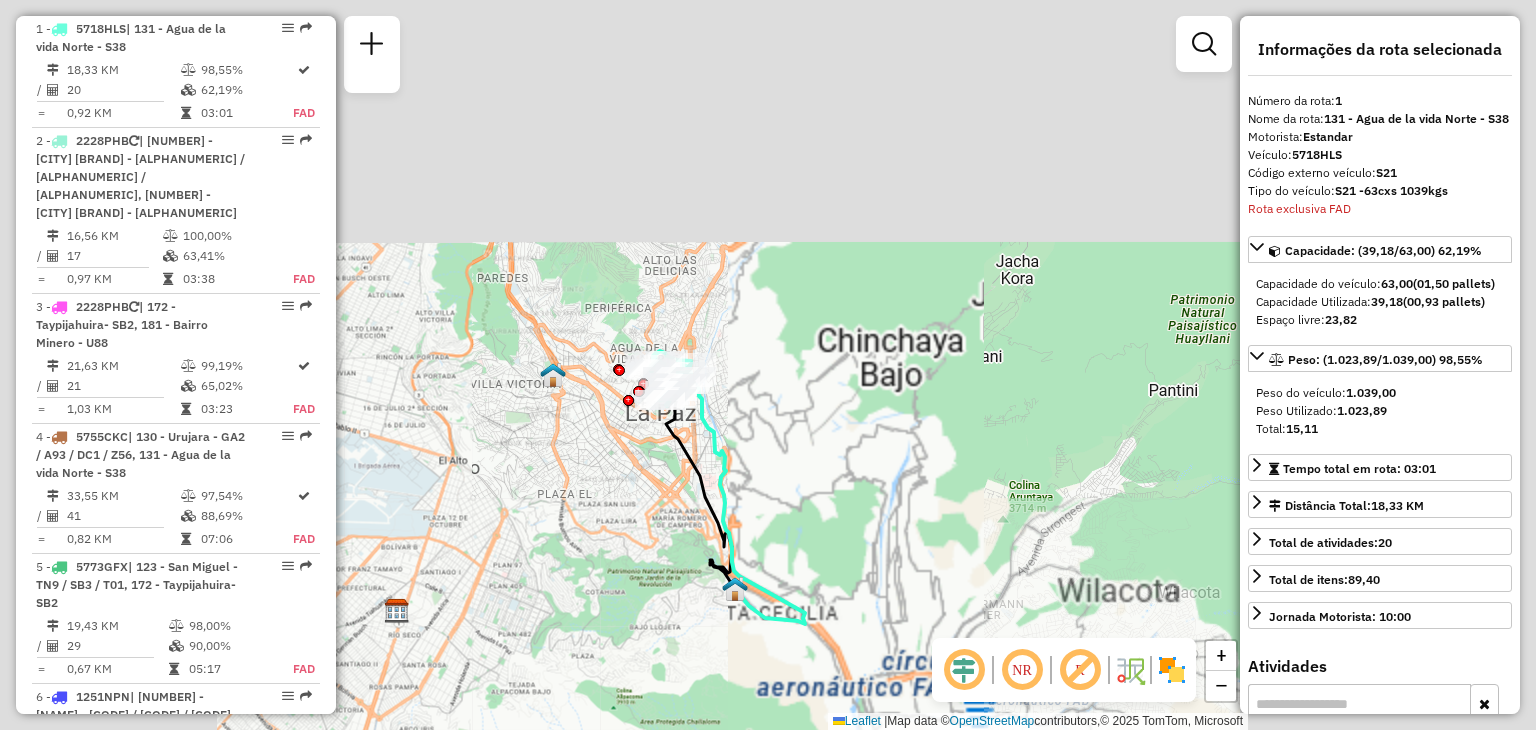 drag, startPoint x: 624, startPoint y: 369, endPoint x: 608, endPoint y: 482, distance: 114.12712 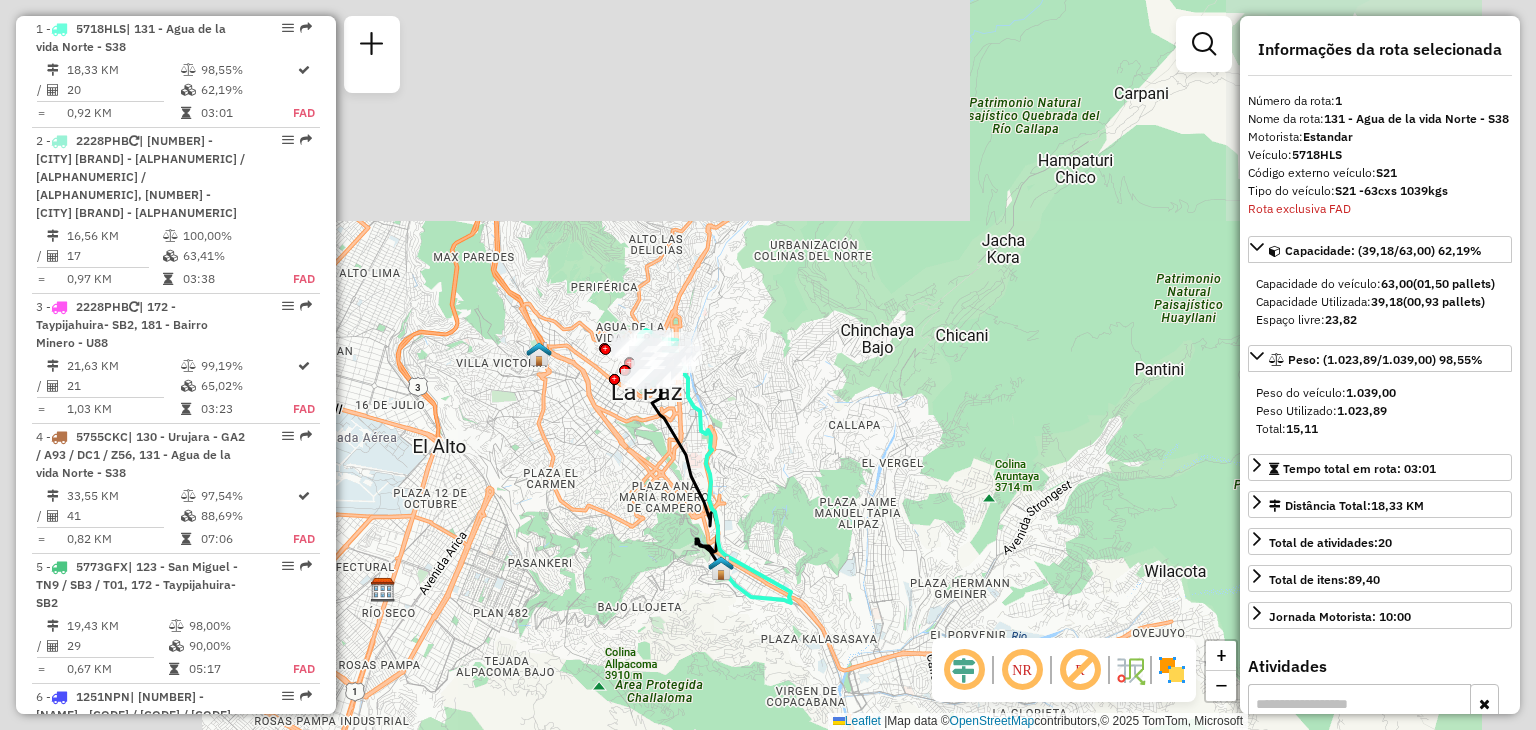 drag, startPoint x: 753, startPoint y: 454, endPoint x: 735, endPoint y: 391, distance: 65.52099 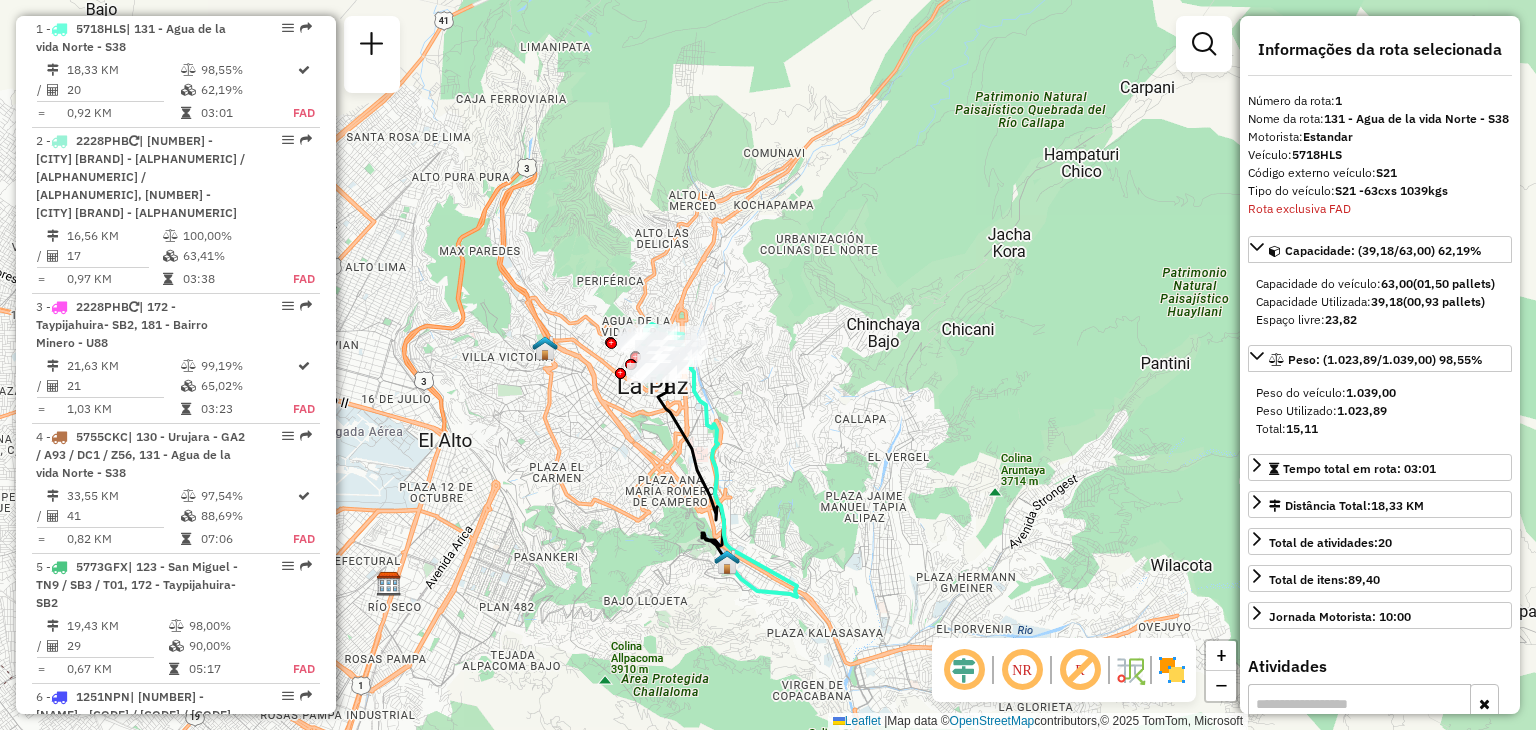 drag, startPoint x: 572, startPoint y: 436, endPoint x: 628, endPoint y: 389, distance: 73.109505 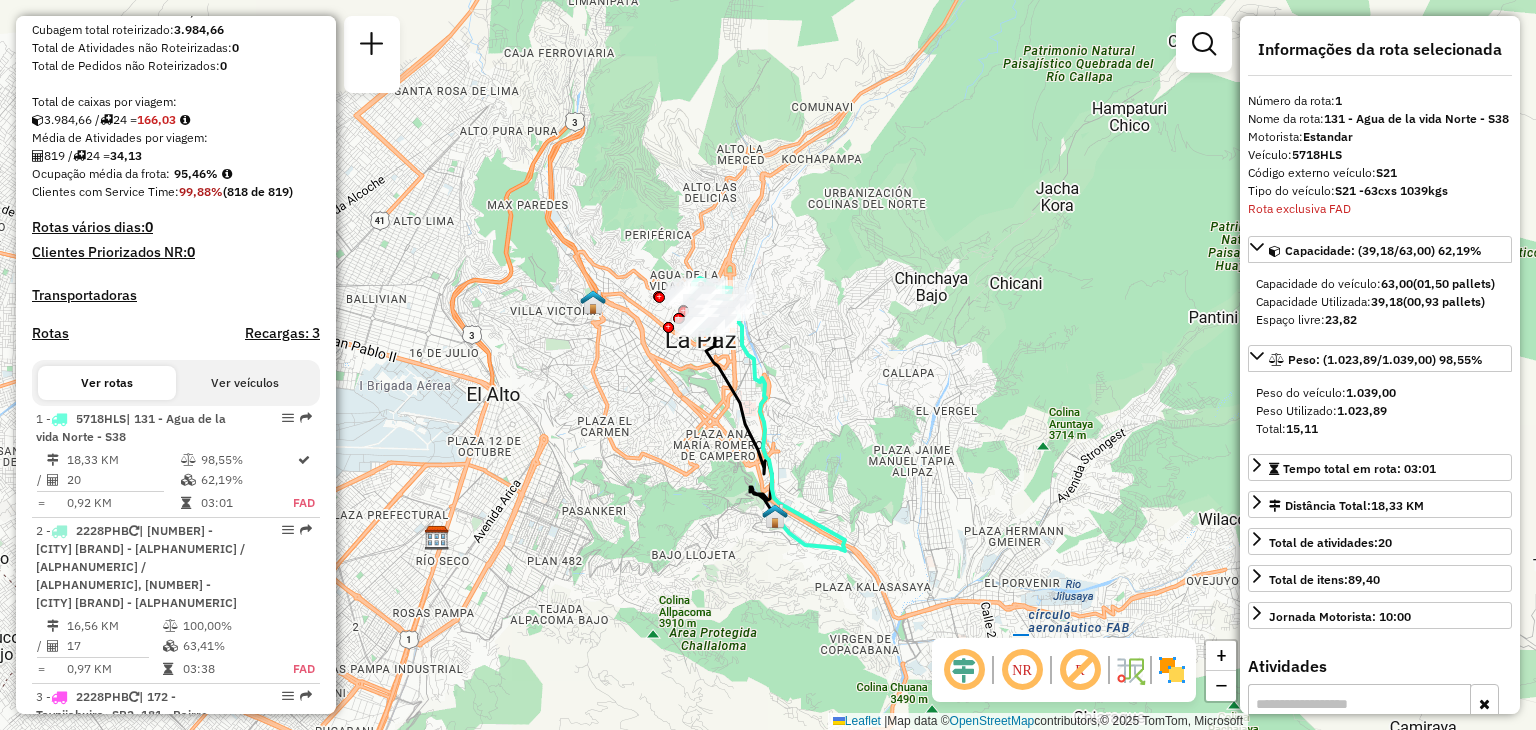 scroll, scrollTop: 298, scrollLeft: 0, axis: vertical 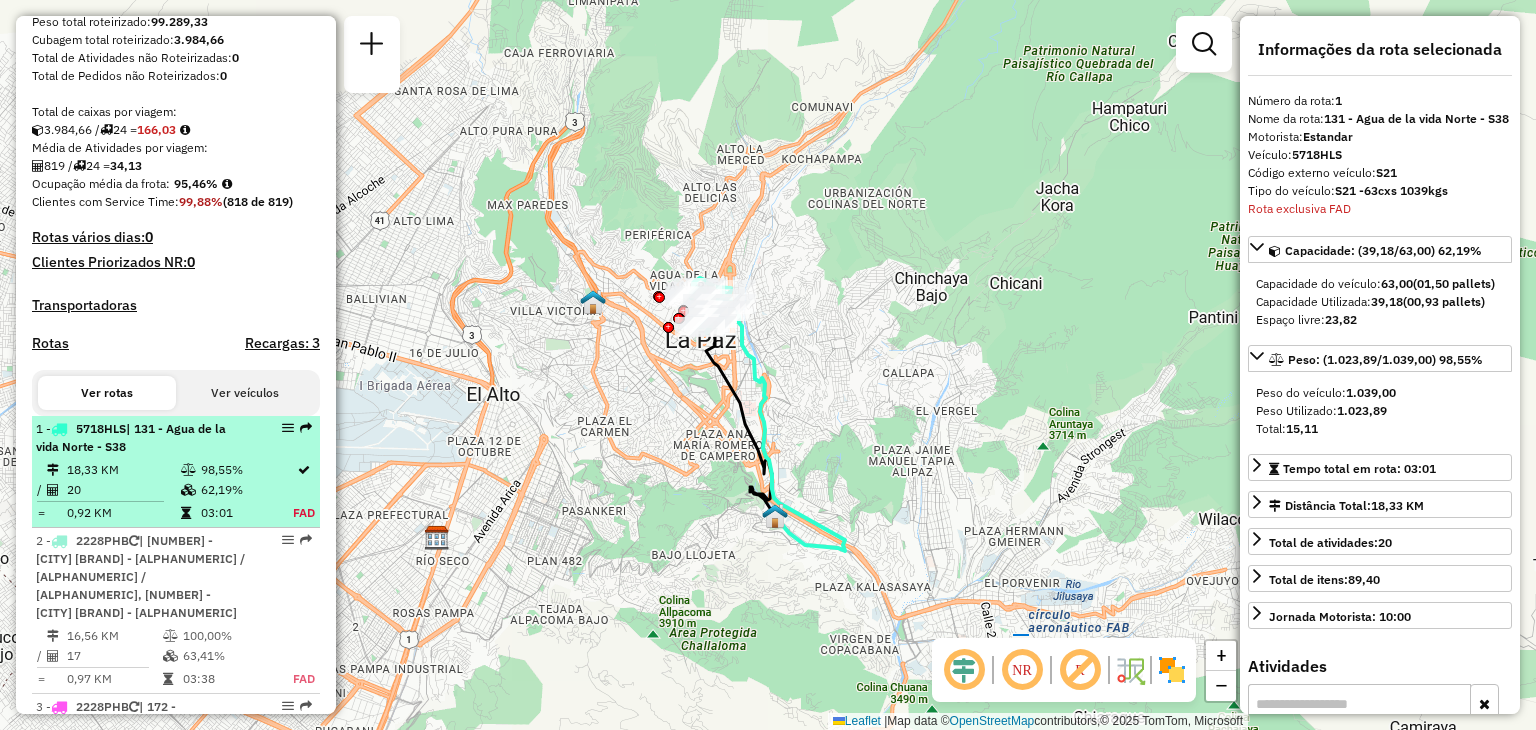 click on "18,33 KM" at bounding box center (123, 470) 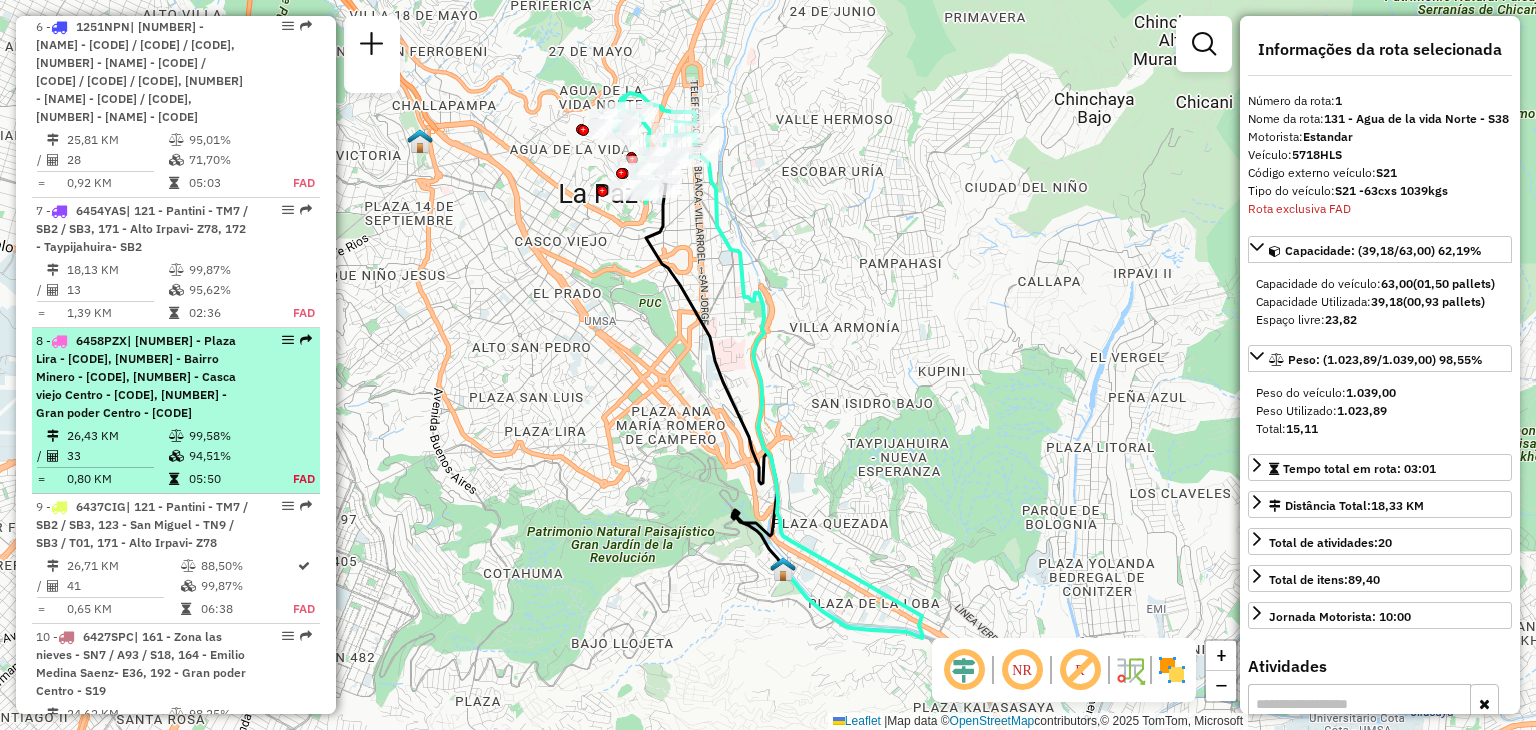 scroll, scrollTop: 1598, scrollLeft: 0, axis: vertical 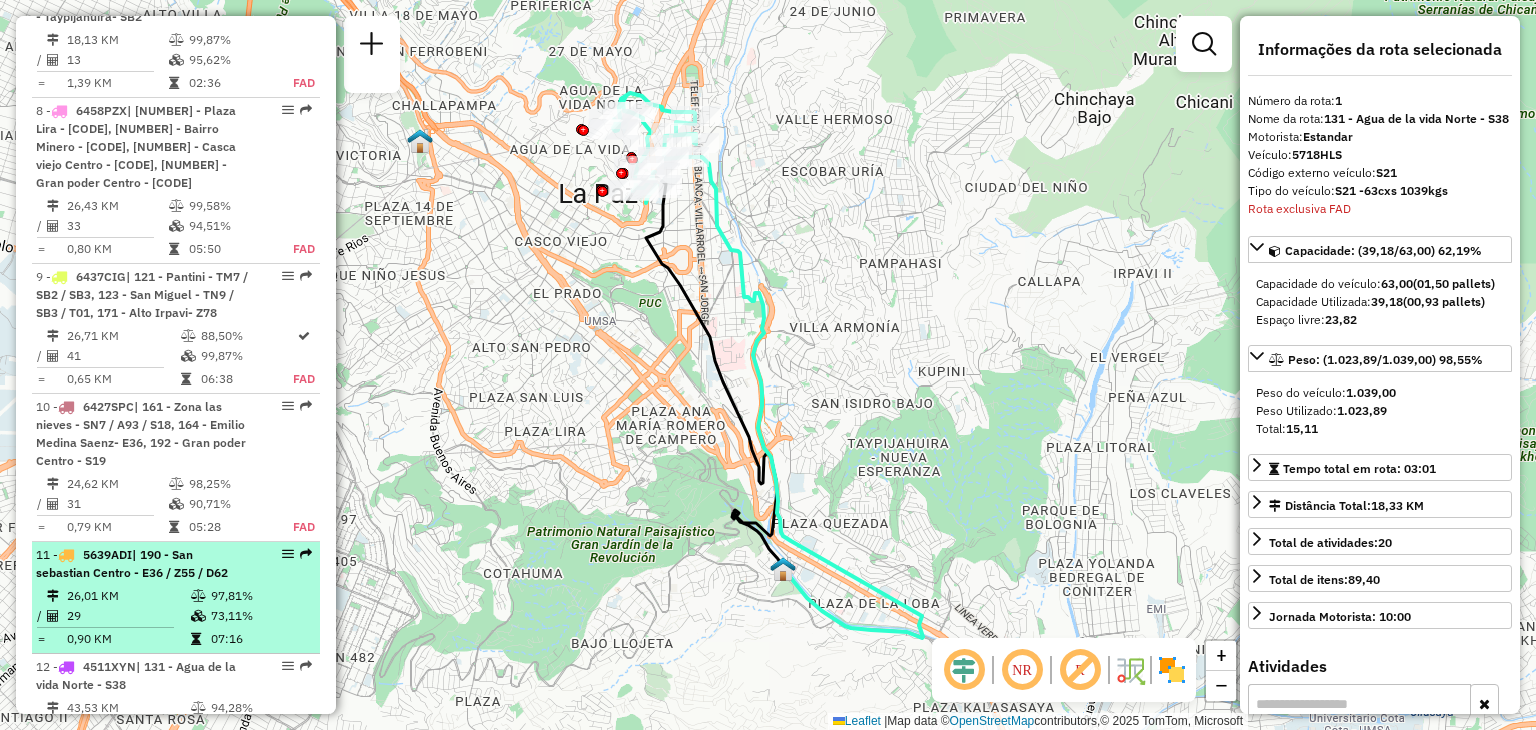 click on "26,01 KM" at bounding box center [128, 596] 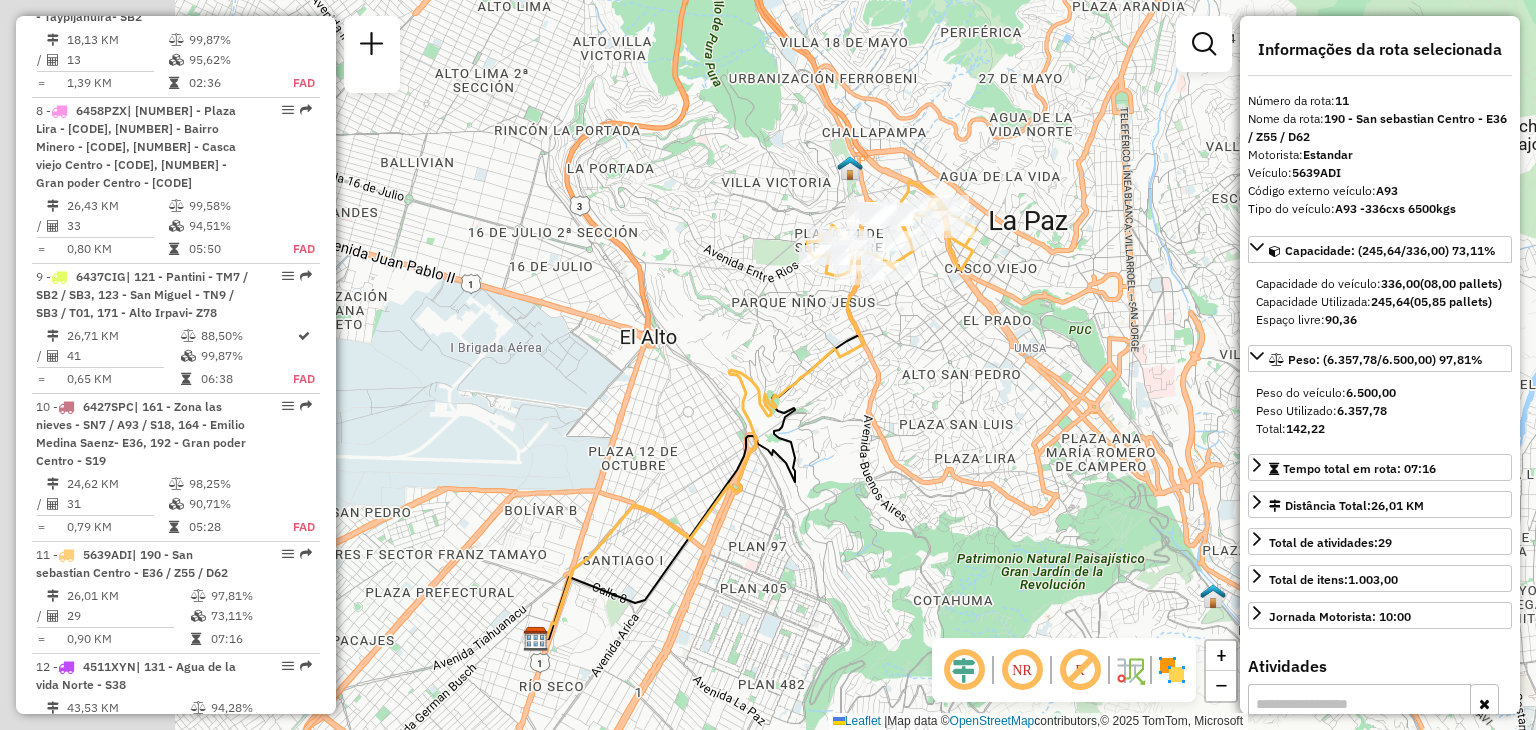 drag, startPoint x: 791, startPoint y: 265, endPoint x: 692, endPoint y: 418, distance: 182.23611 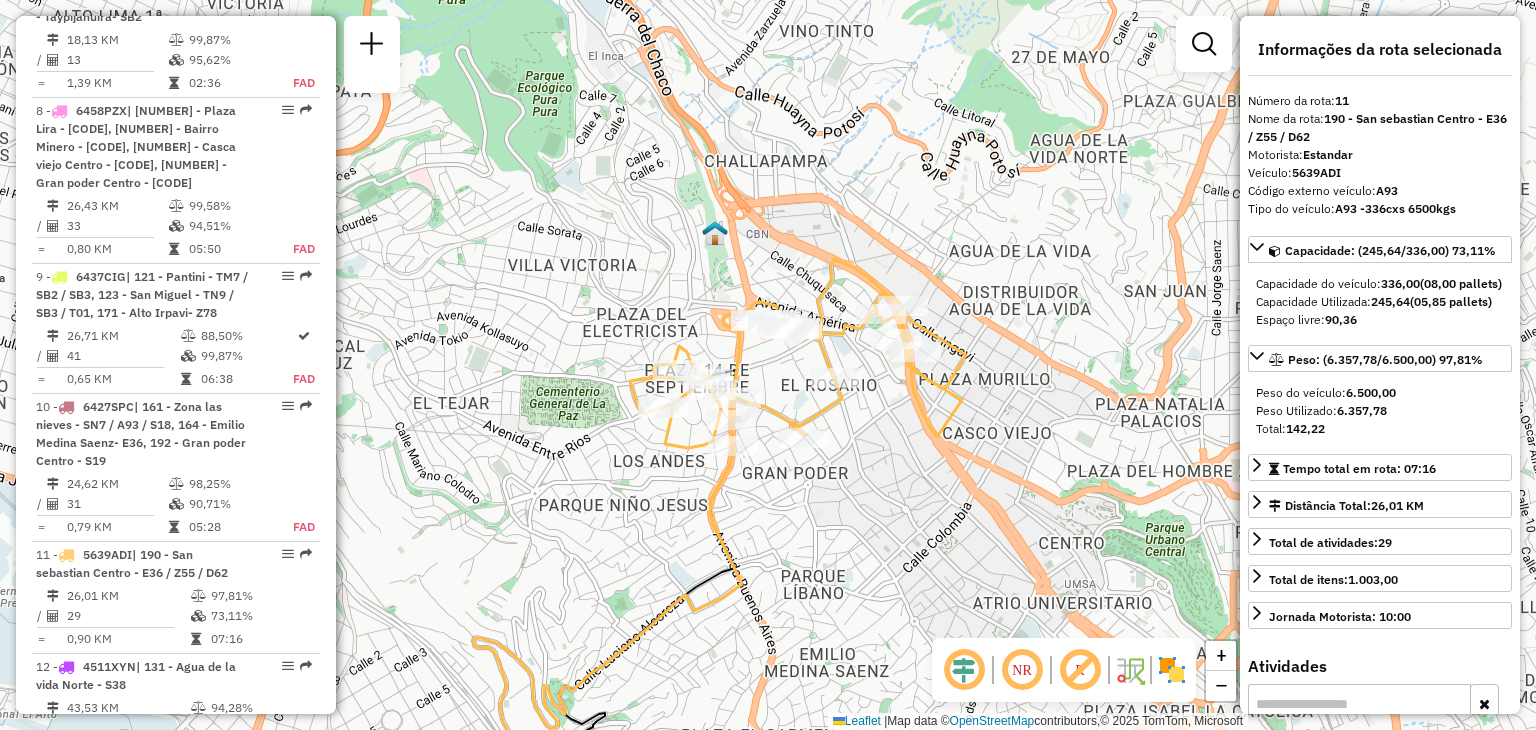 drag, startPoint x: 841, startPoint y: 391, endPoint x: 758, endPoint y: 429, distance: 91.28527 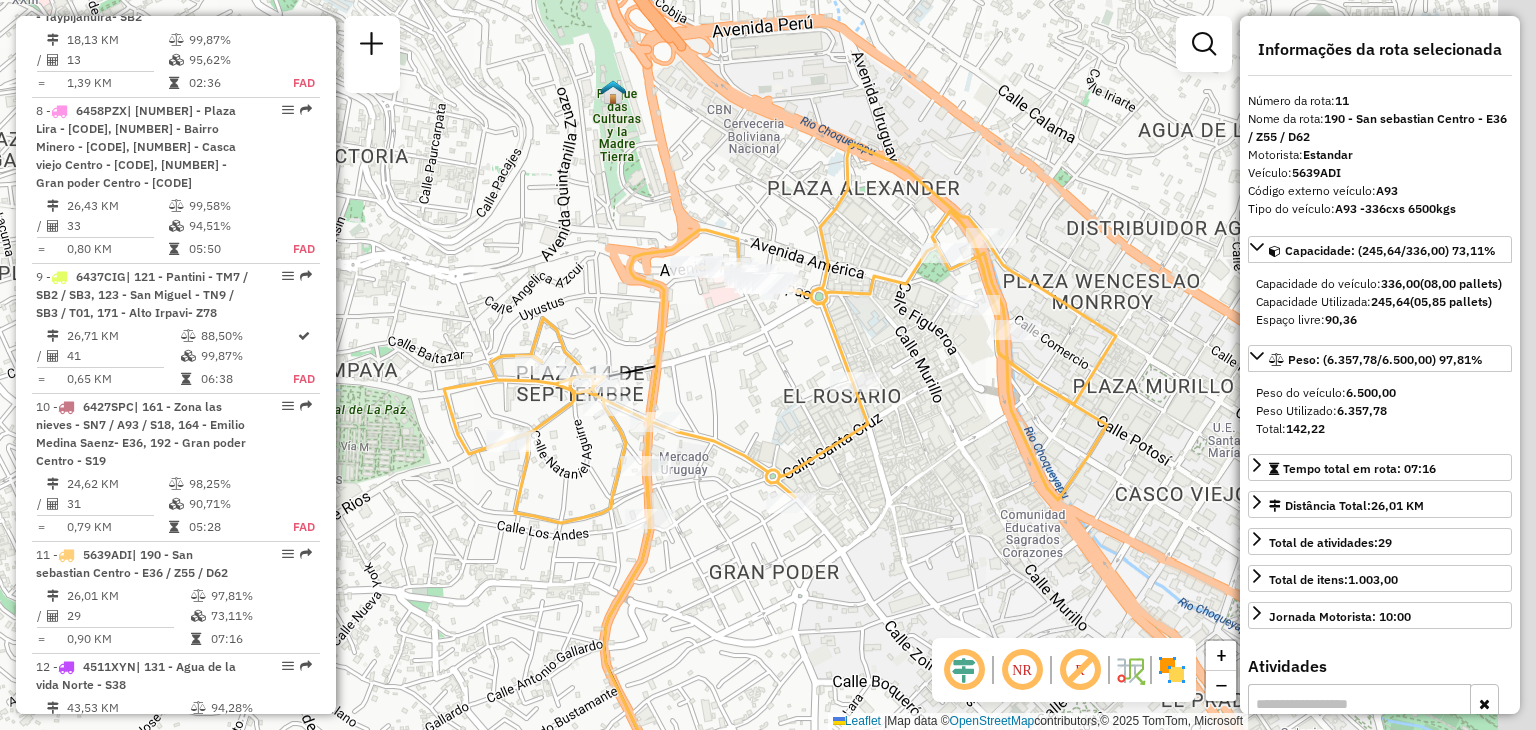drag, startPoint x: 852, startPoint y: 429, endPoint x: 744, endPoint y: 411, distance: 109.48972 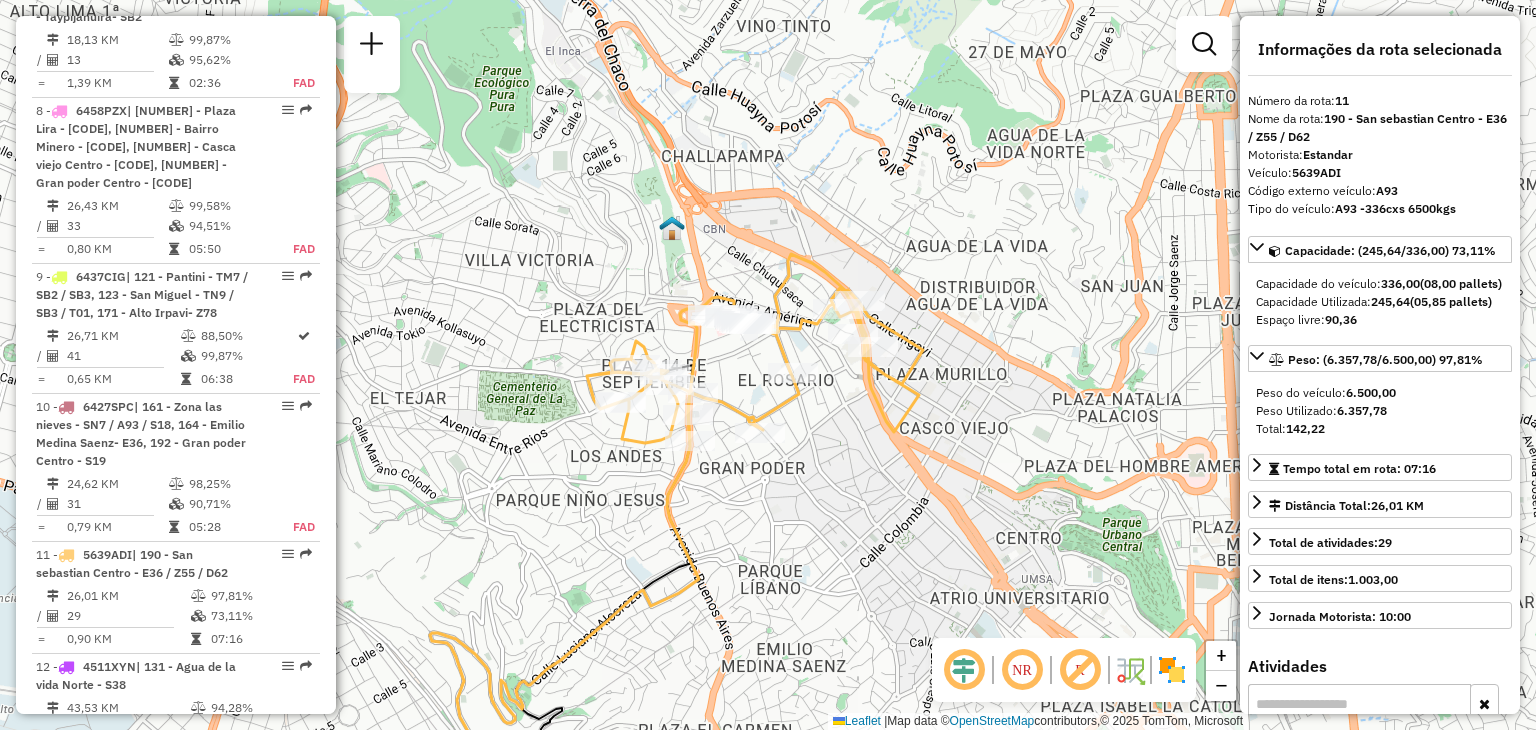 drag, startPoint x: 624, startPoint y: 441, endPoint x: 636, endPoint y: 408, distance: 35.1141 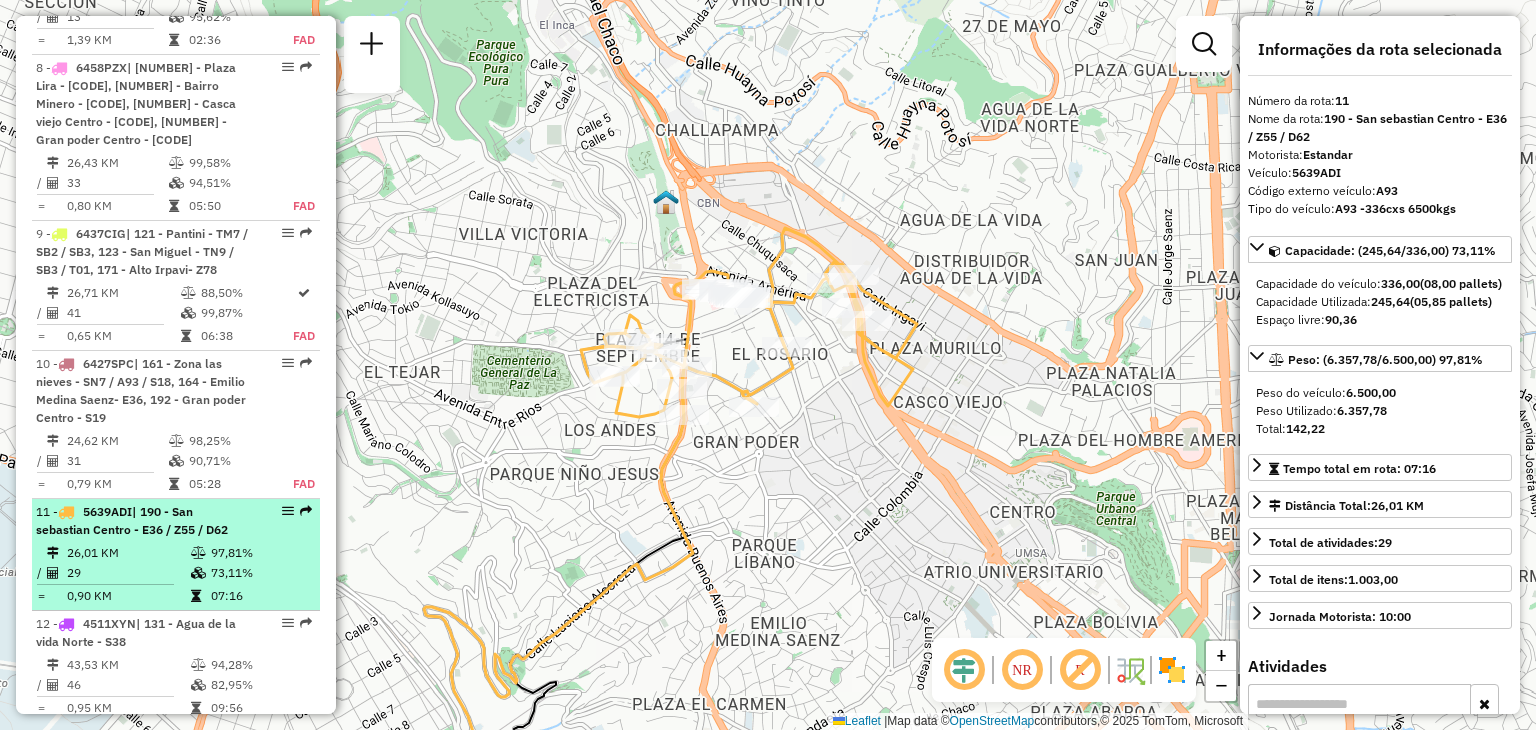 scroll, scrollTop: 1698, scrollLeft: 0, axis: vertical 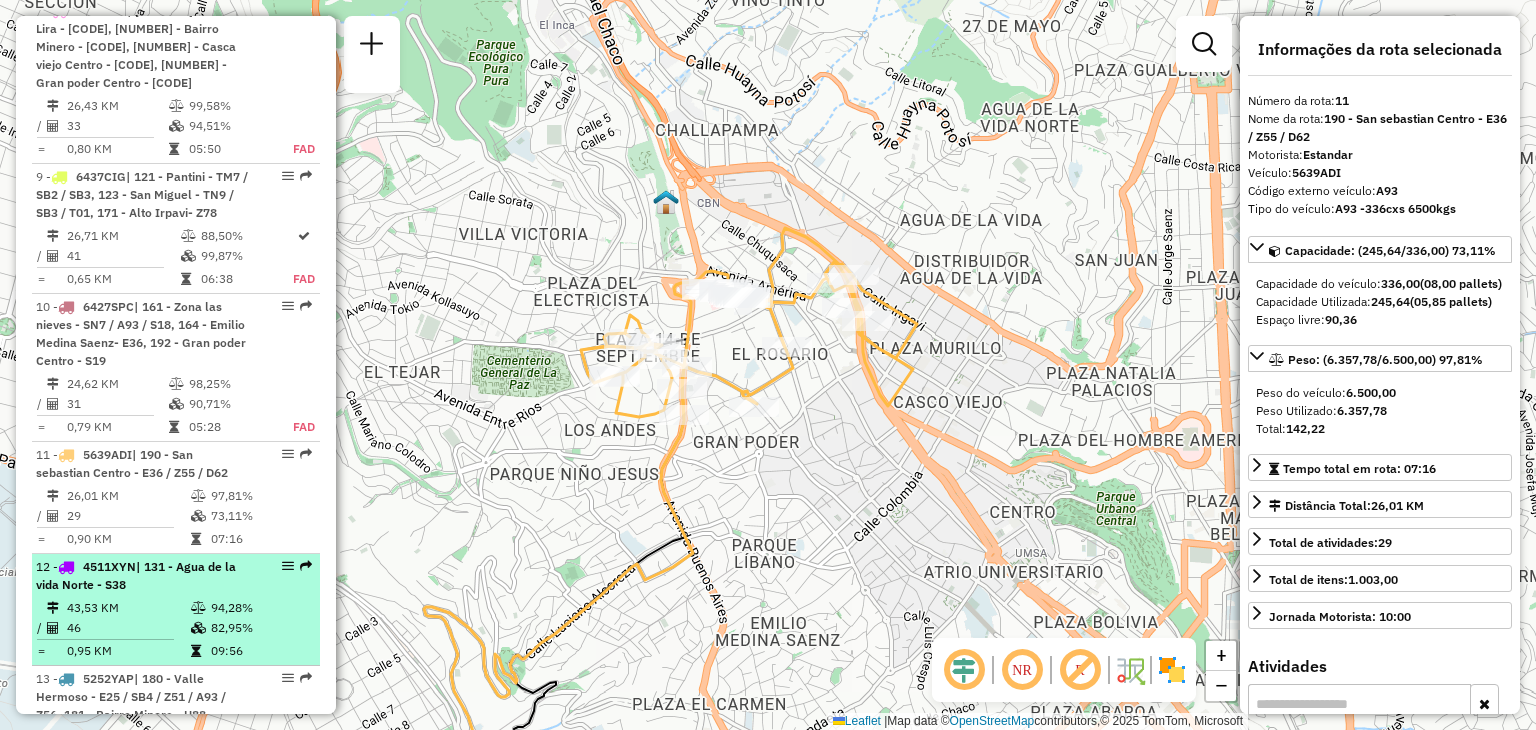 click on "43,53 KM" at bounding box center [128, 608] 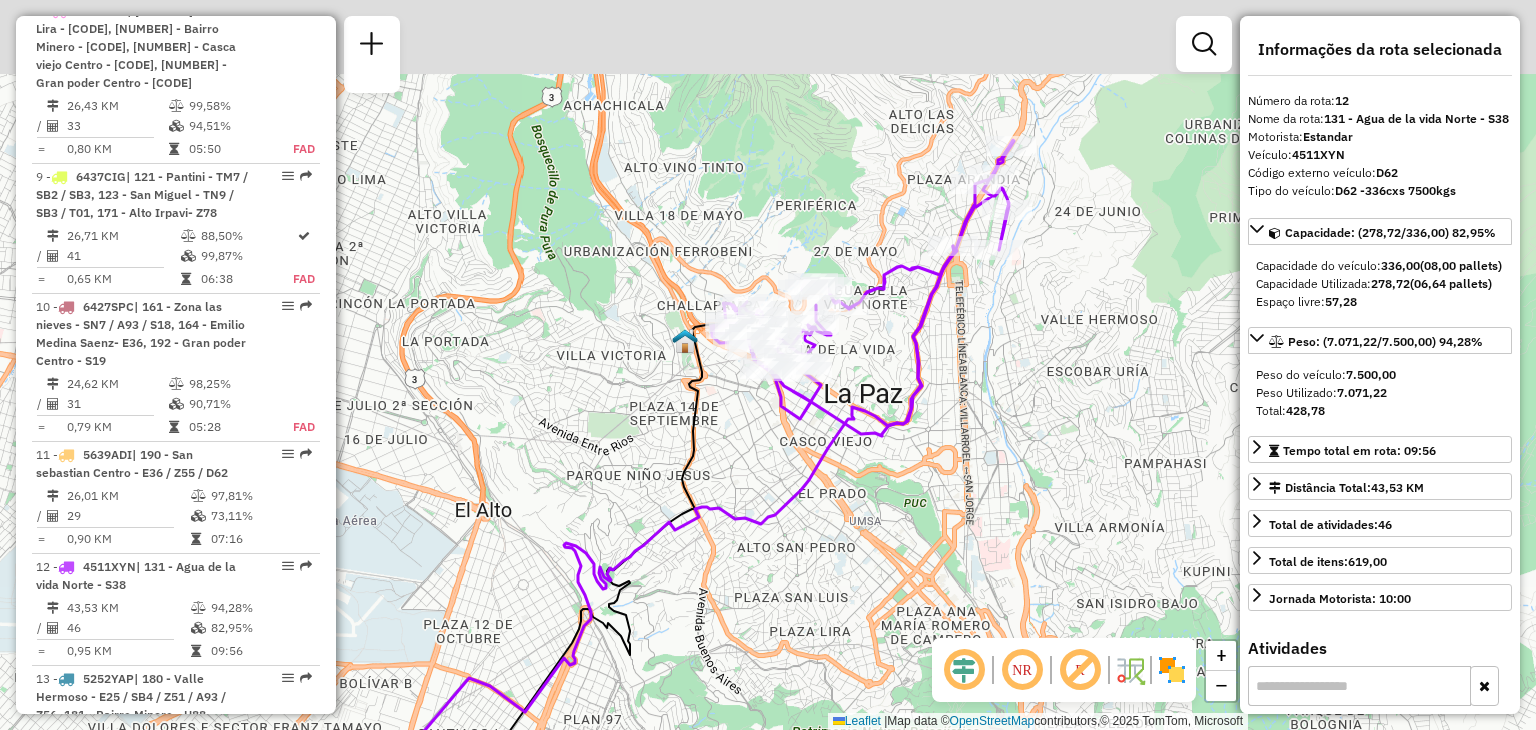 drag, startPoint x: 1074, startPoint y: 217, endPoint x: 936, endPoint y: 375, distance: 209.78084 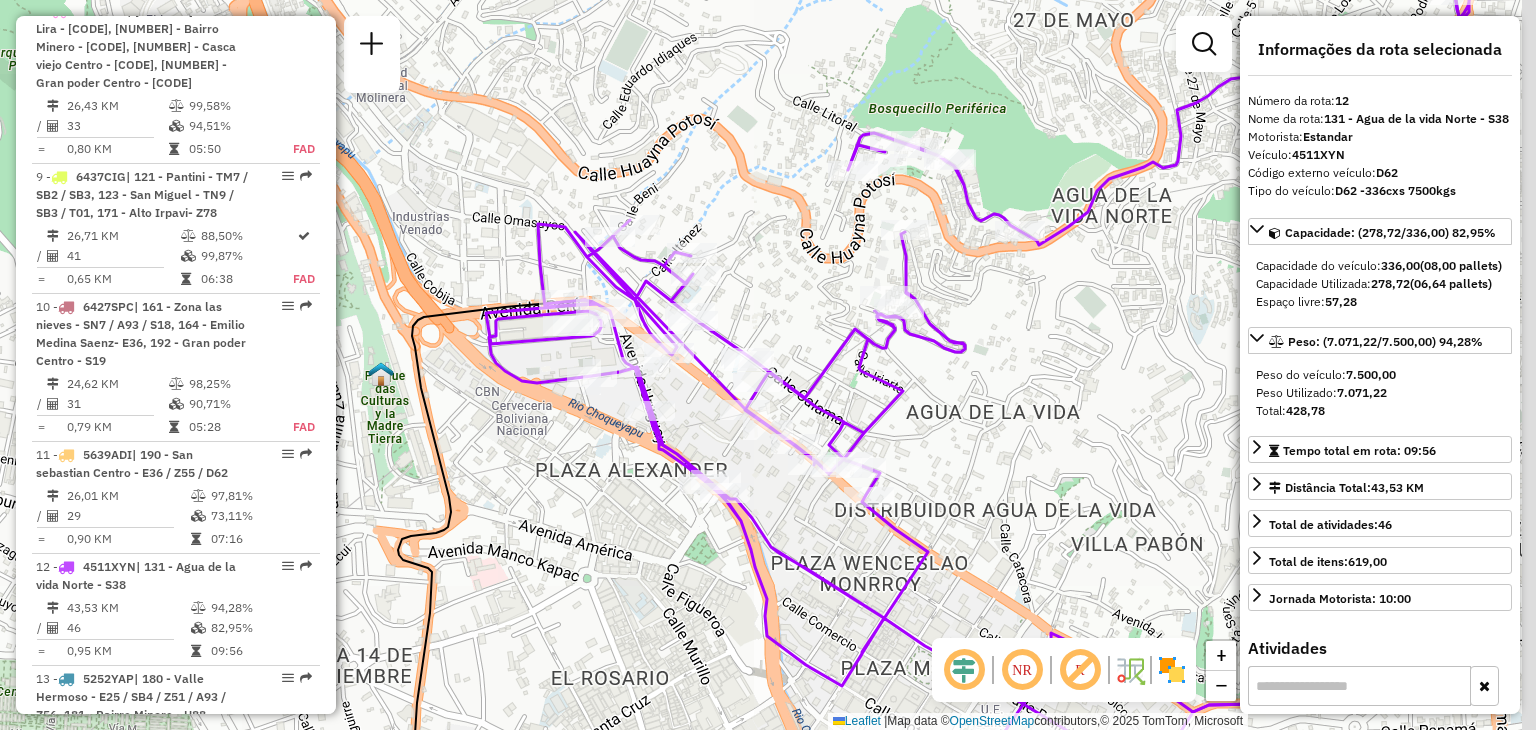 drag, startPoint x: 872, startPoint y: 442, endPoint x: 627, endPoint y: 397, distance: 249.09837 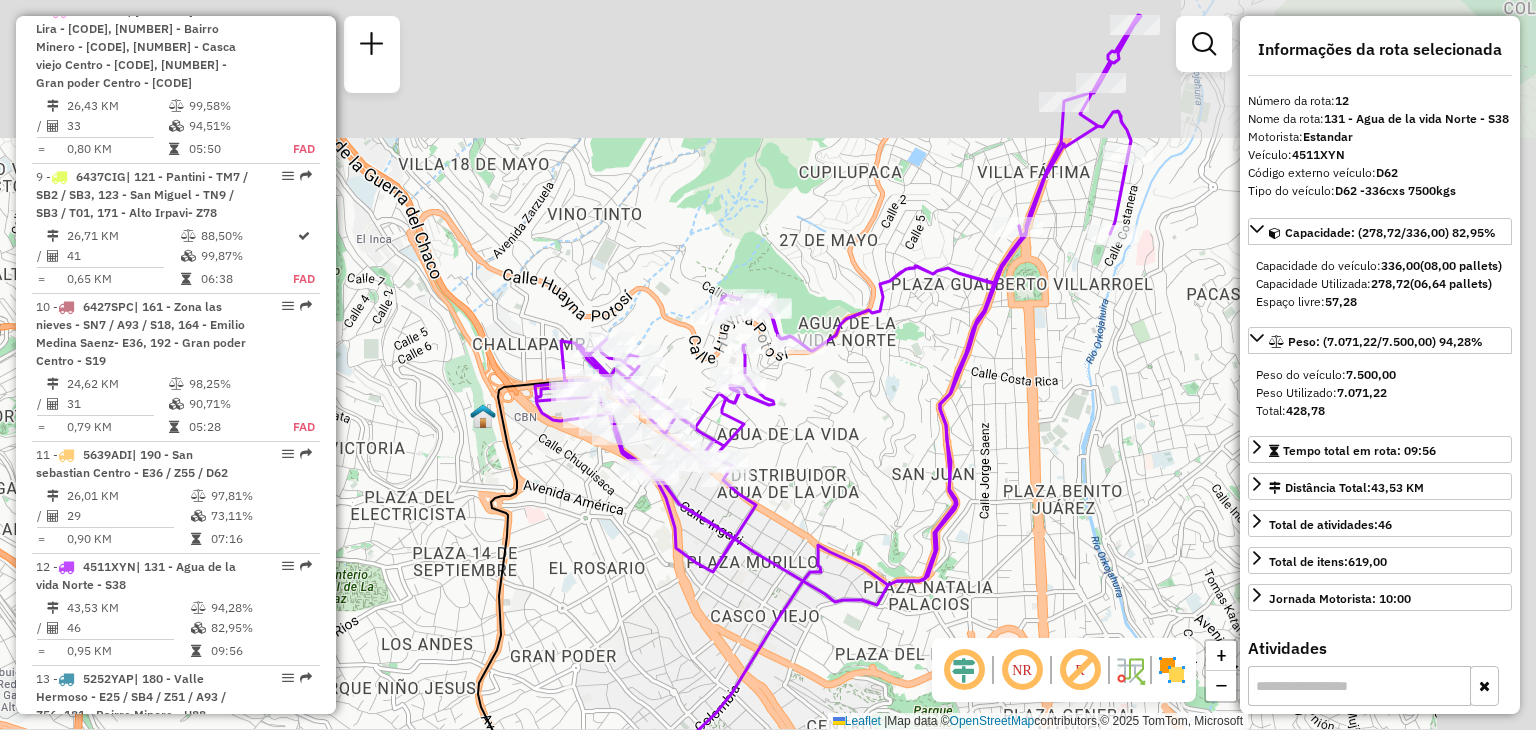 drag, startPoint x: 907, startPoint y: 414, endPoint x: 808, endPoint y: 456, distance: 107.54069 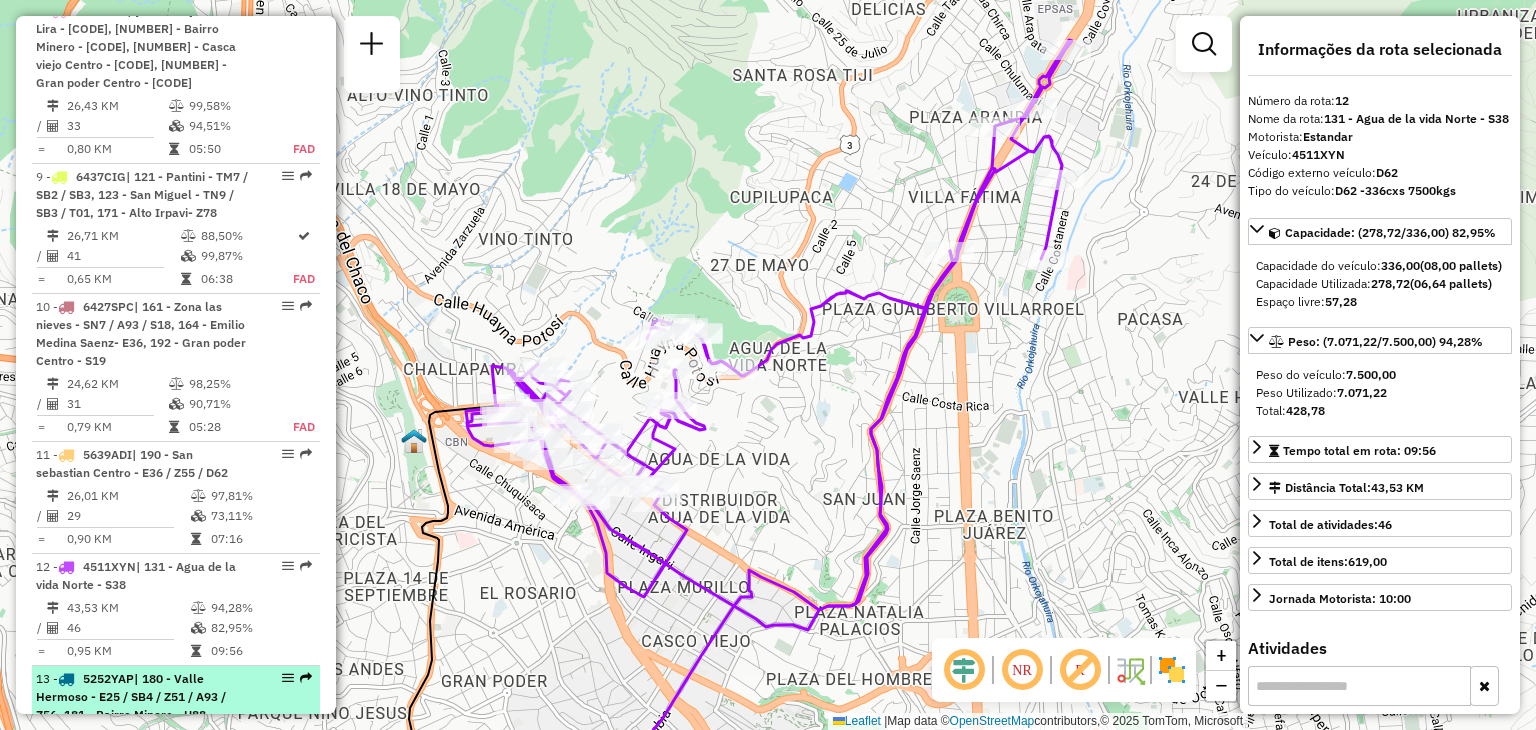 drag, startPoint x: 125, startPoint y: 563, endPoint x: 122, endPoint y: 632, distance: 69.065186 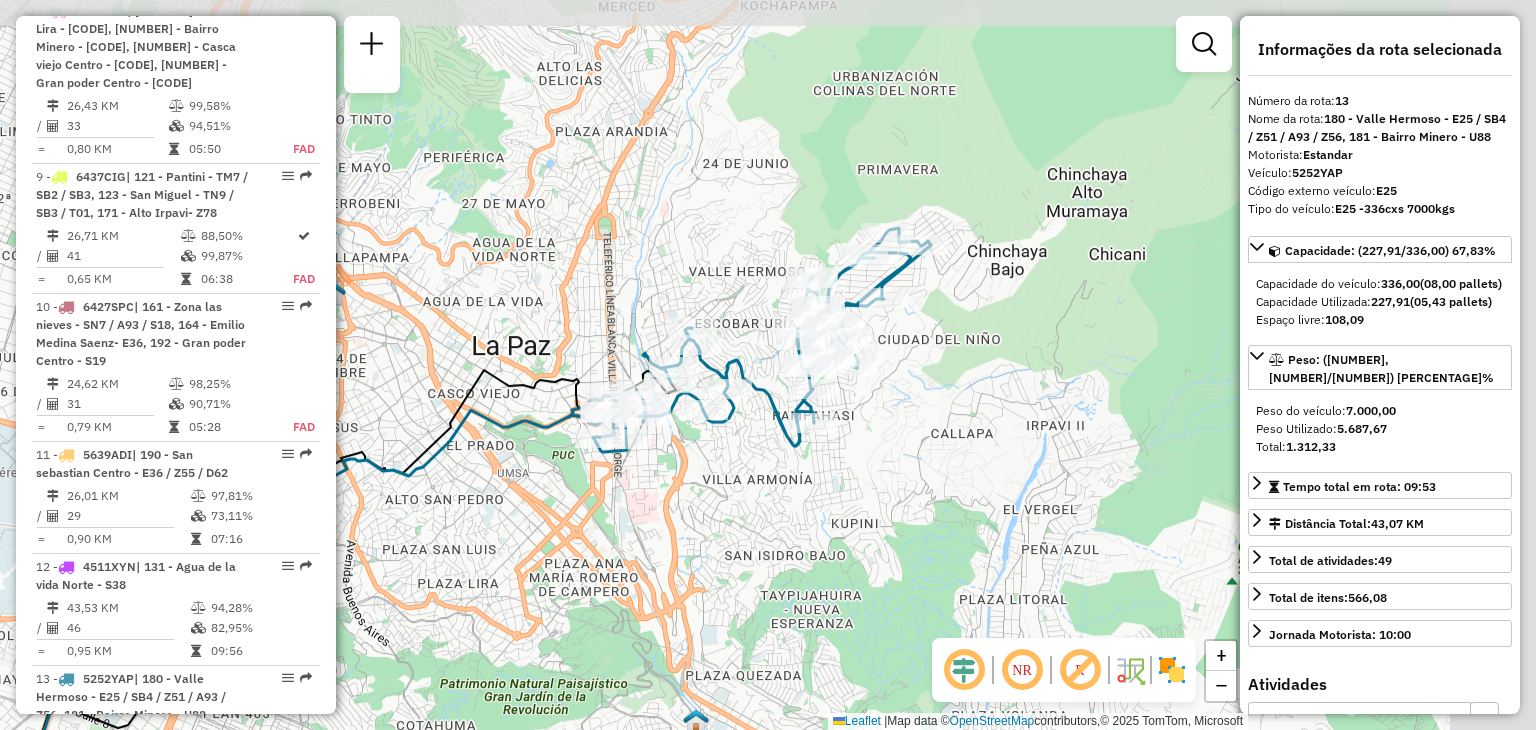 drag, startPoint x: 841, startPoint y: 304, endPoint x: 546, endPoint y: 430, distance: 320.78186 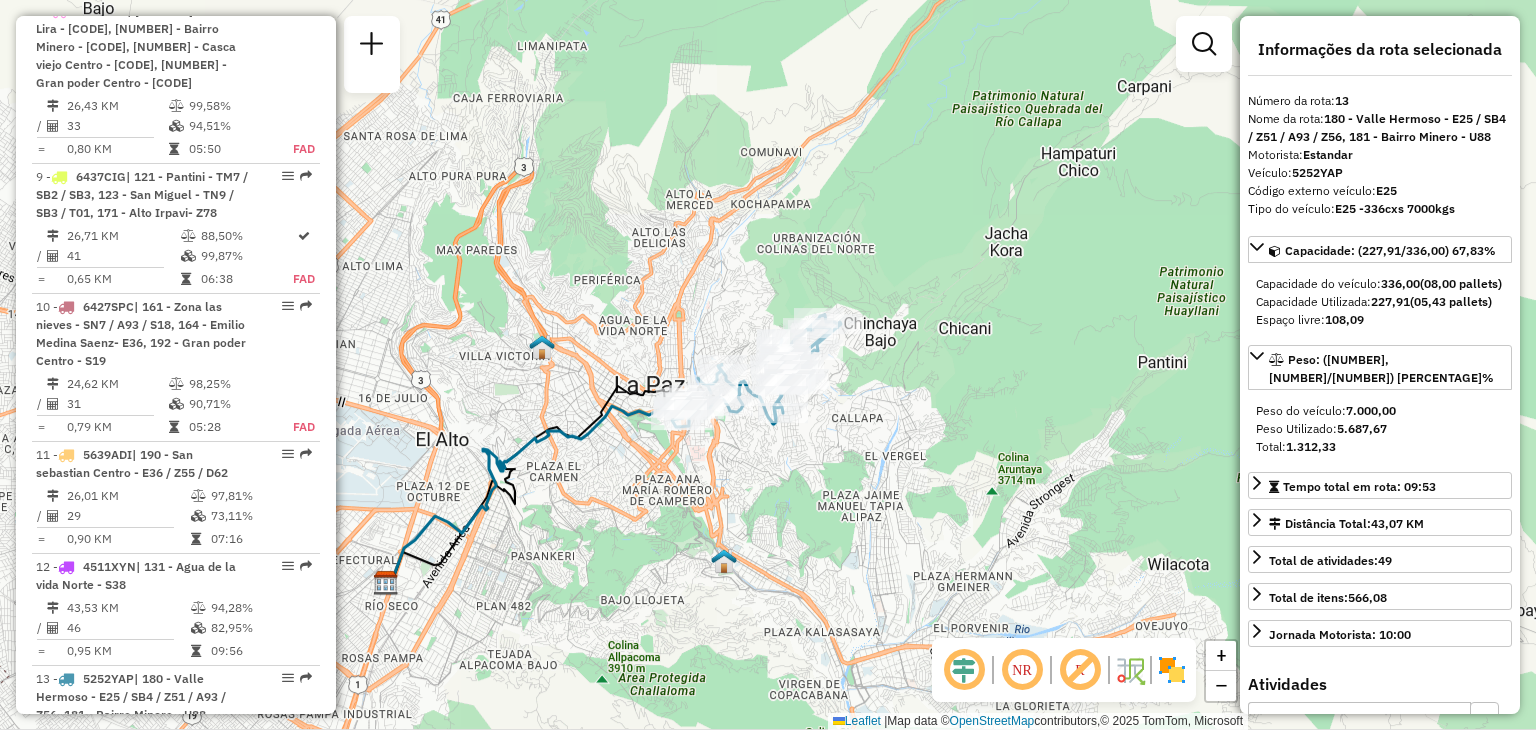 drag, startPoint x: 622, startPoint y: 484, endPoint x: 607, endPoint y: 500, distance: 21.931713 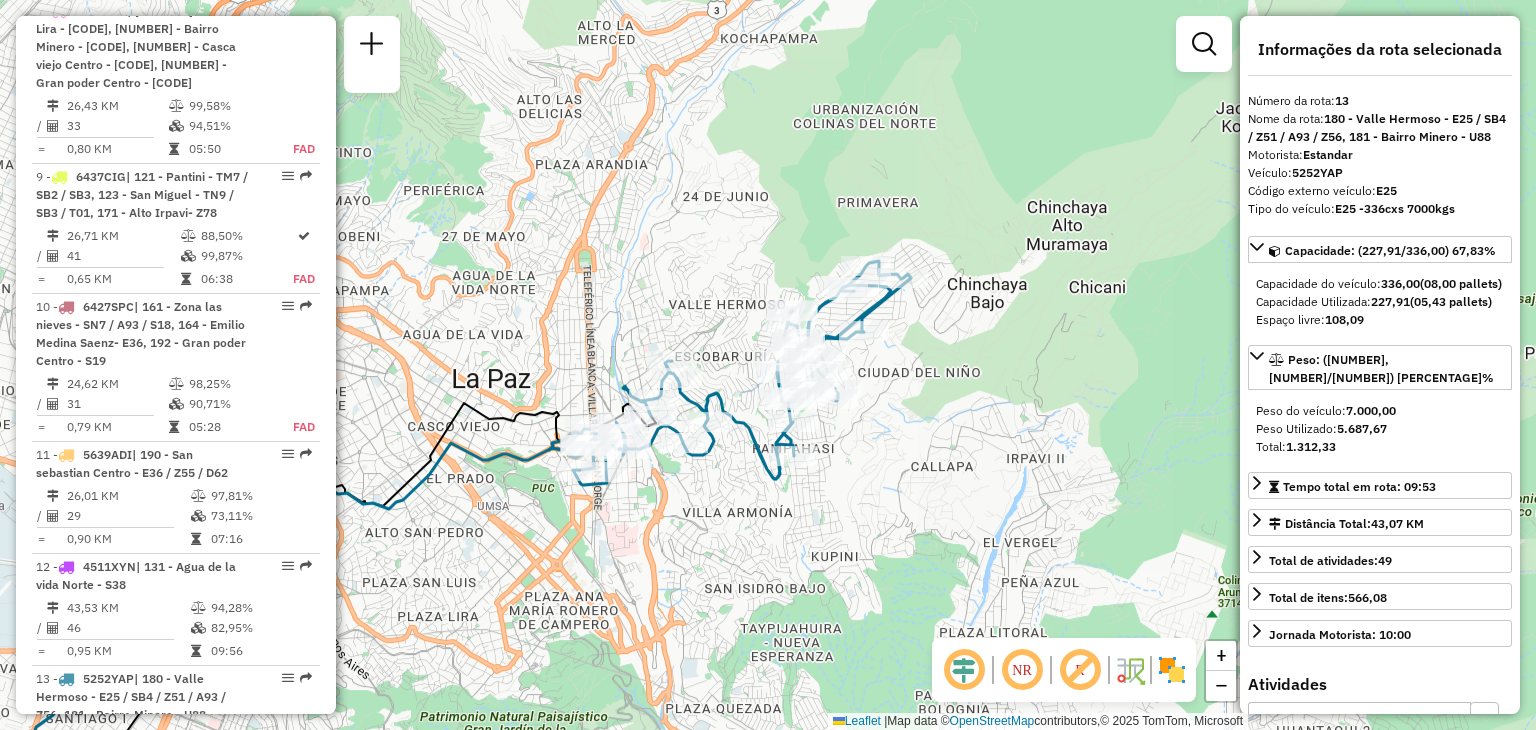 drag, startPoint x: 676, startPoint y: 353, endPoint x: 701, endPoint y: 320, distance: 41.400482 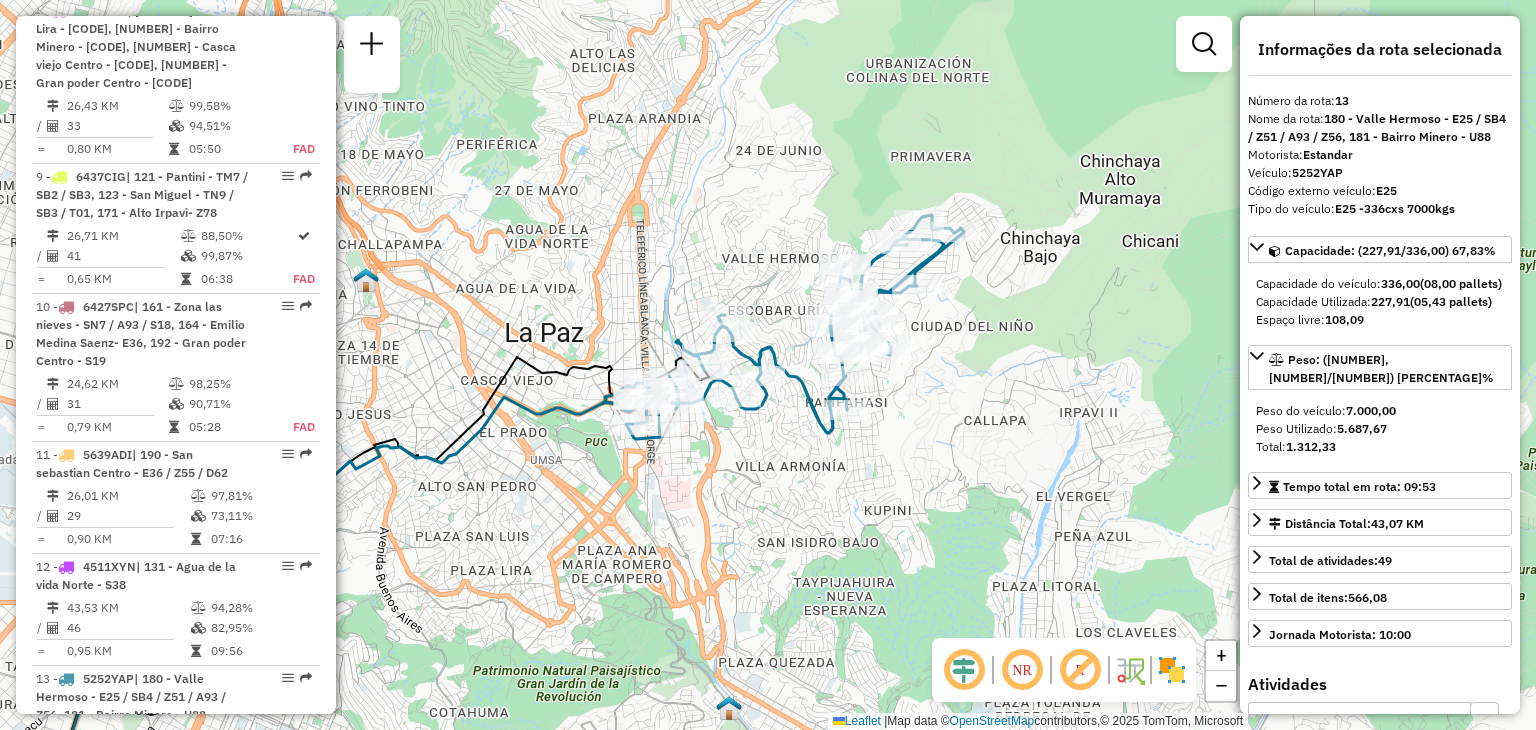 drag, startPoint x: 651, startPoint y: 547, endPoint x: 733, endPoint y: 486, distance: 102.20078 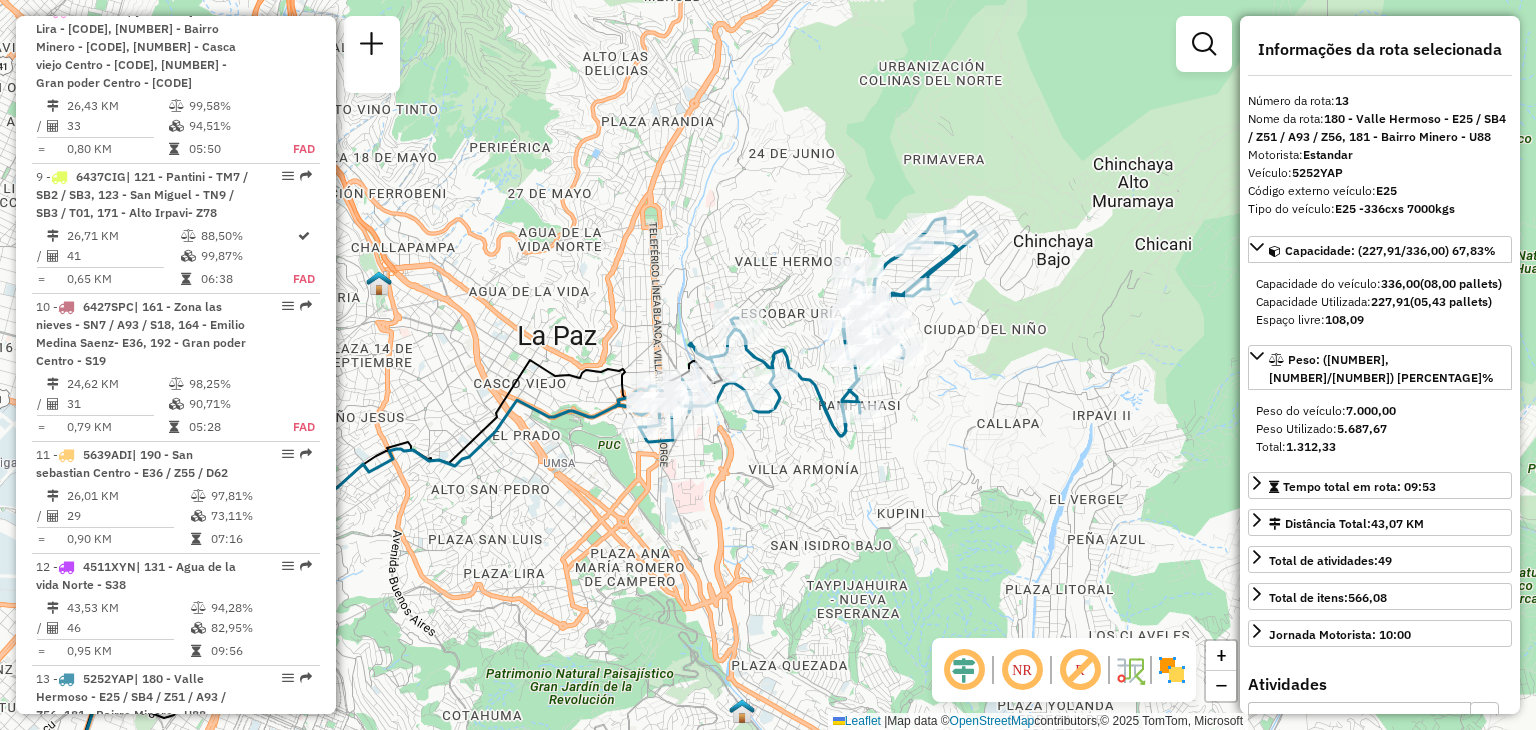drag, startPoint x: 616, startPoint y: 347, endPoint x: 651, endPoint y: 348, distance: 35.014282 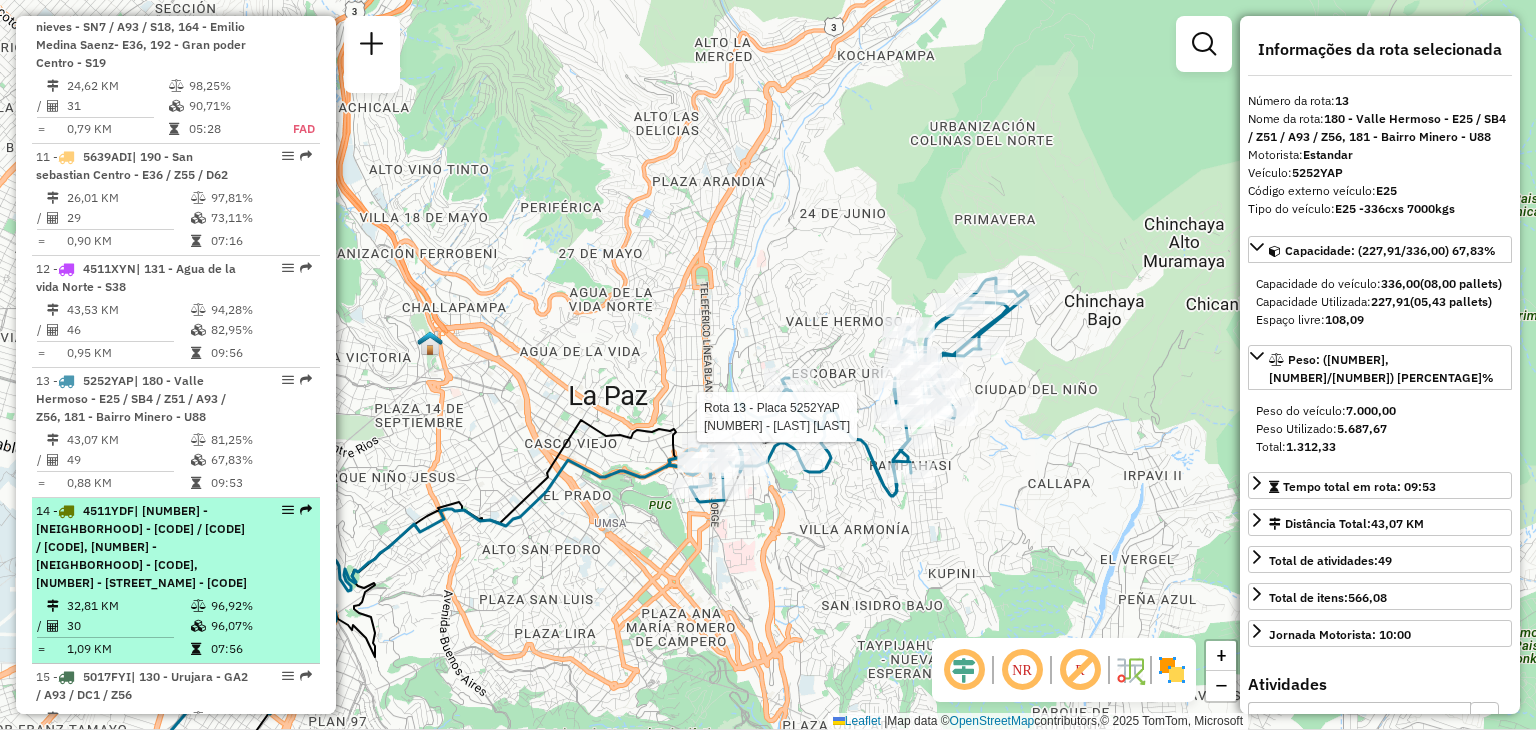 scroll, scrollTop: 1998, scrollLeft: 0, axis: vertical 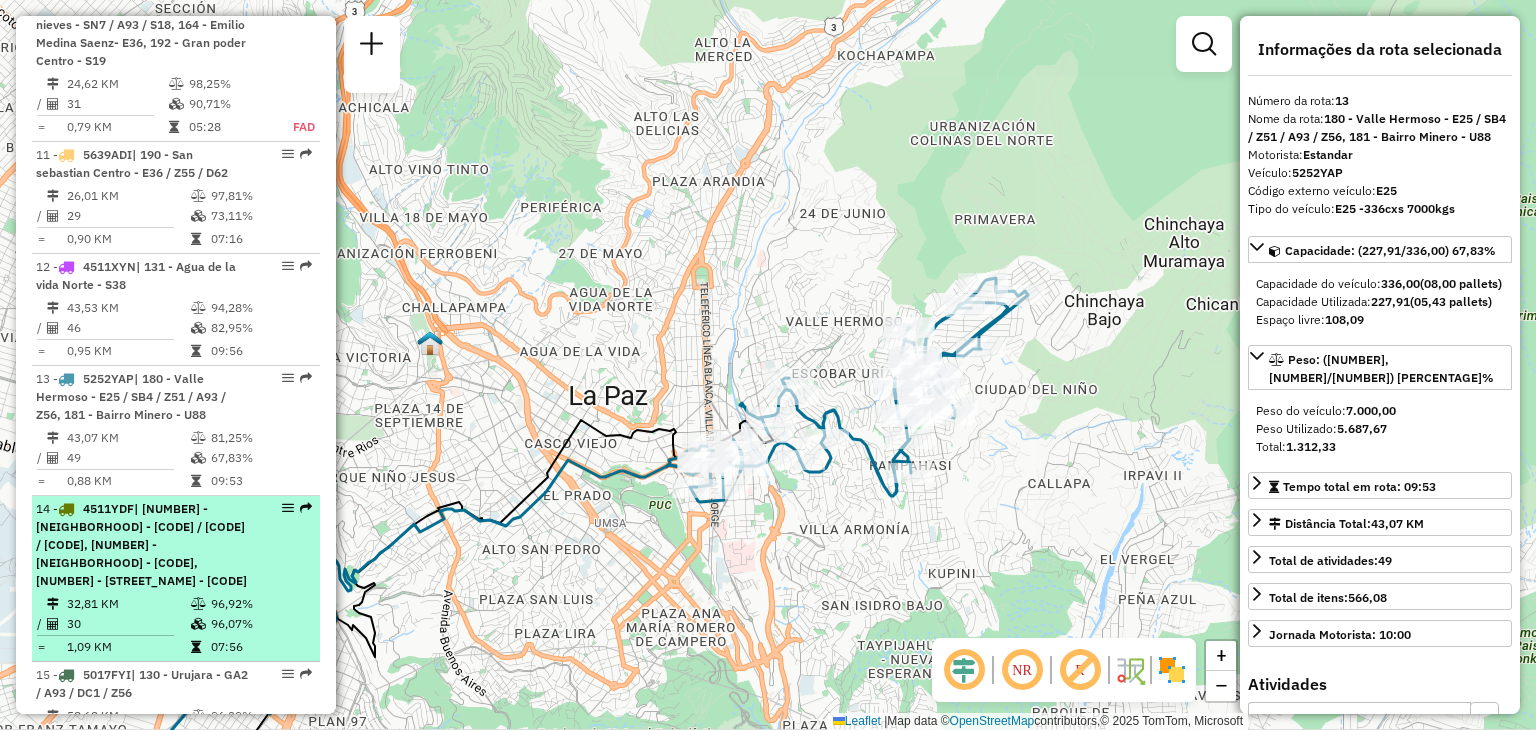 click on "| [NUMBER] - [NEIGHBORHOOD] - [CODE] / [CODE] / [CODE], [NUMBER] - [NEIGHBORHOOD] - [CODE], [NUMBER] - [STREET_NAME] - [CODE]" at bounding box center [141, 544] 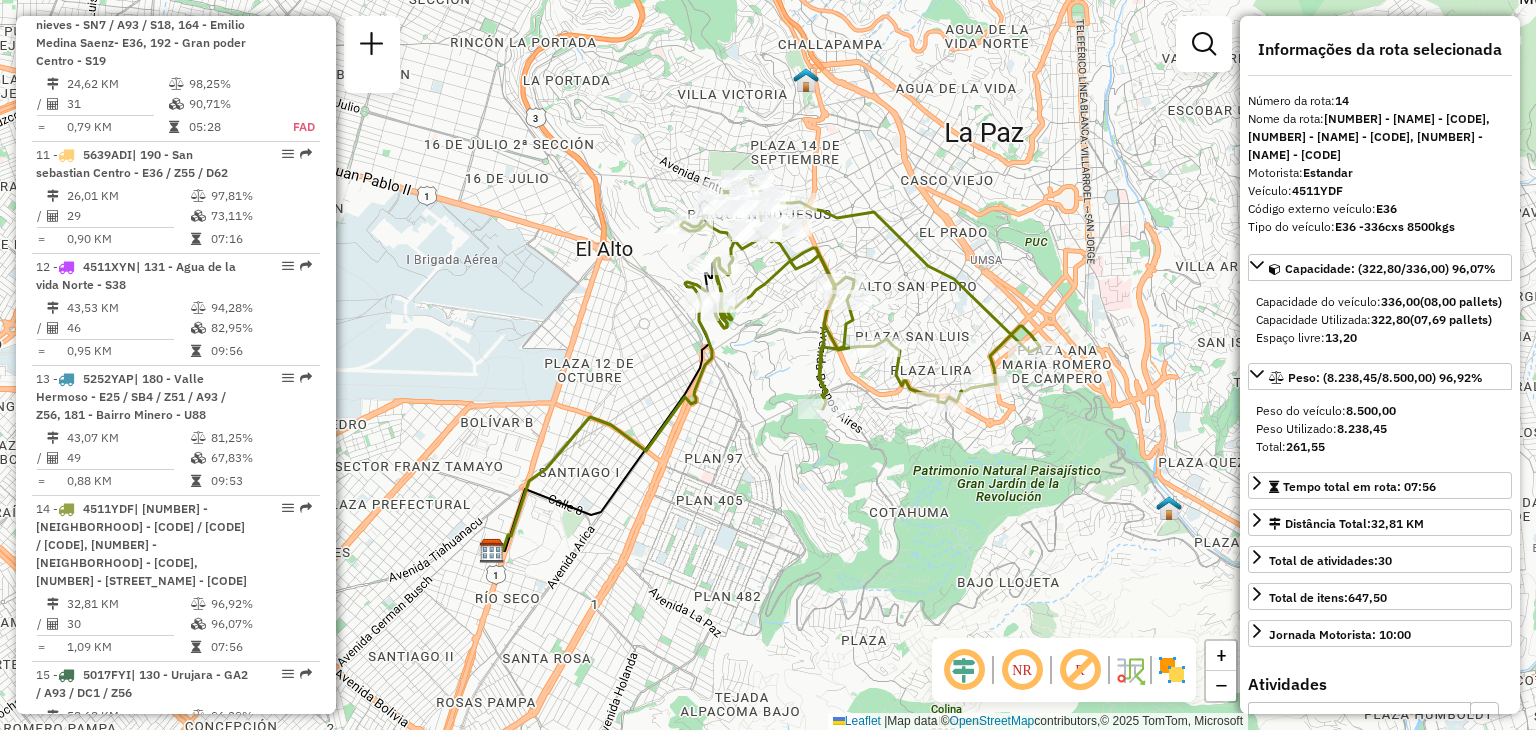 drag, startPoint x: 734, startPoint y: 249, endPoint x: 776, endPoint y: 324, distance: 85.95929 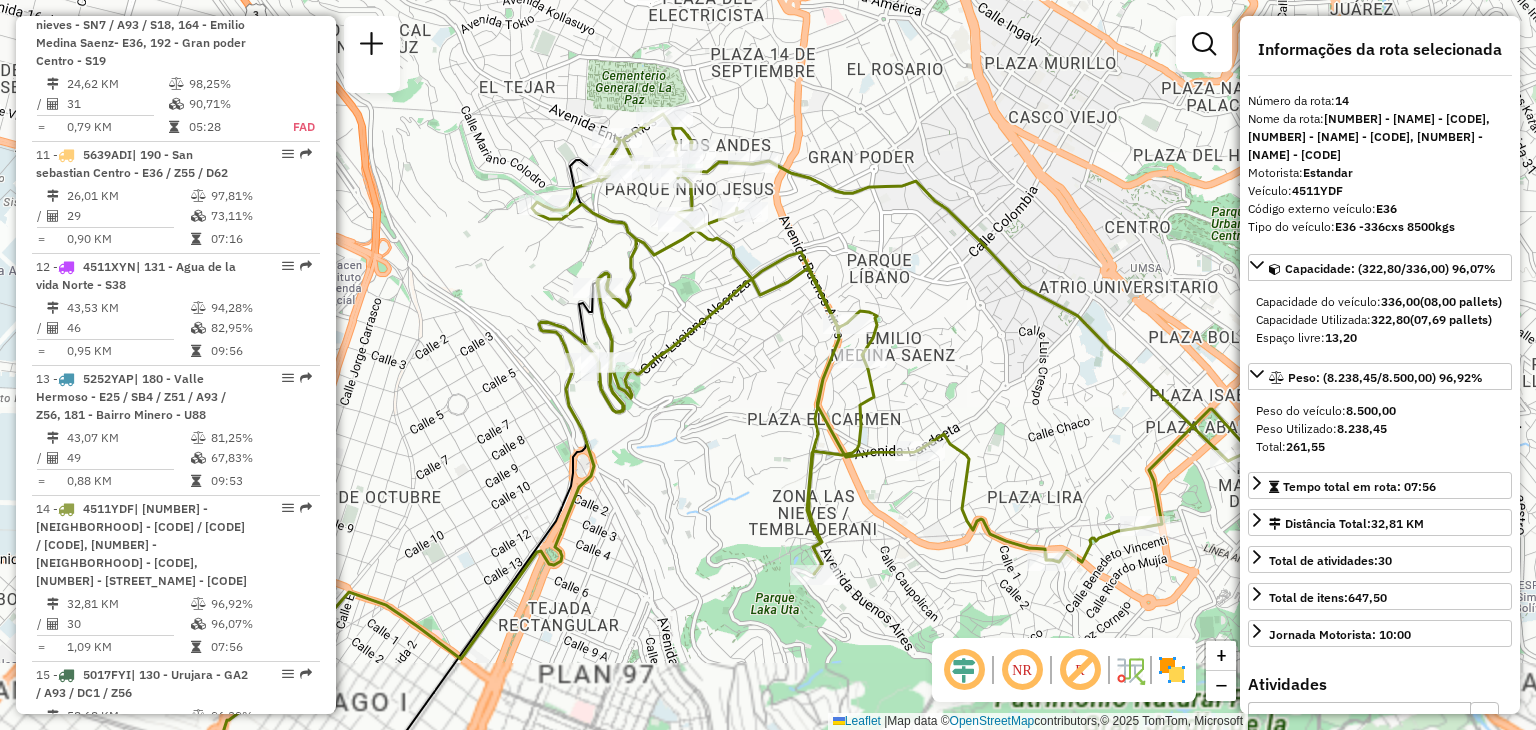 drag, startPoint x: 776, startPoint y: 418, endPoint x: 716, endPoint y: 424, distance: 60.299255 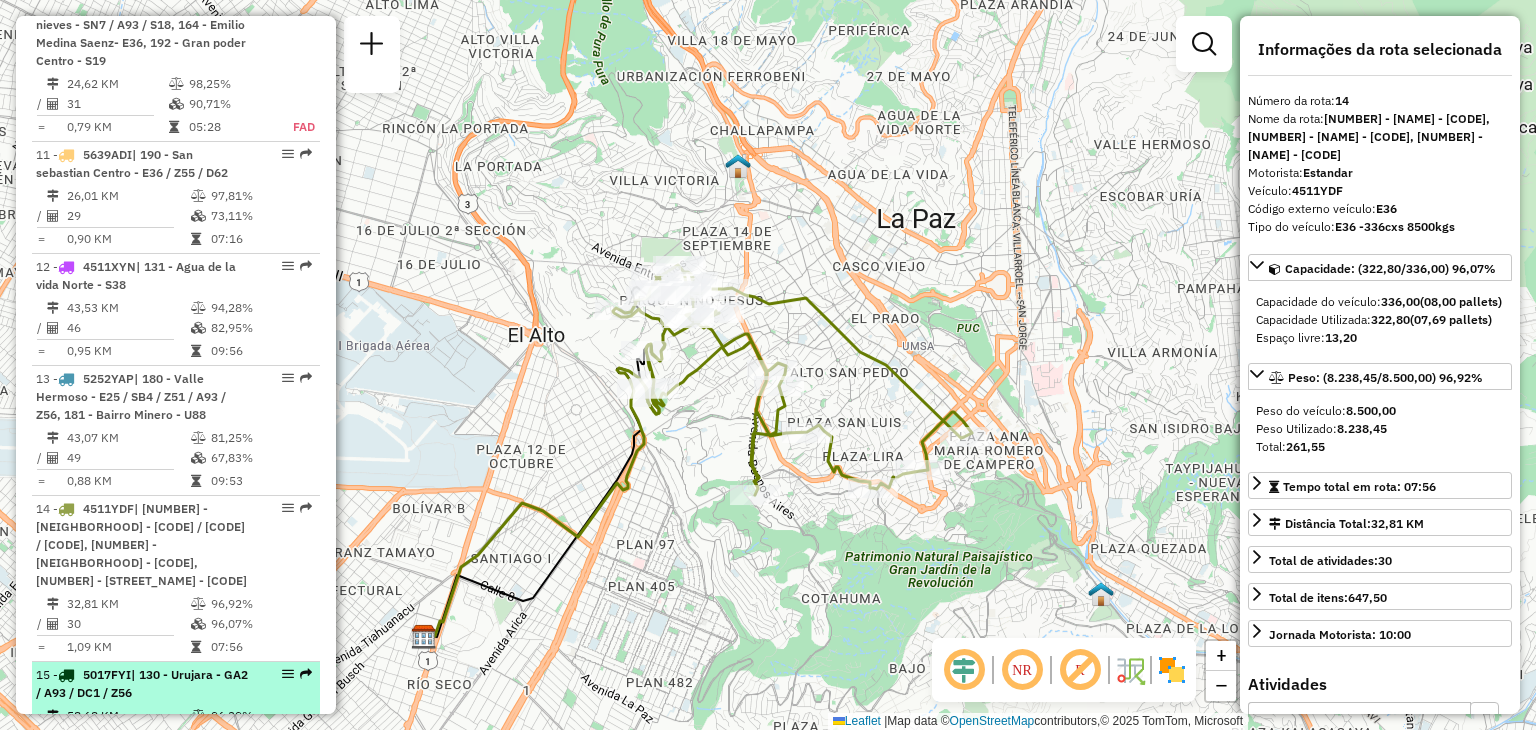click on "58,68 KM" at bounding box center (128, 716) 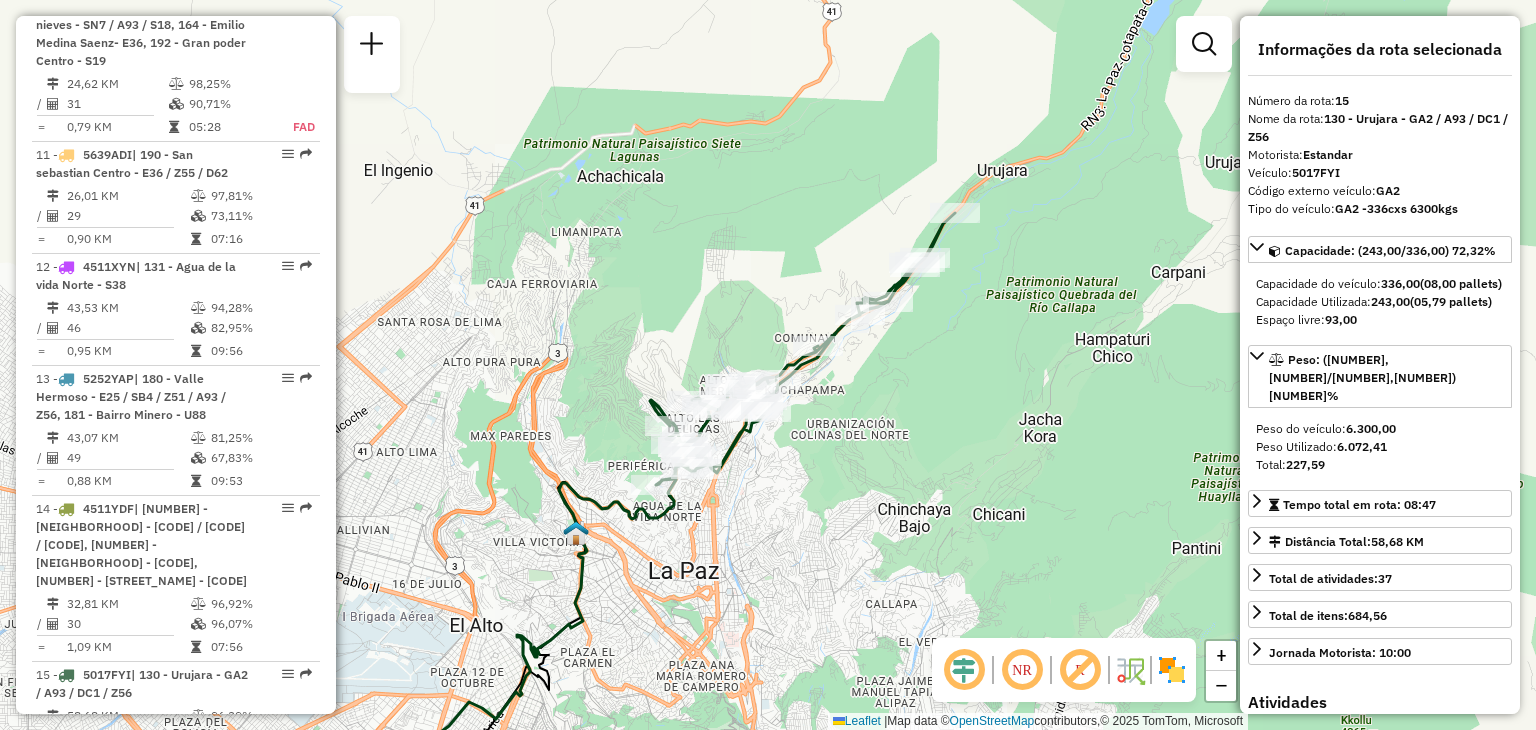 drag, startPoint x: 607, startPoint y: 395, endPoint x: 712, endPoint y: 305, distance: 138.29317 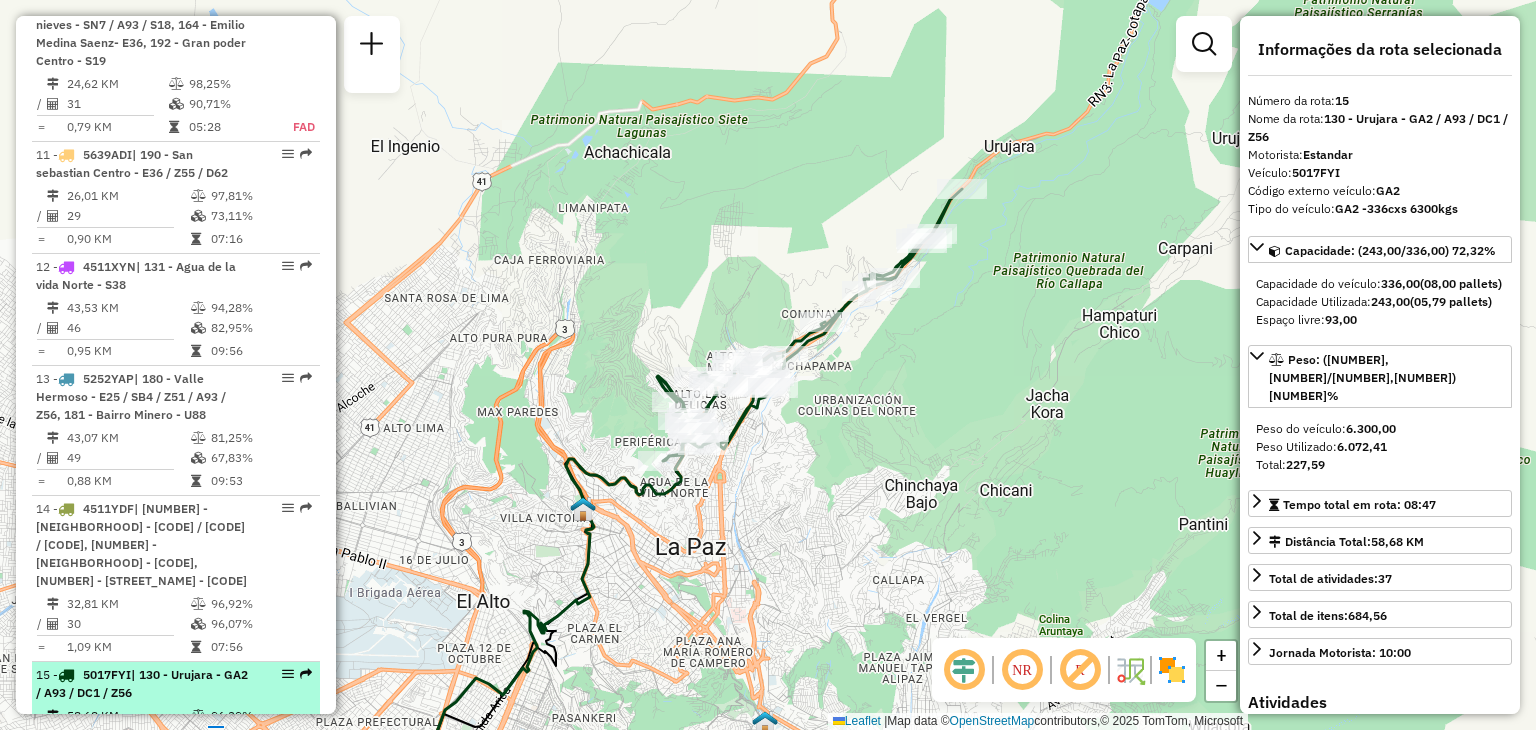 click on "58,68 KM" at bounding box center (128, 716) 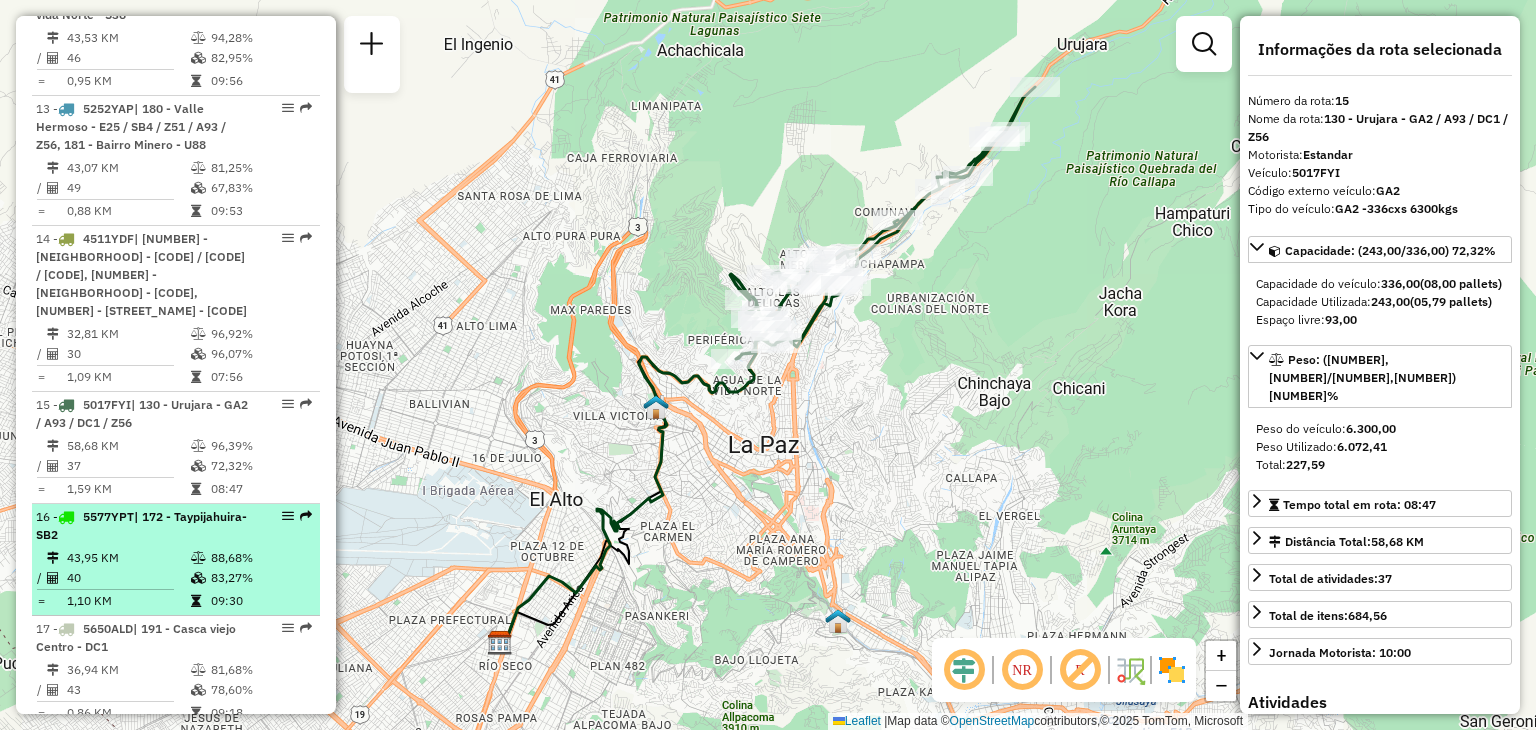 scroll, scrollTop: 2298, scrollLeft: 0, axis: vertical 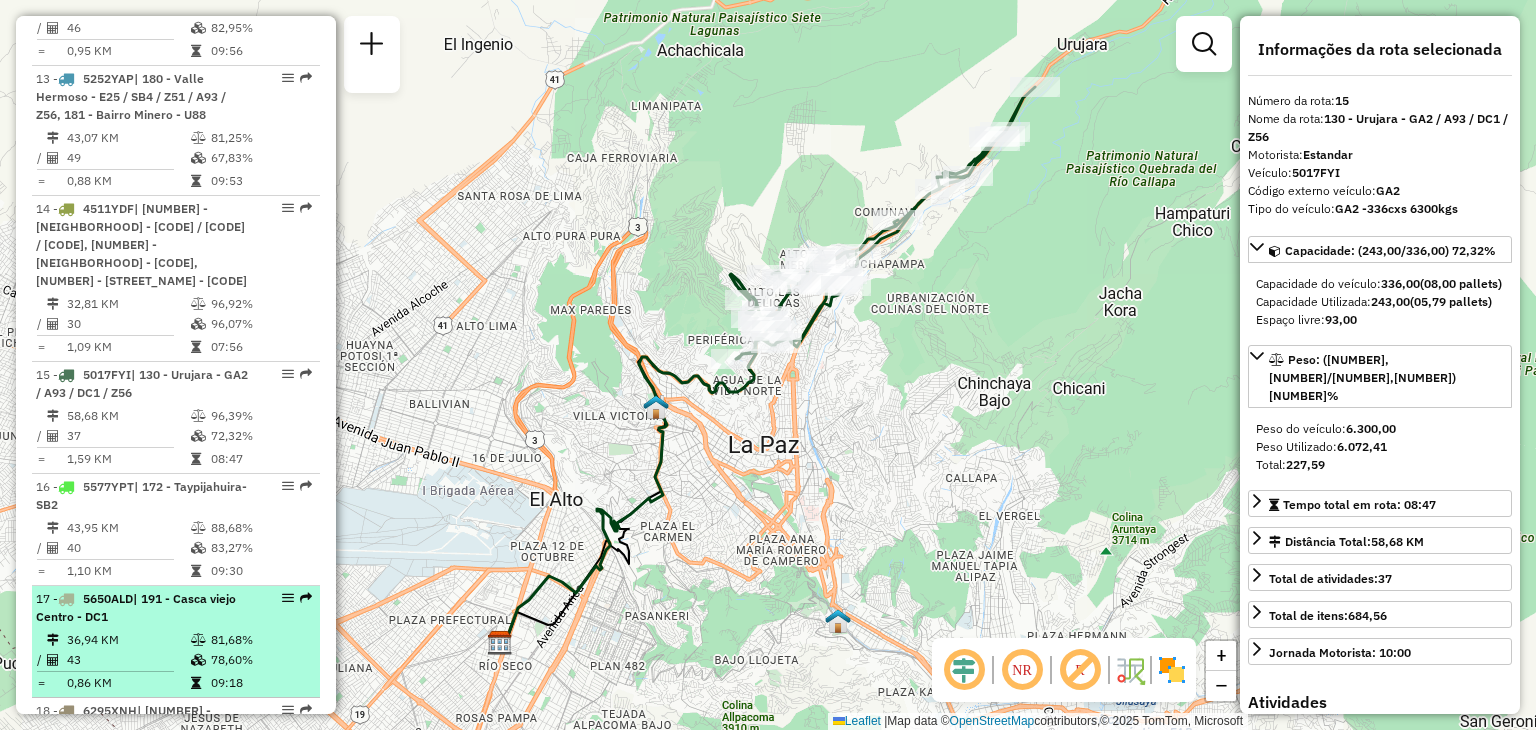 click on "36,94 KM" at bounding box center [128, 640] 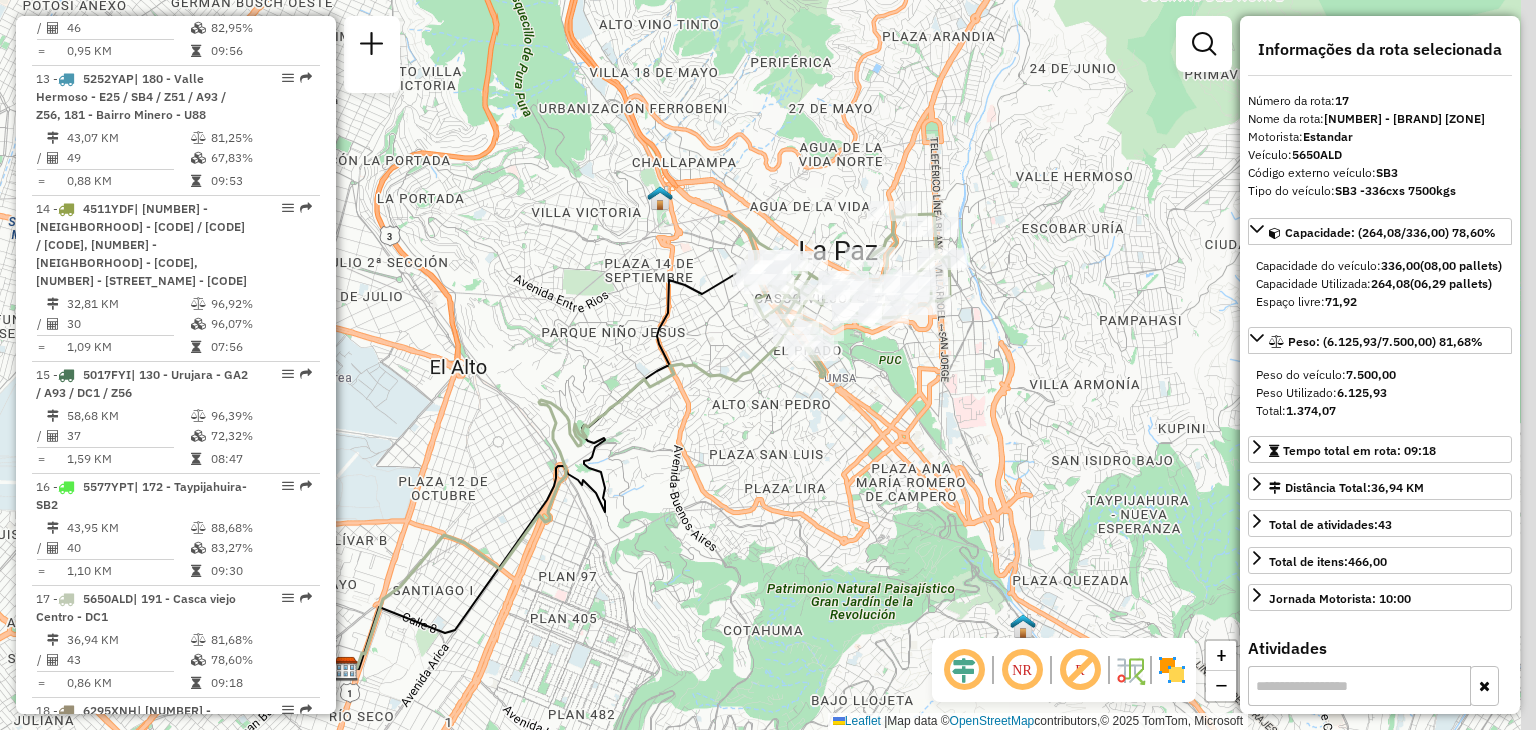 drag, startPoint x: 842, startPoint y: 389, endPoint x: 684, endPoint y: 486, distance: 185.39957 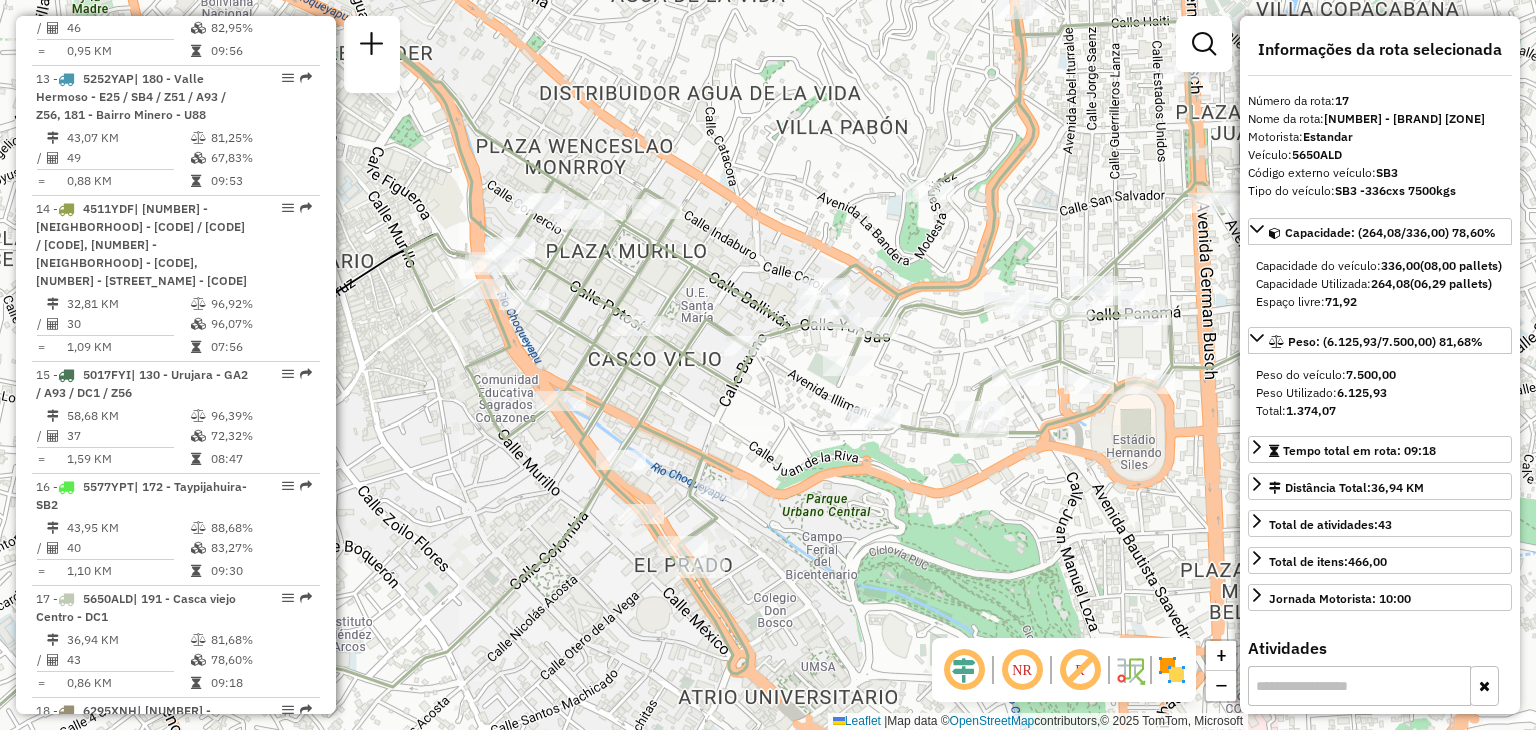 drag, startPoint x: 759, startPoint y: 437, endPoint x: 819, endPoint y: 405, distance: 68 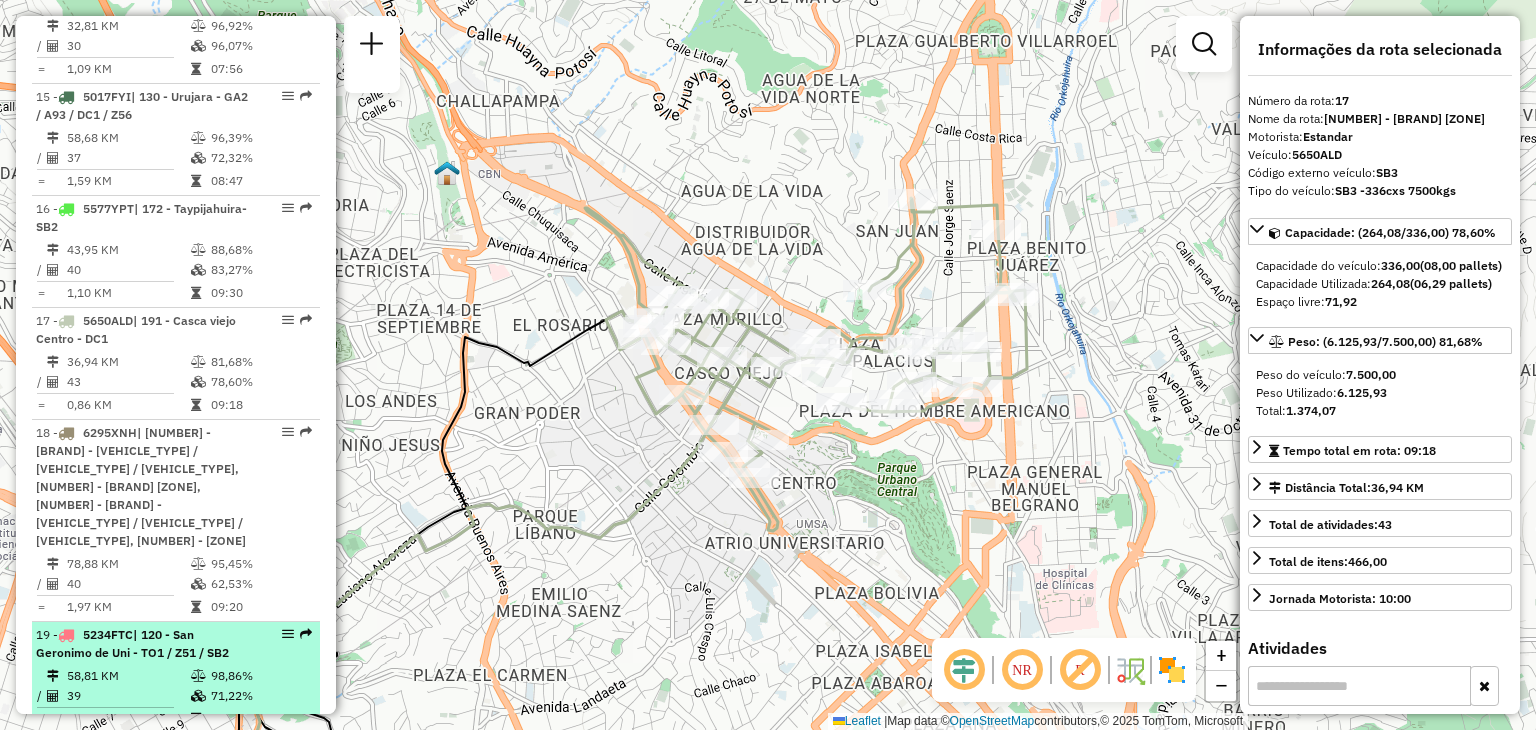 scroll, scrollTop: 2698, scrollLeft: 0, axis: vertical 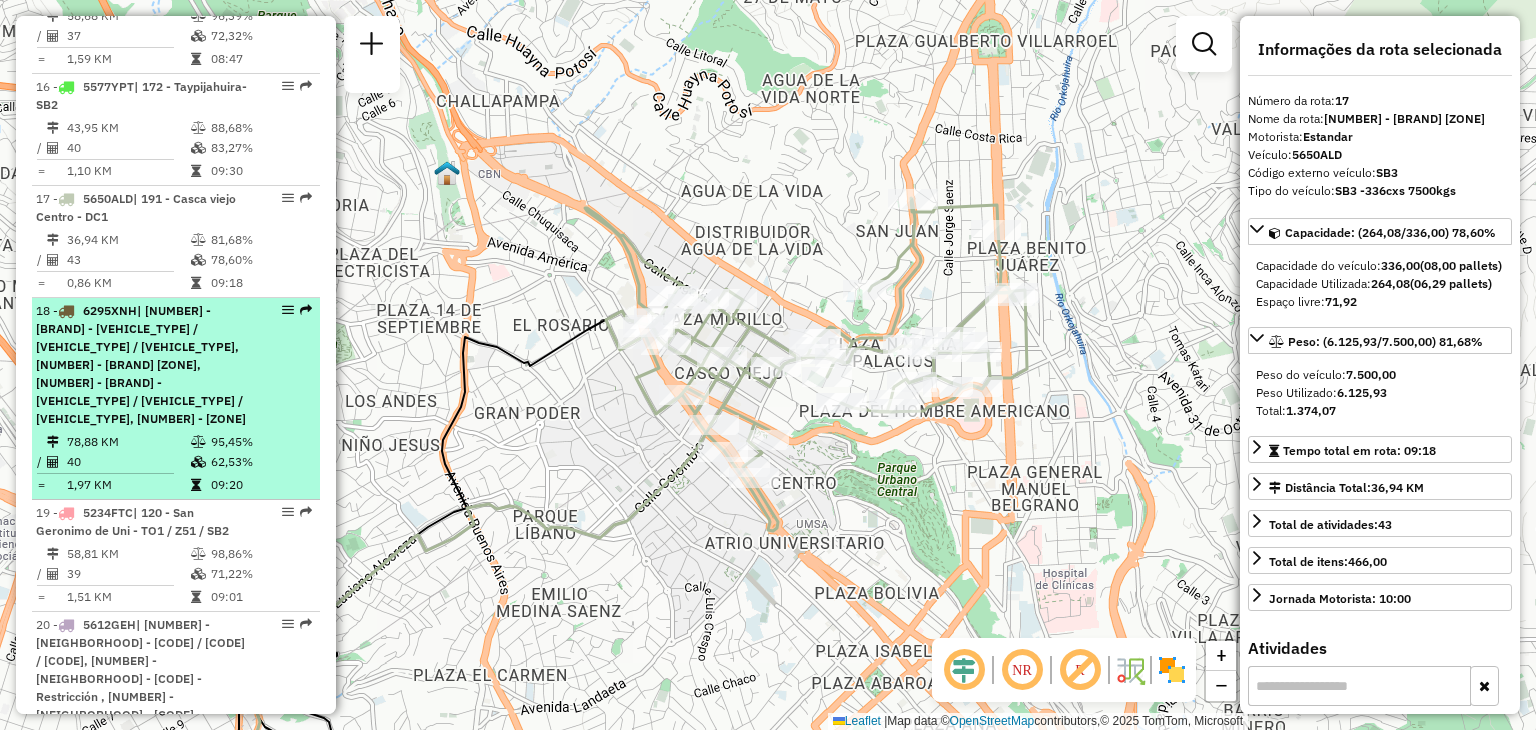 click on "78,88 KM" at bounding box center [128, 442] 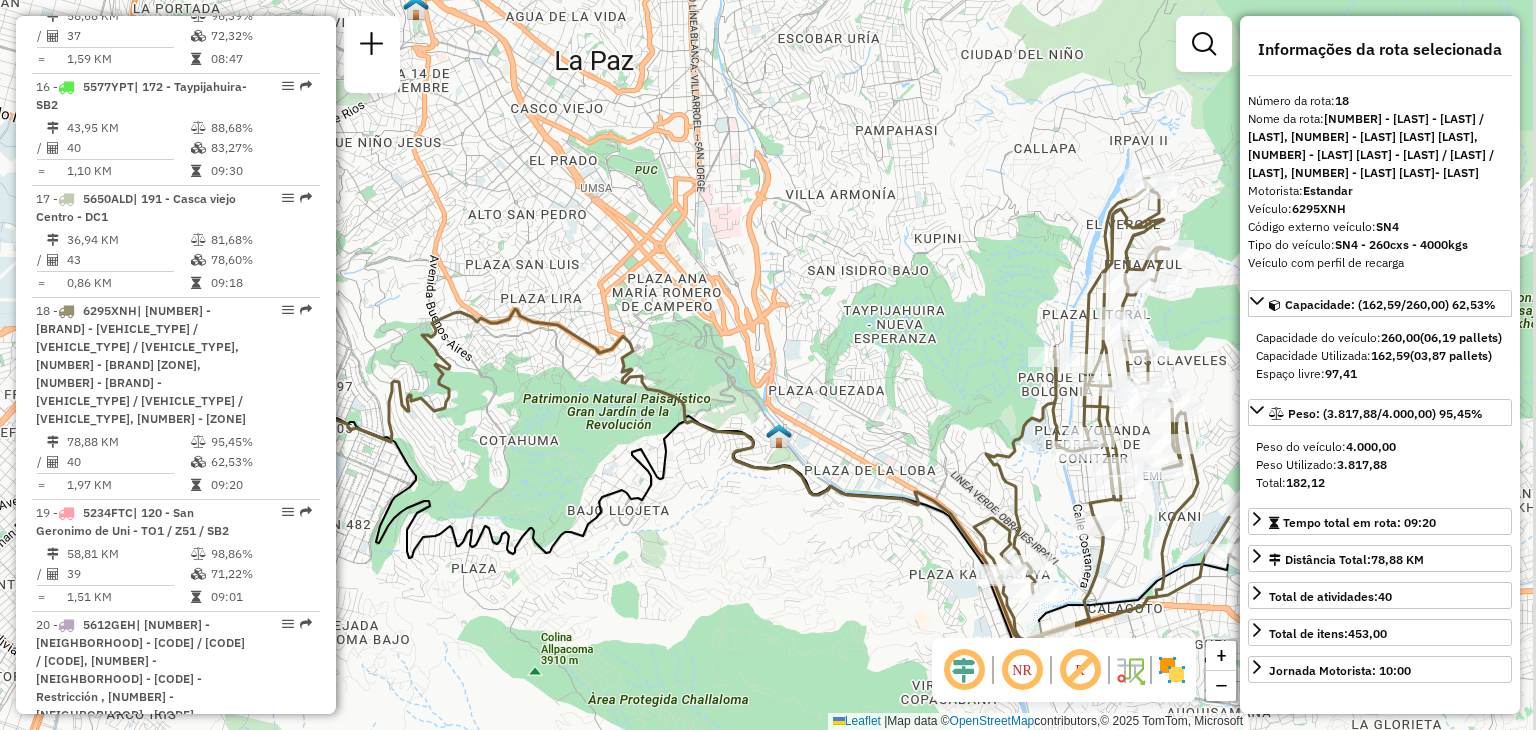 drag, startPoint x: 784, startPoint y: 320, endPoint x: 506, endPoint y: 419, distance: 295.10168 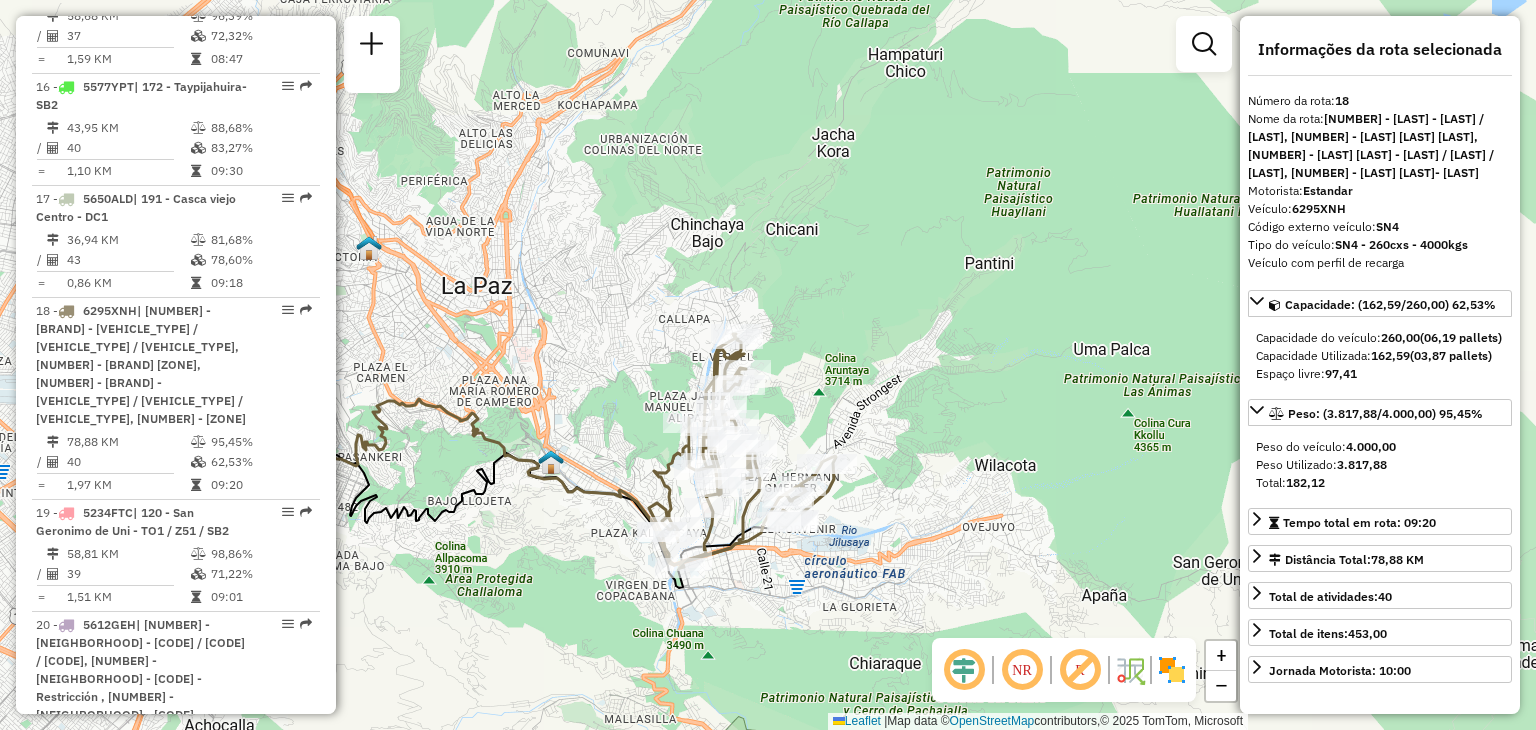 drag, startPoint x: 824, startPoint y: 549, endPoint x: 755, endPoint y: 533, distance: 70.83079 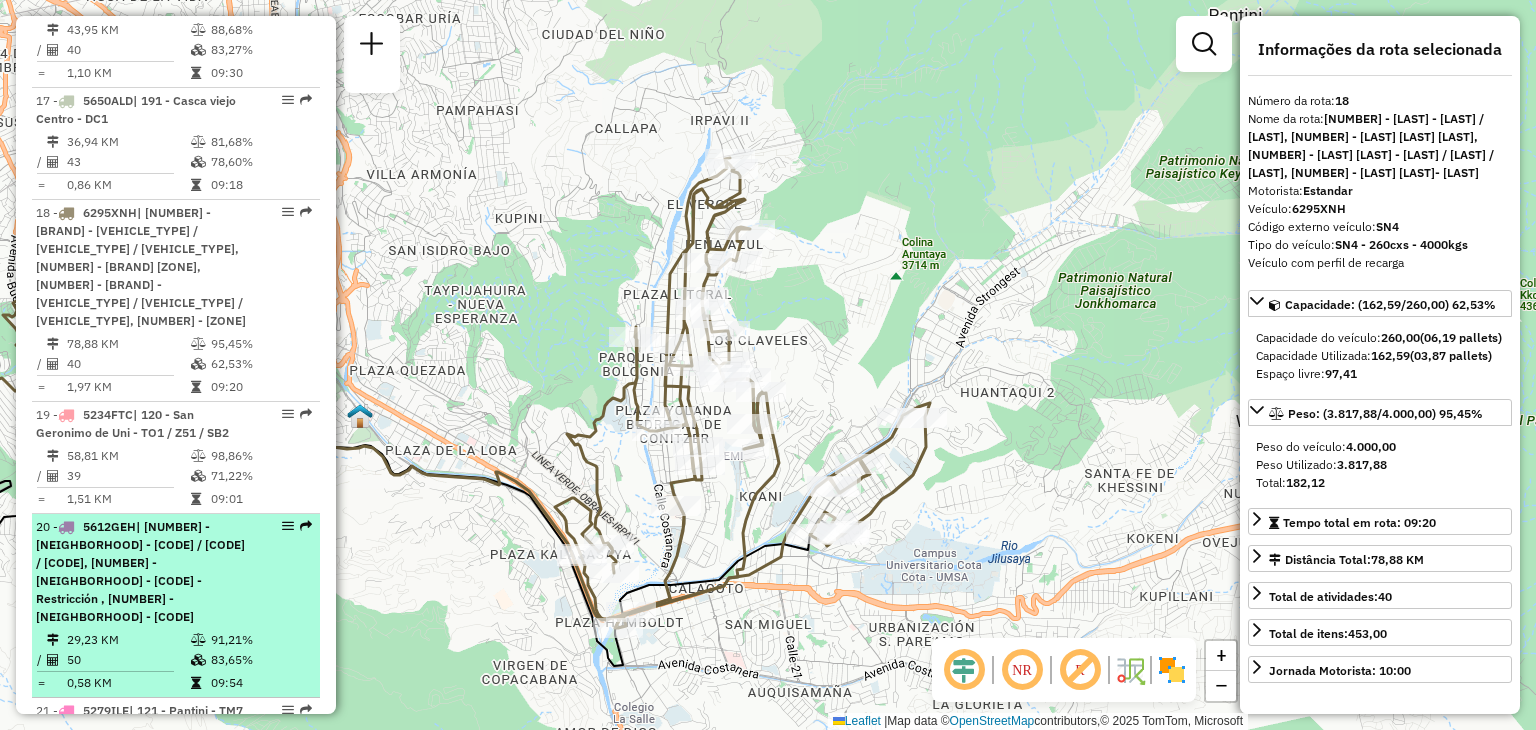 scroll, scrollTop: 2798, scrollLeft: 0, axis: vertical 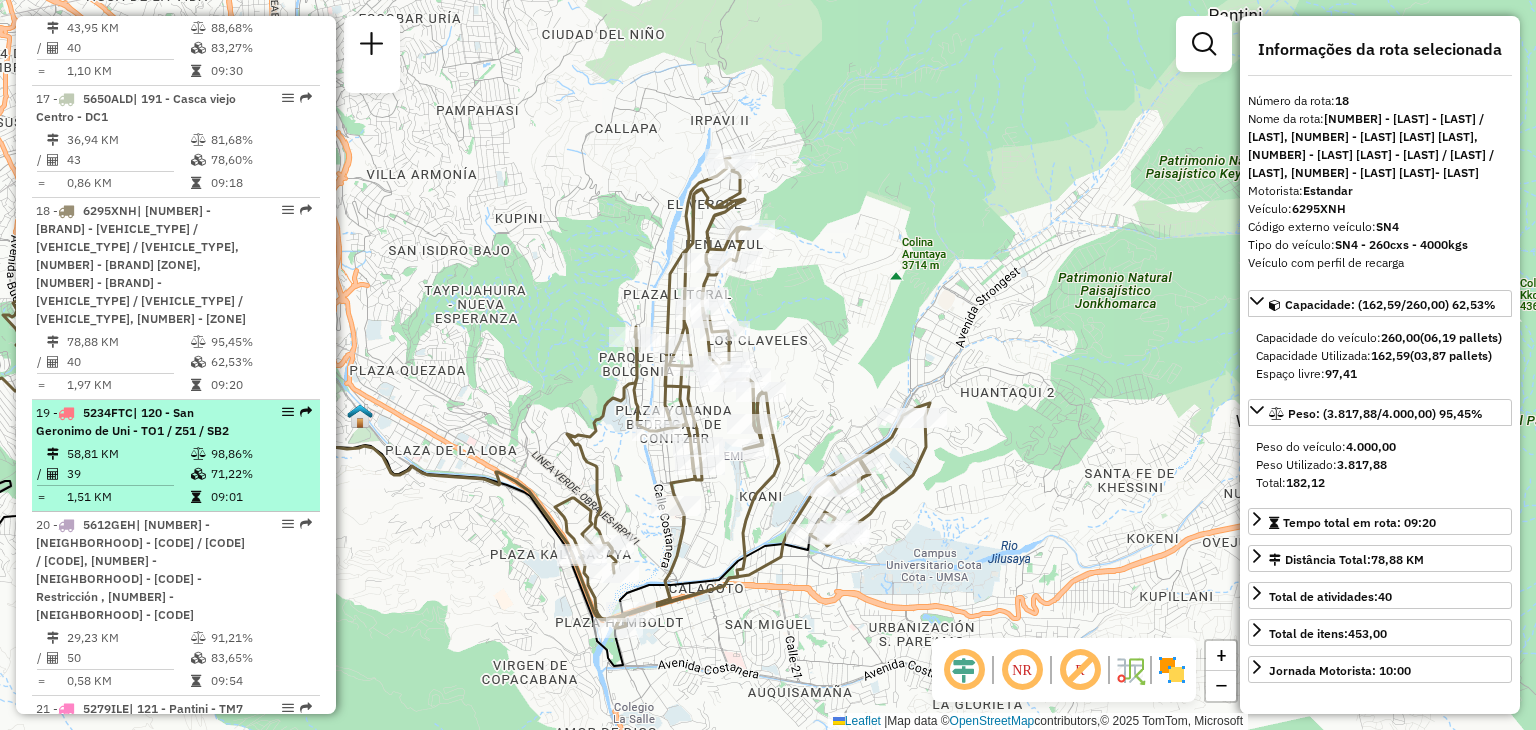 click on "58,81 KM" at bounding box center [128, 454] 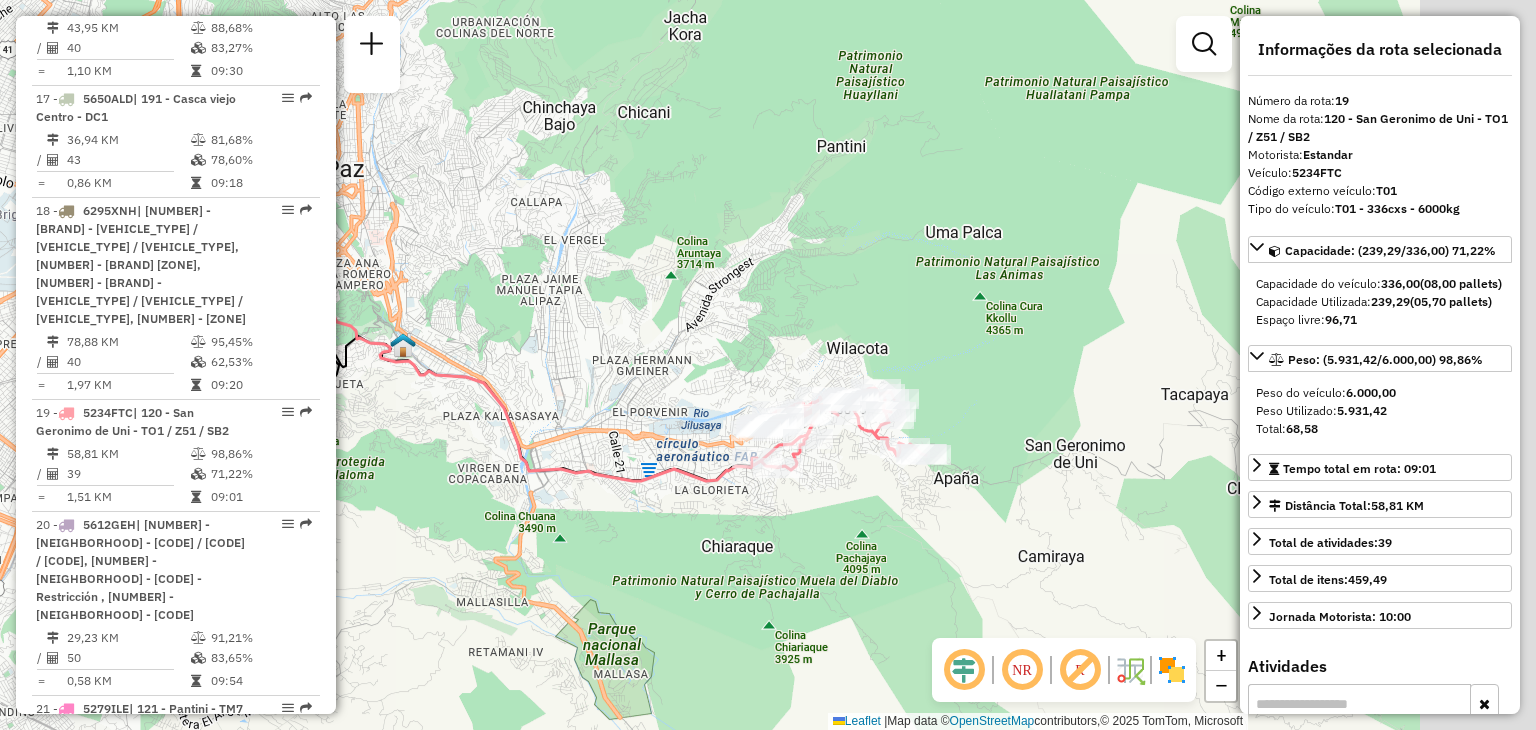 drag, startPoint x: 721, startPoint y: 462, endPoint x: 509, endPoint y: 473, distance: 212.28519 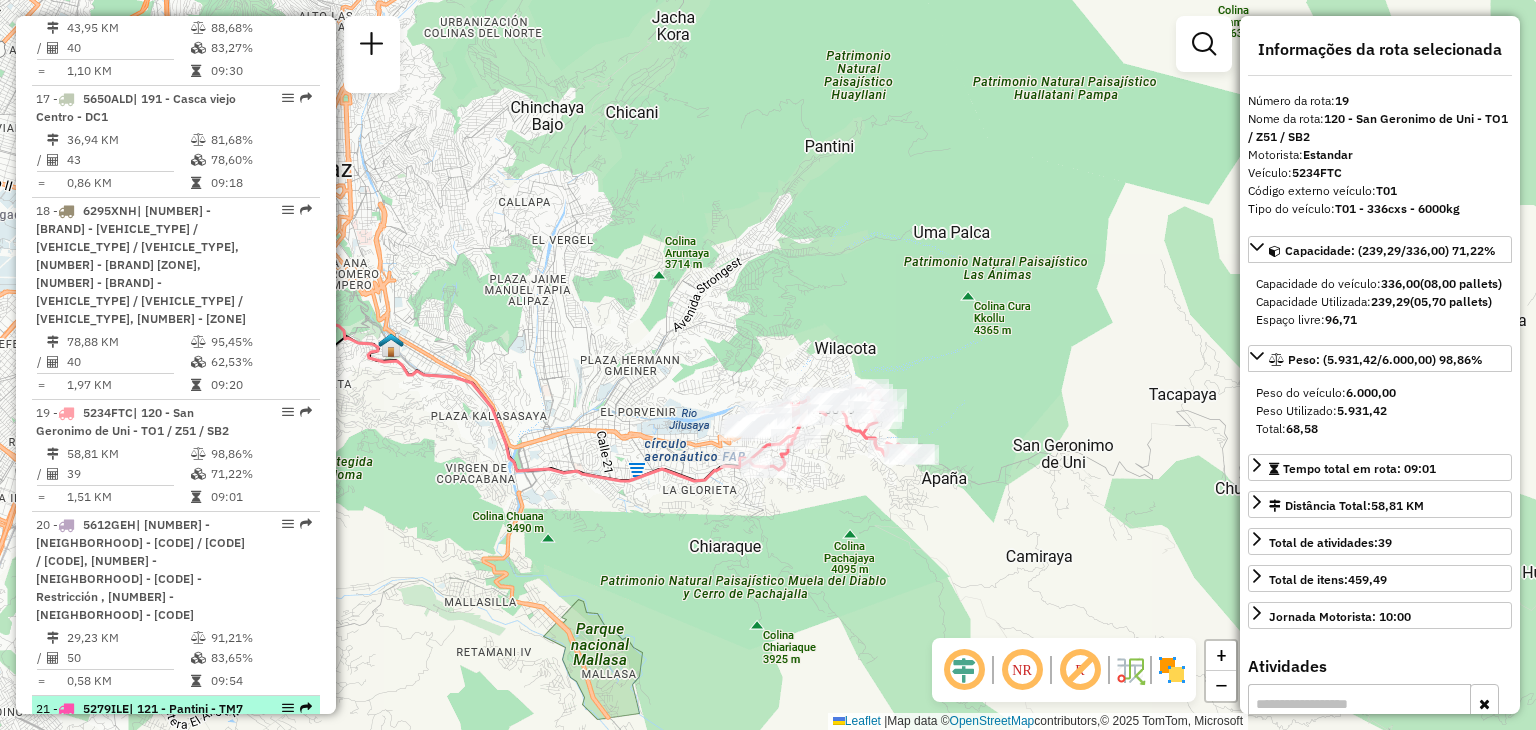 click on "| 121 - Pantini - TM7 / SB2 / SB3, 123 - San Miguel - TN9 / SB3 / T01" at bounding box center (139, 726) 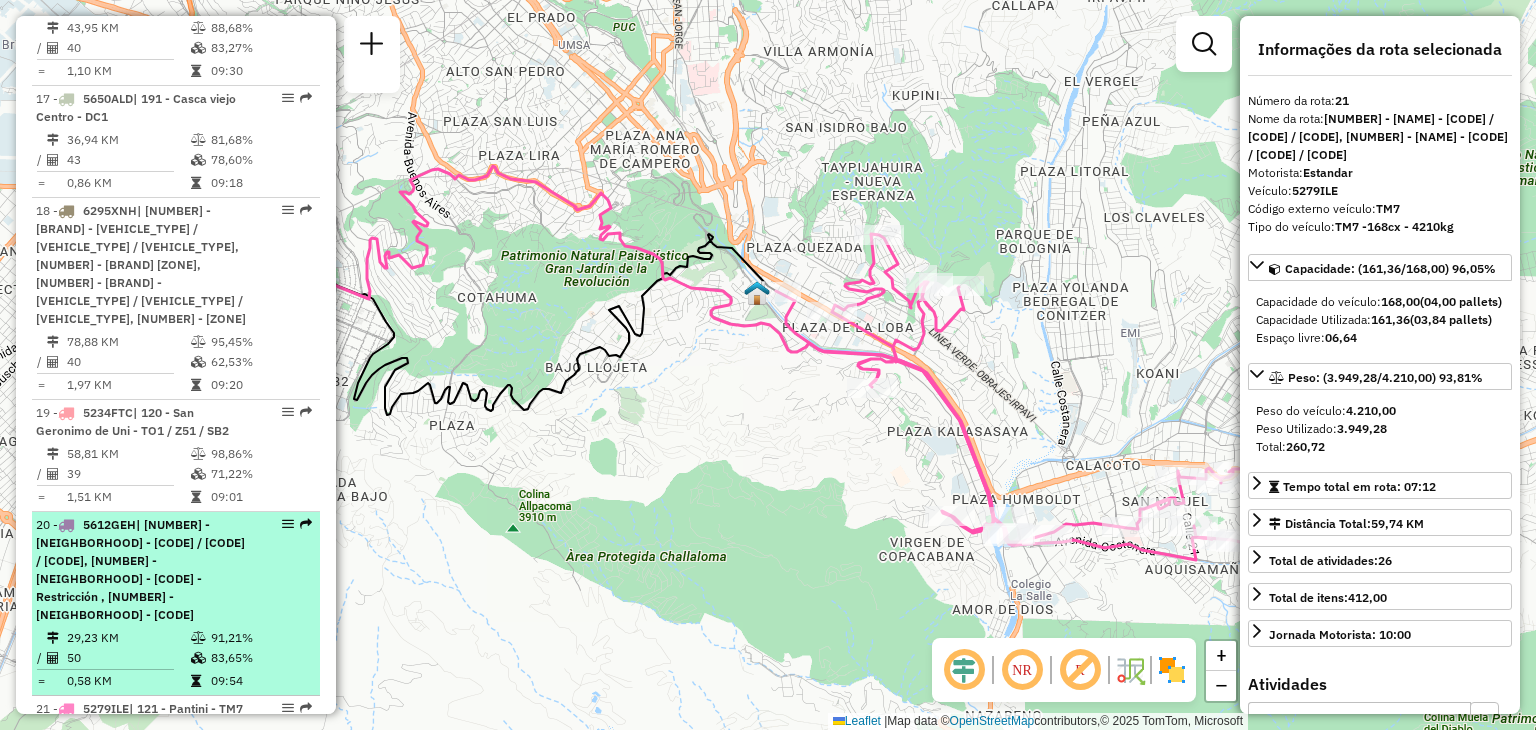 click on "29,23 KM" at bounding box center [128, 638] 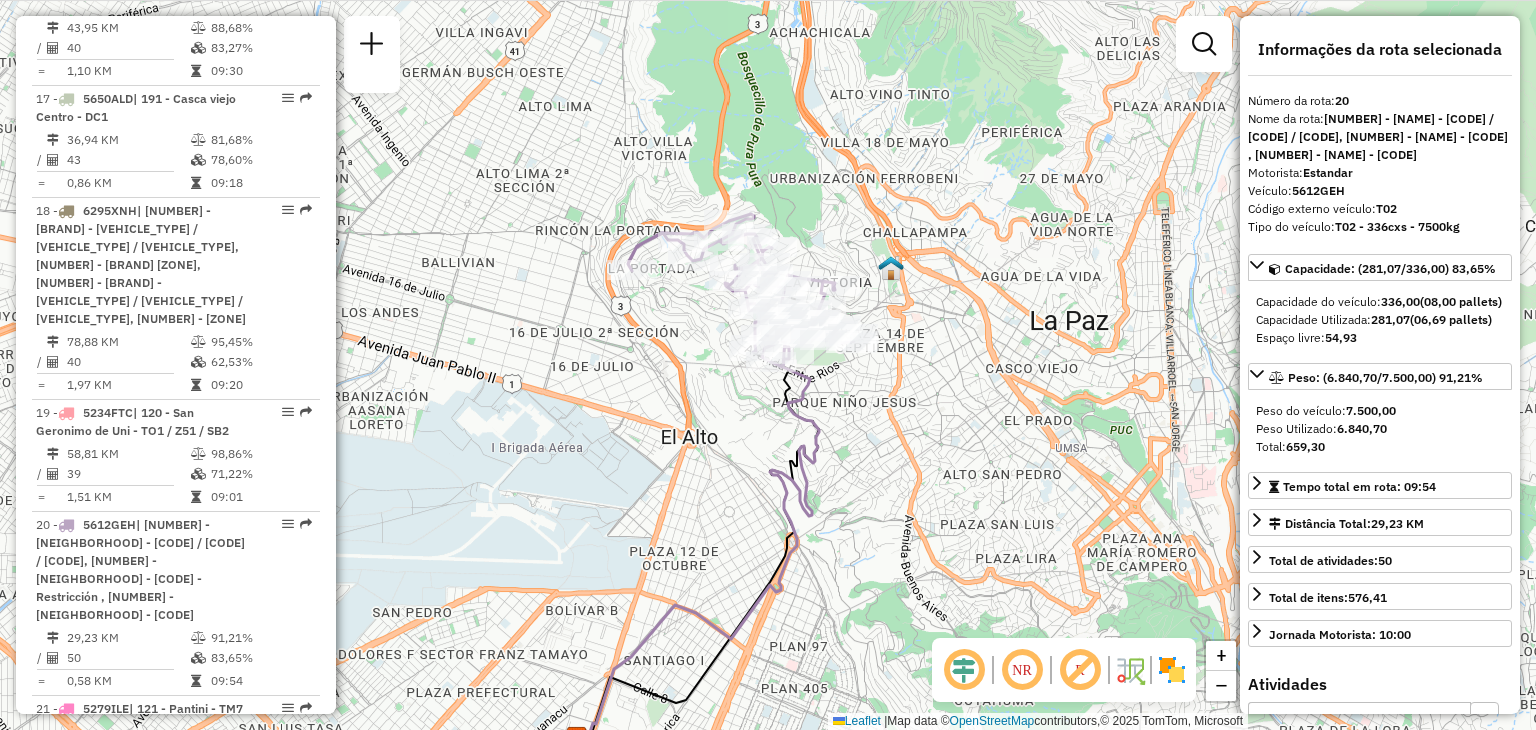 drag, startPoint x: 801, startPoint y: 433, endPoint x: 749, endPoint y: 546, distance: 124.39051 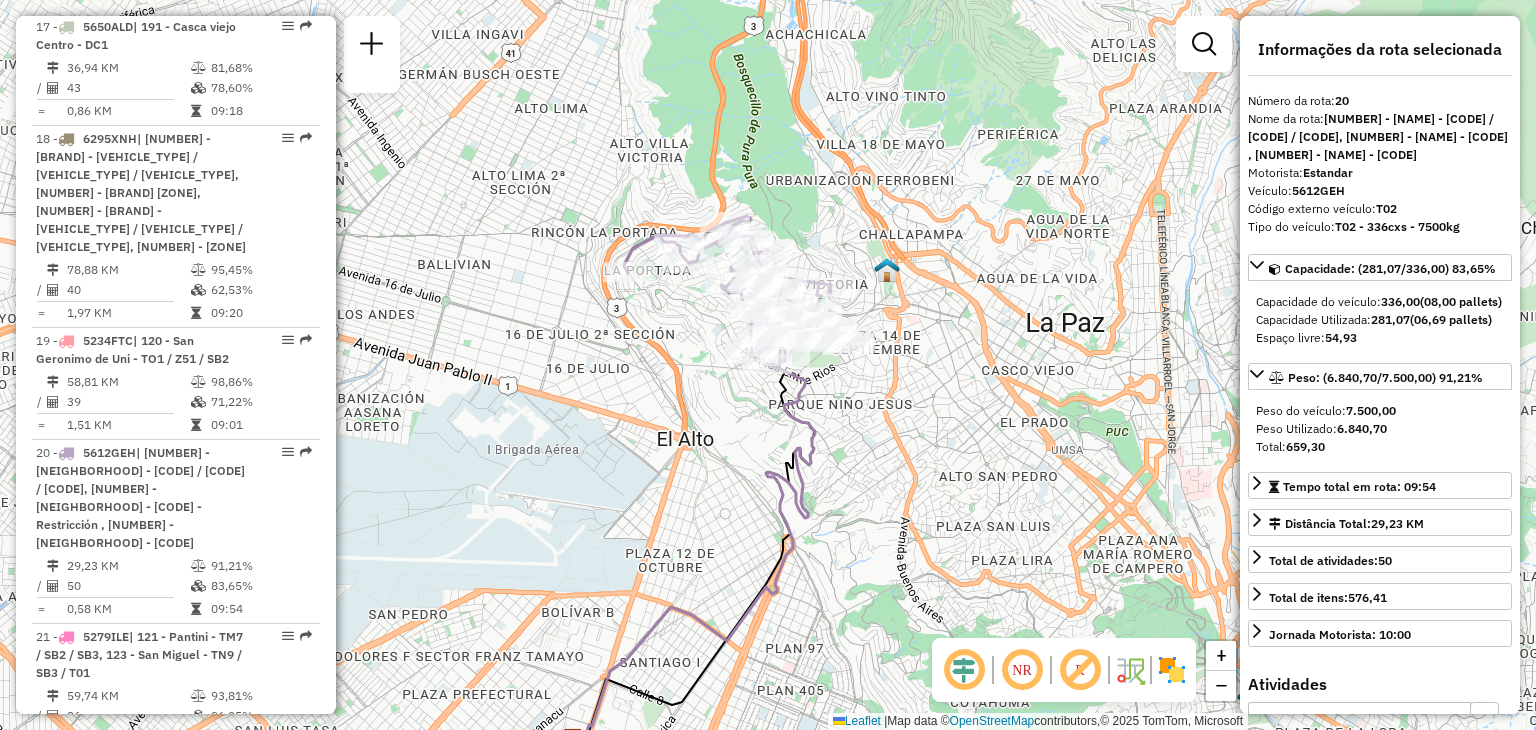 scroll, scrollTop: 3098, scrollLeft: 0, axis: vertical 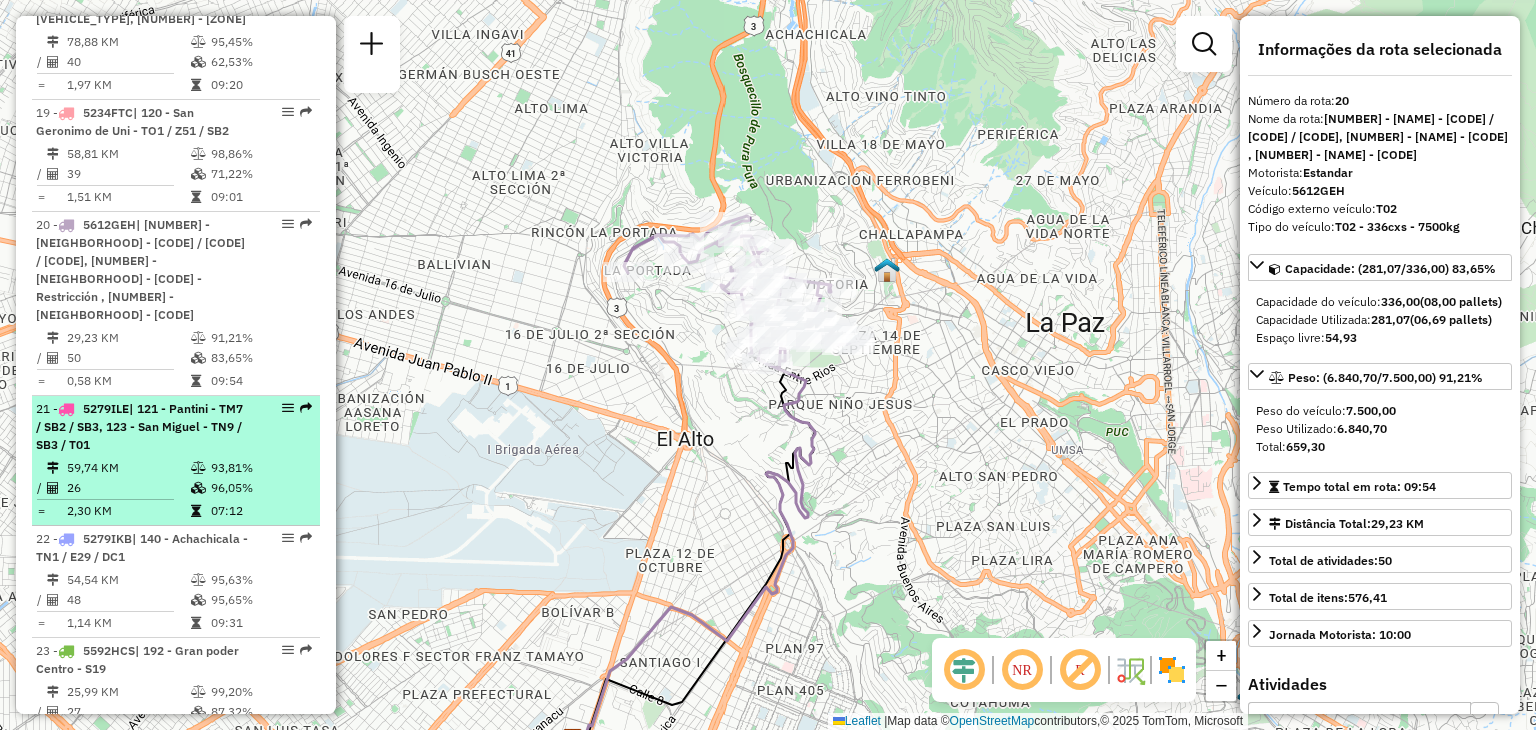click on "59,74 KM" at bounding box center [128, 468] 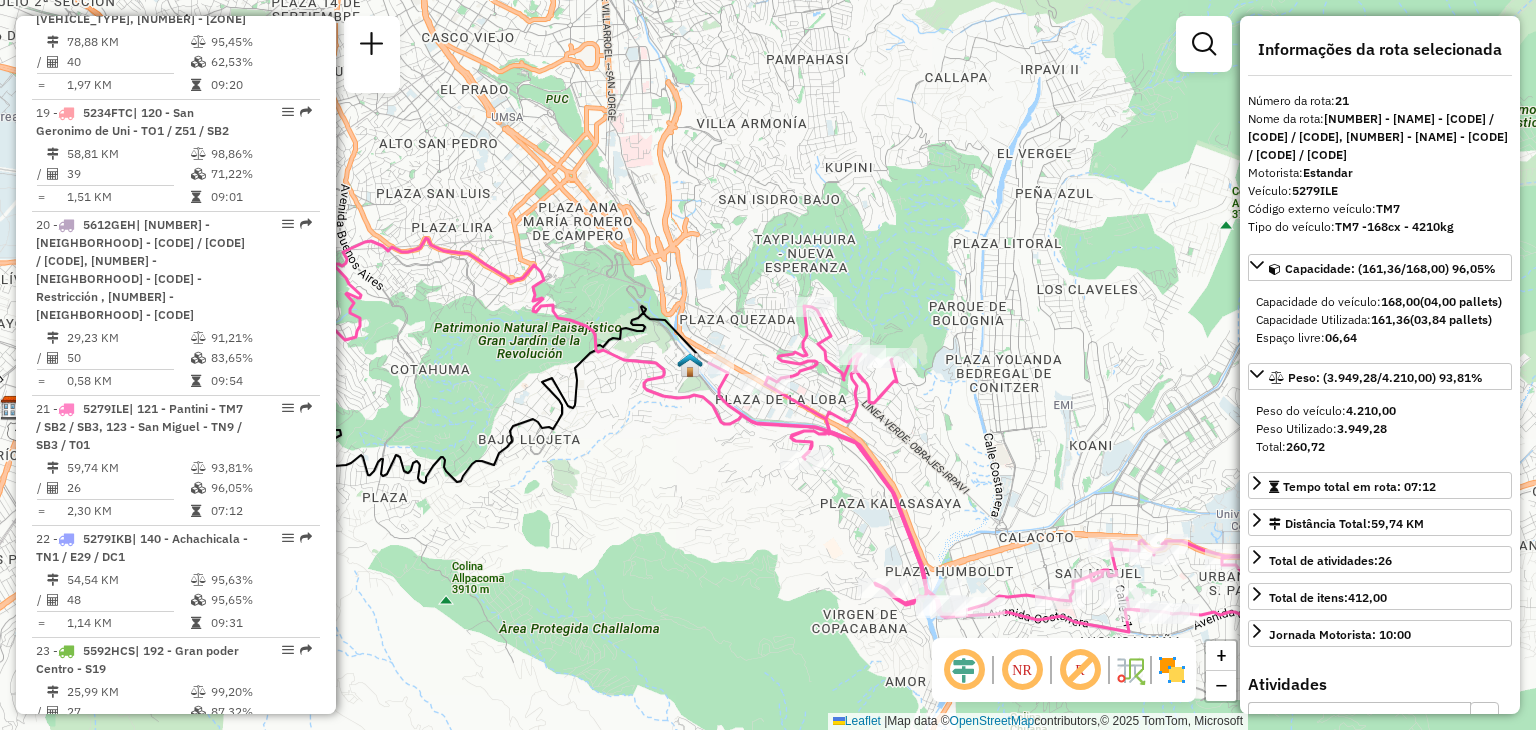 drag, startPoint x: 645, startPoint y: 283, endPoint x: 528, endPoint y: 361, distance: 140.6165 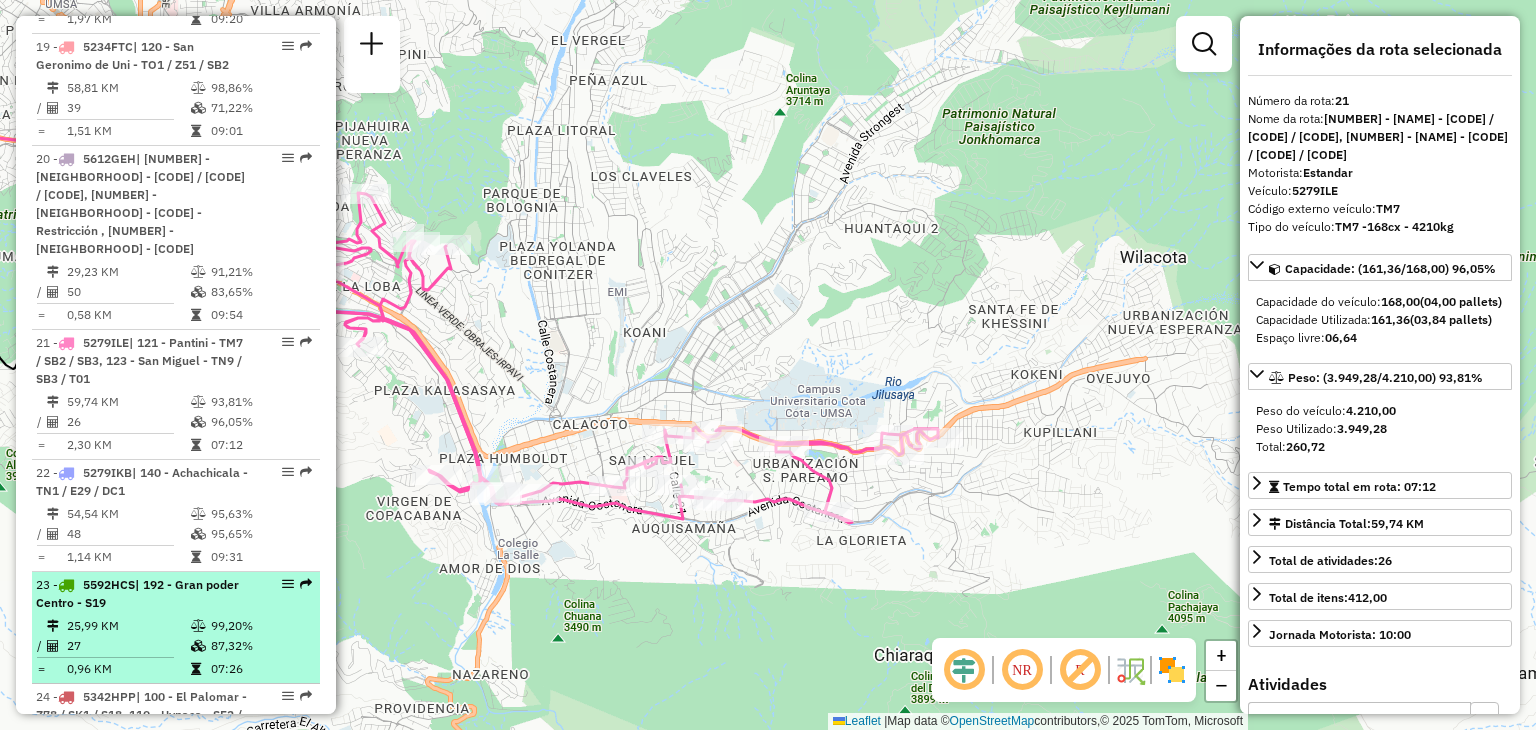 scroll, scrollTop: 3168, scrollLeft: 0, axis: vertical 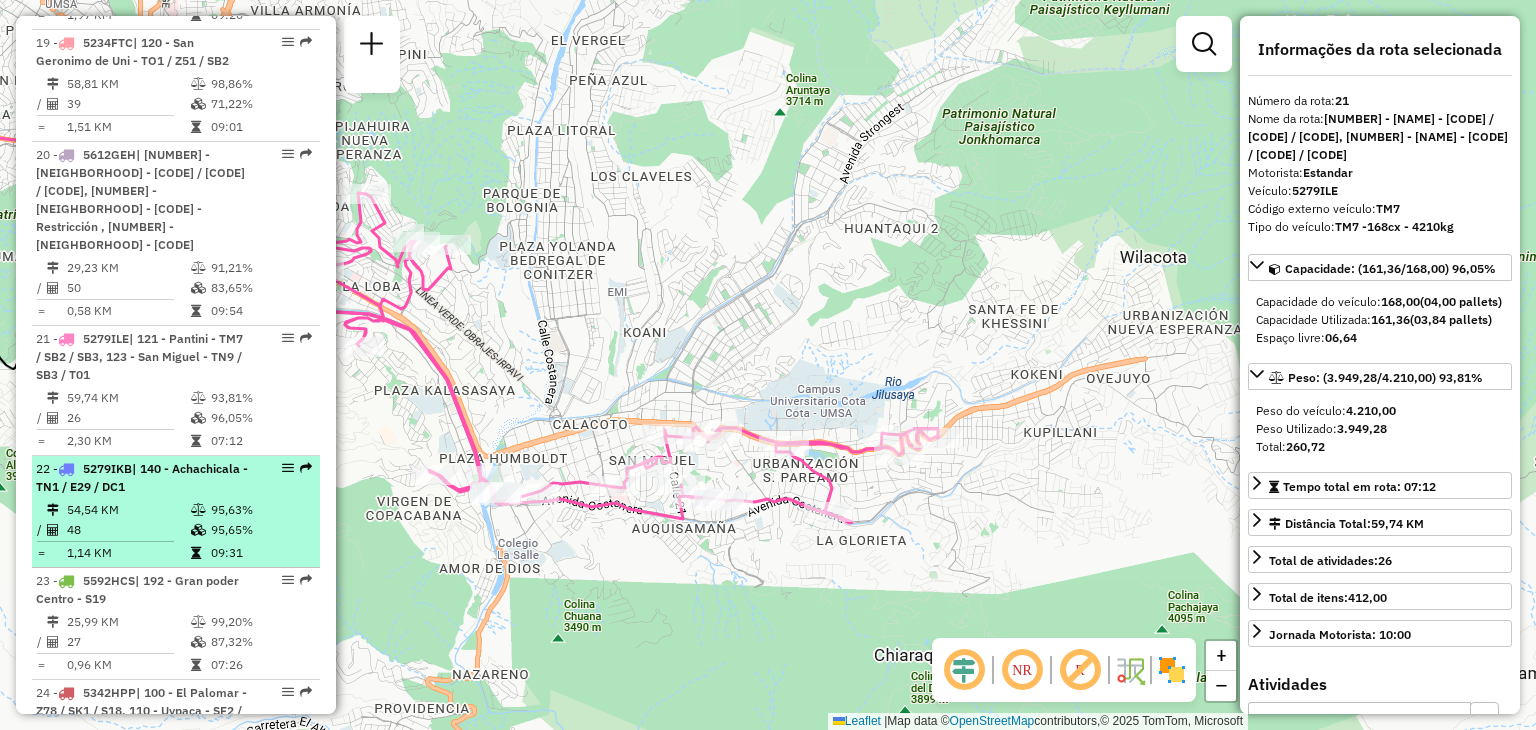 click on "48" at bounding box center (128, 530) 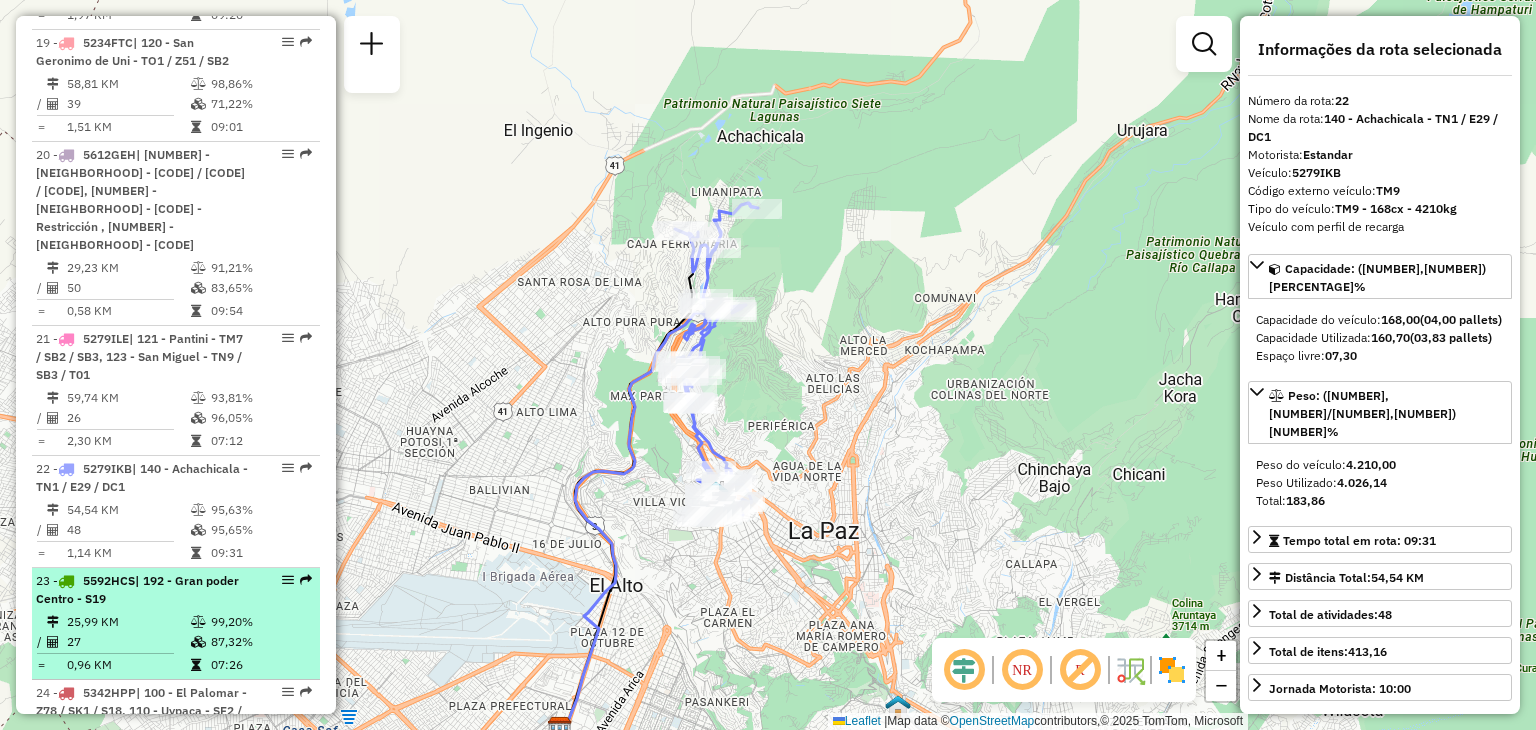 click on "23 -       5592HCS   | 192 - Gran poder Centro - S19" at bounding box center [142, 590] 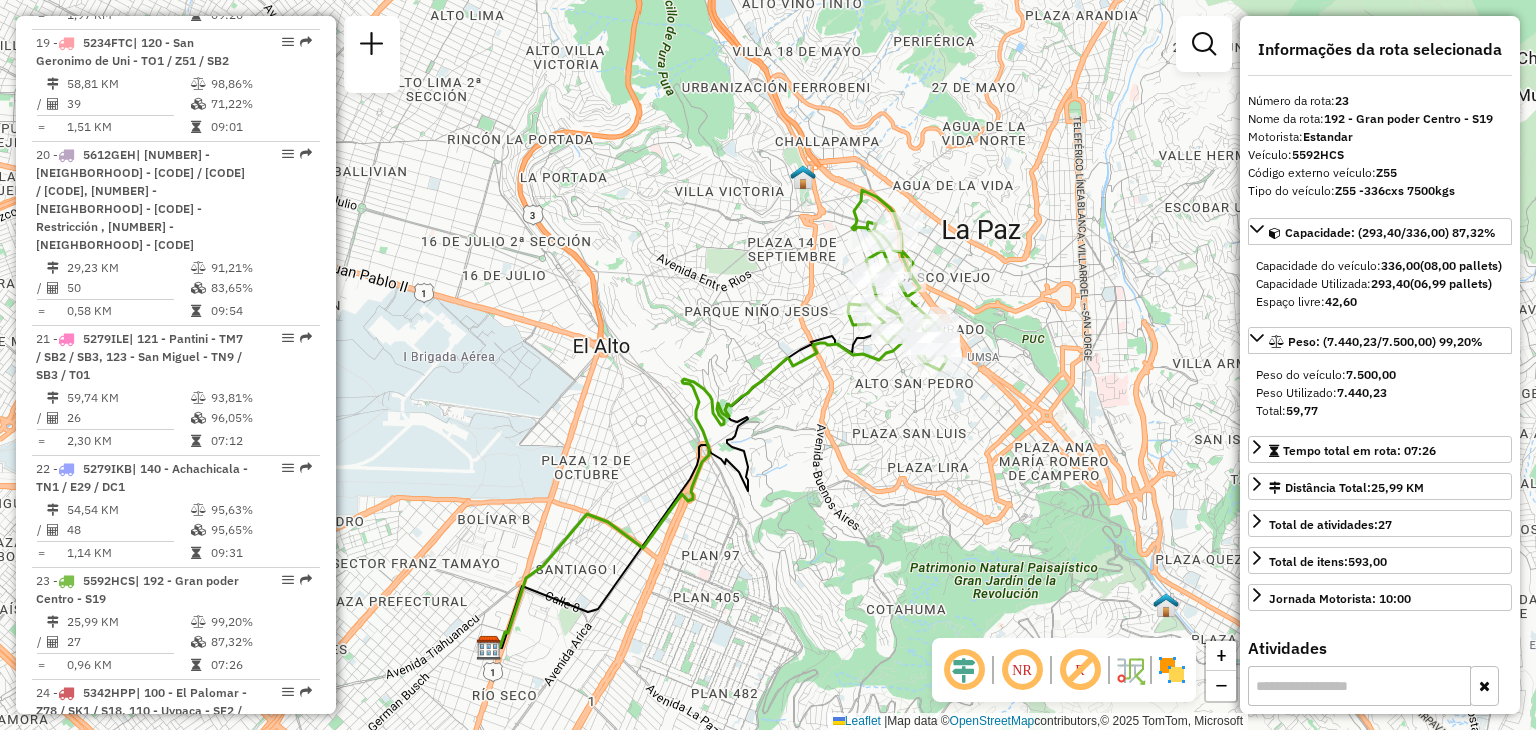 drag, startPoint x: 887, startPoint y: 404, endPoint x: 784, endPoint y: 485, distance: 131.03435 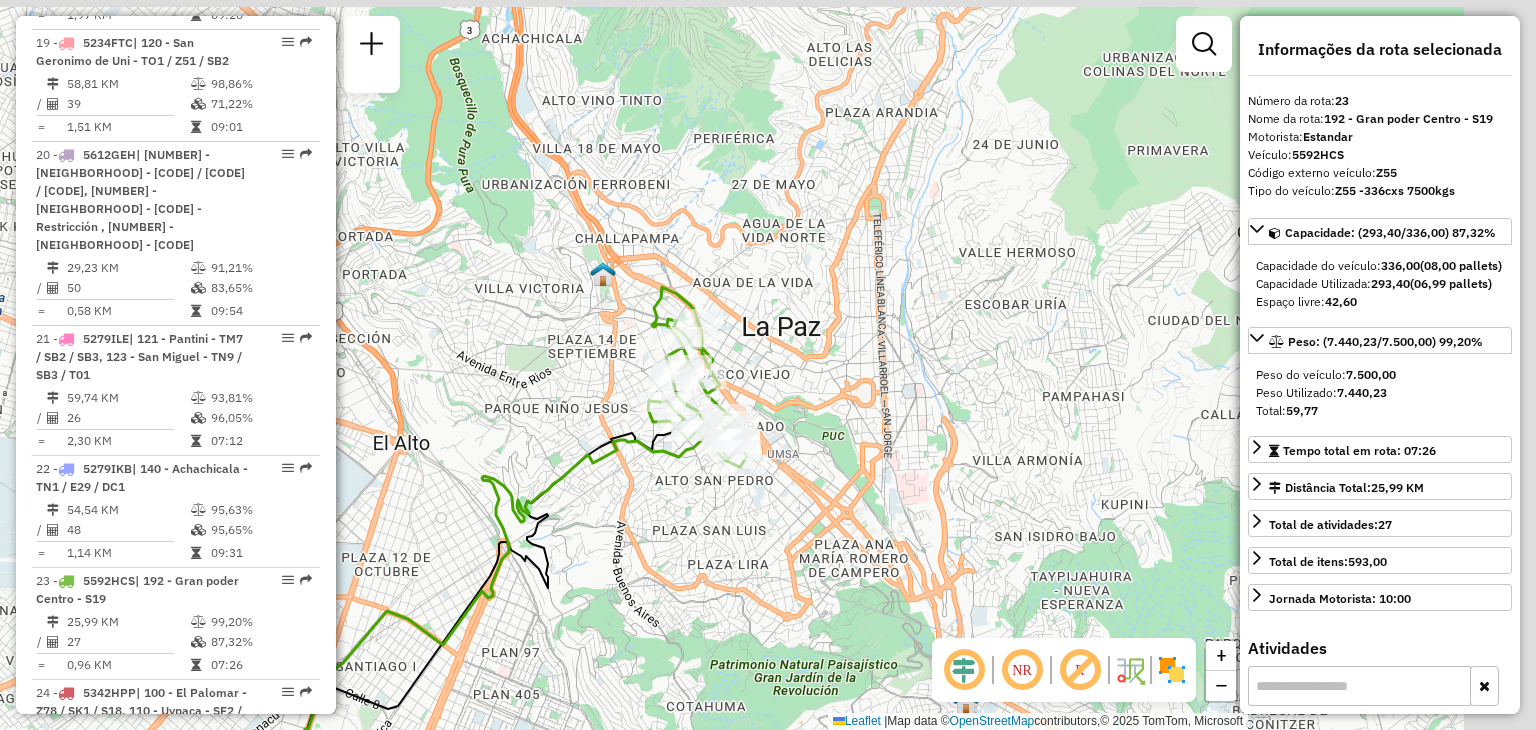 drag, startPoint x: 899, startPoint y: 382, endPoint x: 794, endPoint y: 411, distance: 108.93117 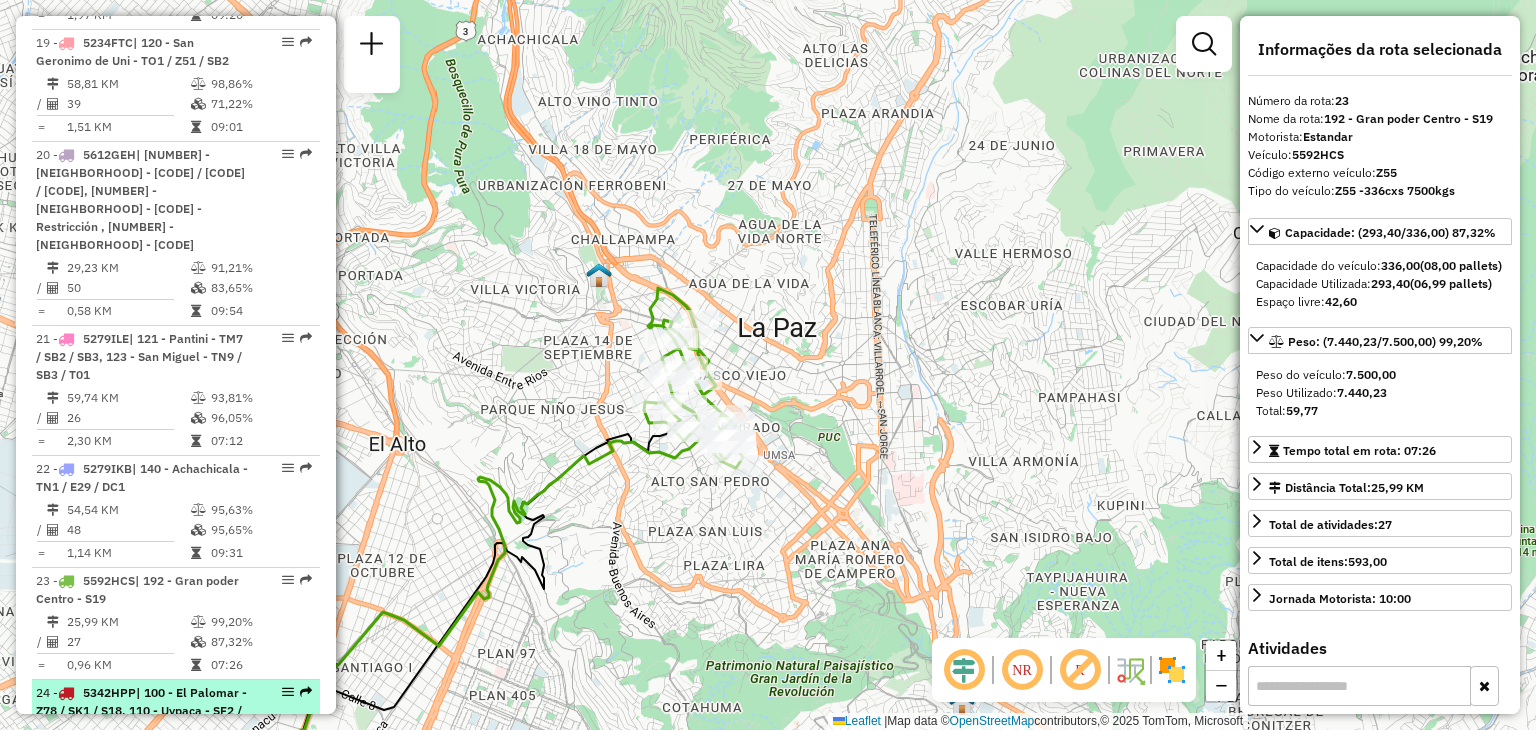 click on "| 100 - El Palomar - Z78 / SK1 / S18, 110 - Uypaca - SF2 / Z56" at bounding box center (141, 710) 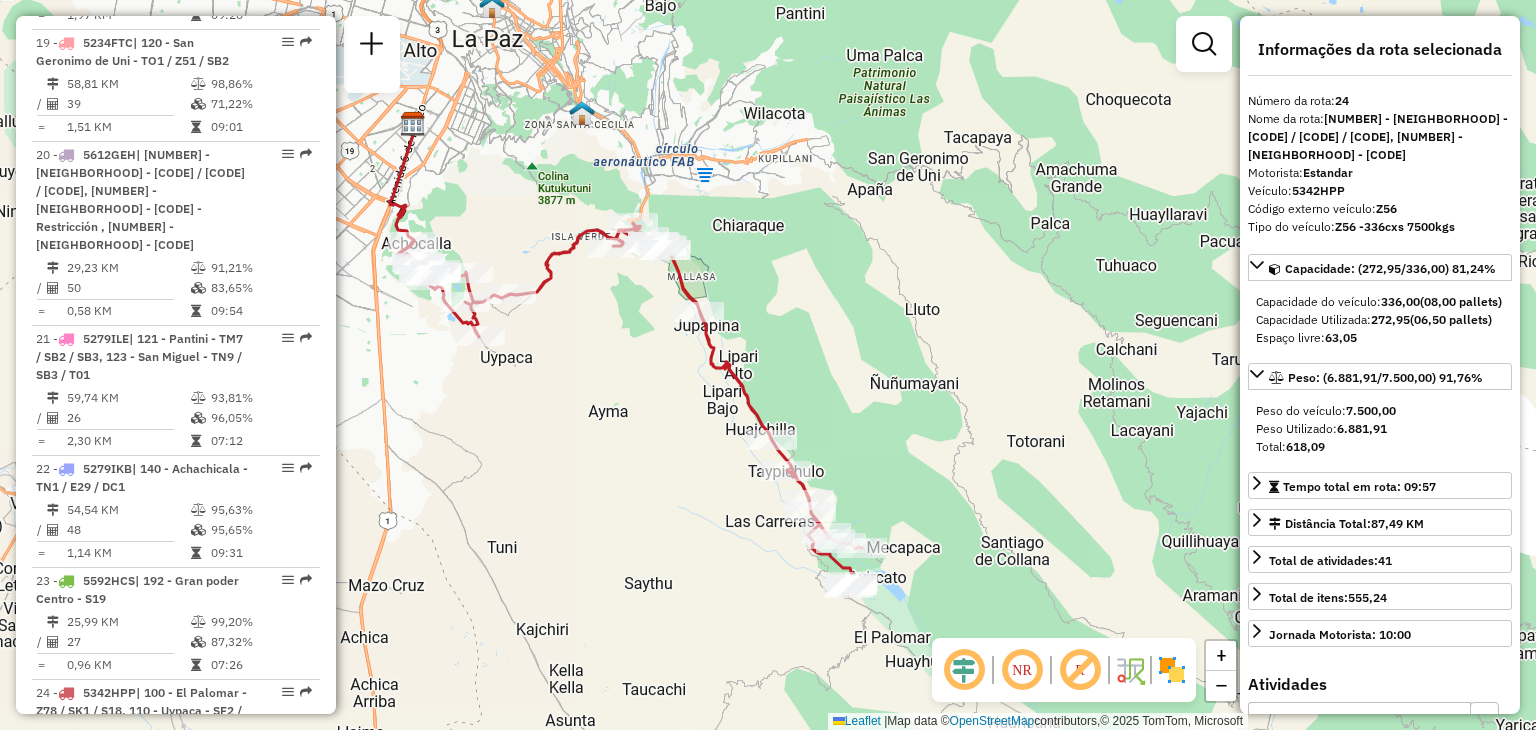 drag, startPoint x: 692, startPoint y: 483, endPoint x: 716, endPoint y: 484, distance: 24.020824 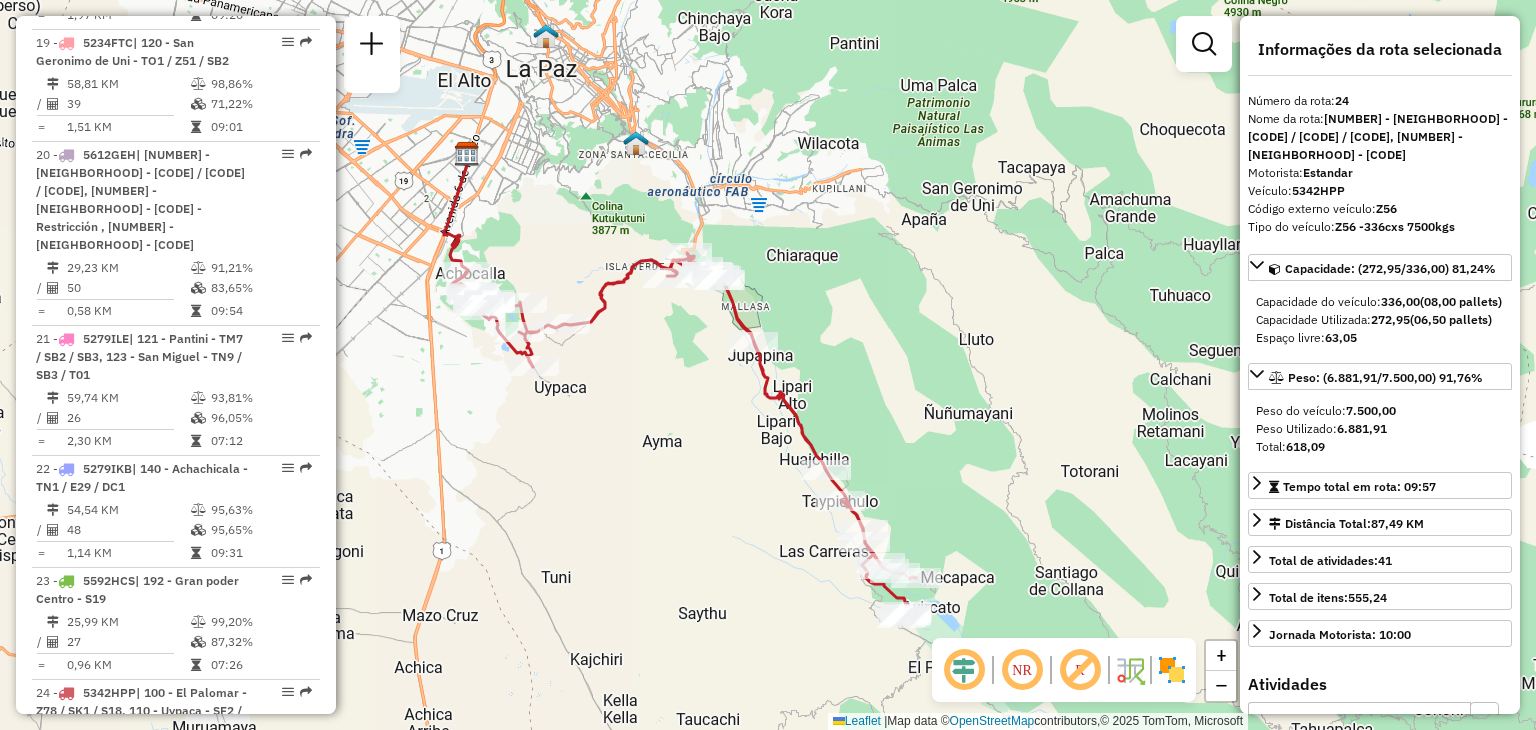 drag, startPoint x: 508, startPoint y: 475, endPoint x: 530, endPoint y: 504, distance: 36.40055 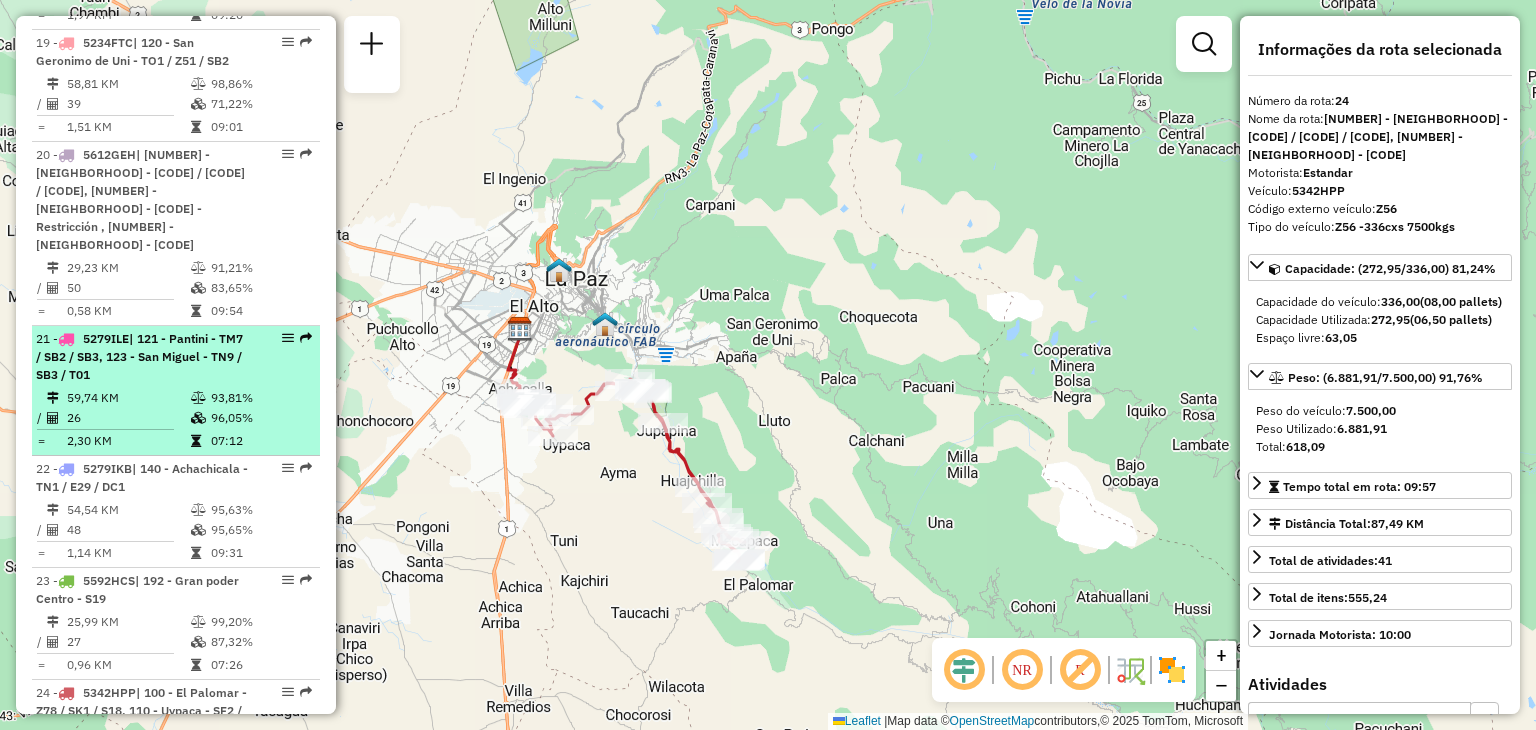 click on "26" at bounding box center [128, 418] 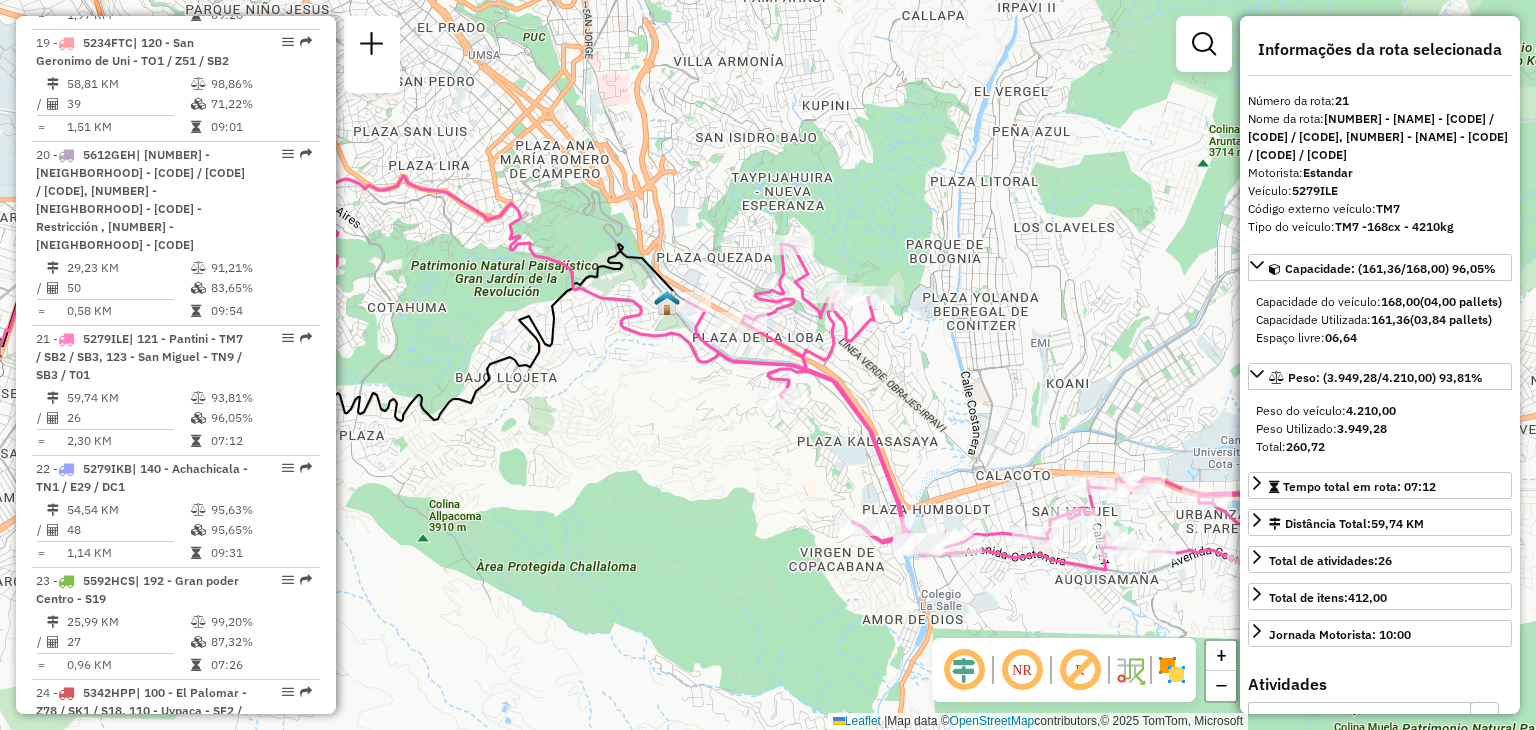drag, startPoint x: 704, startPoint y: 377, endPoint x: 553, endPoint y: 382, distance: 151.08276 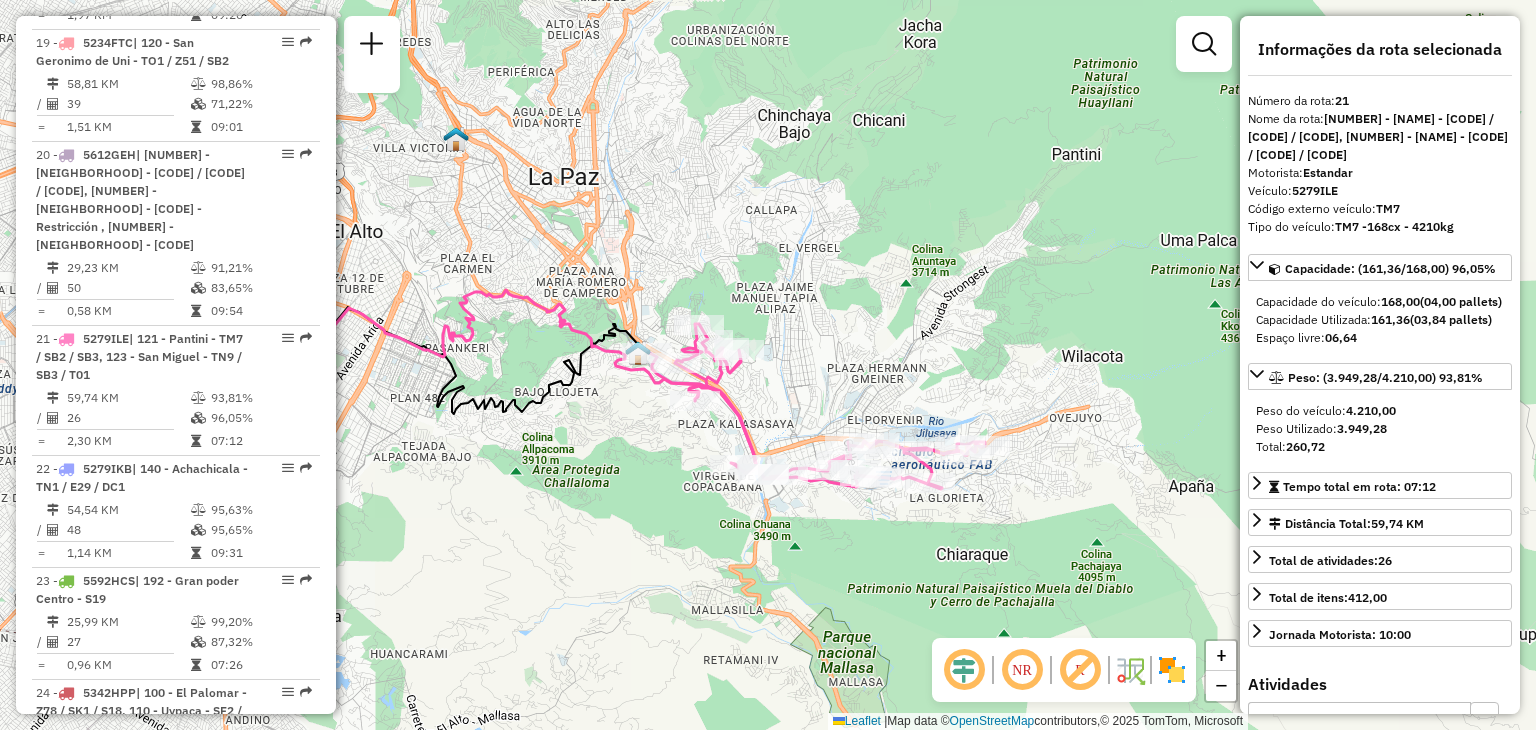 drag, startPoint x: 512, startPoint y: 465, endPoint x: 532, endPoint y: 499, distance: 39.446167 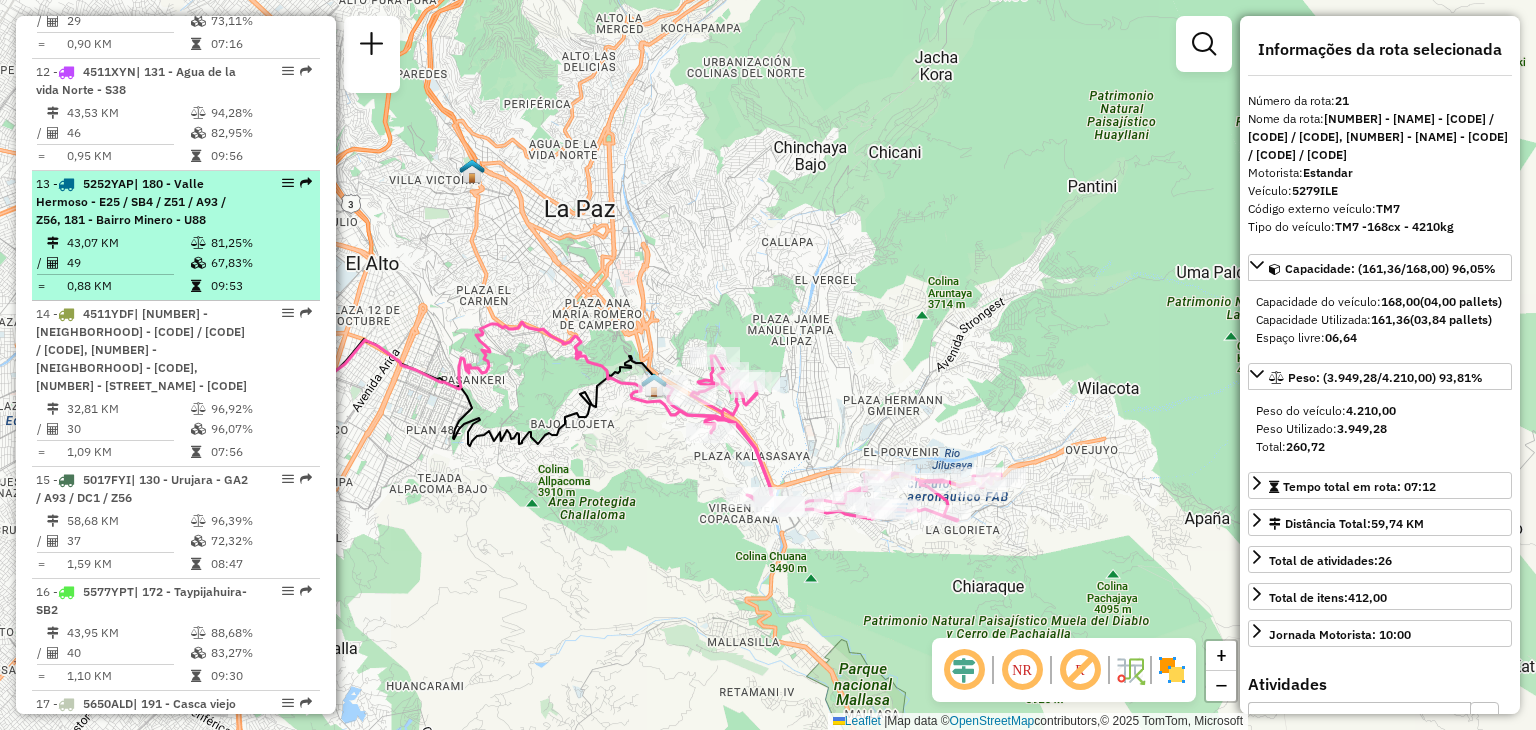 scroll, scrollTop: 2168, scrollLeft: 0, axis: vertical 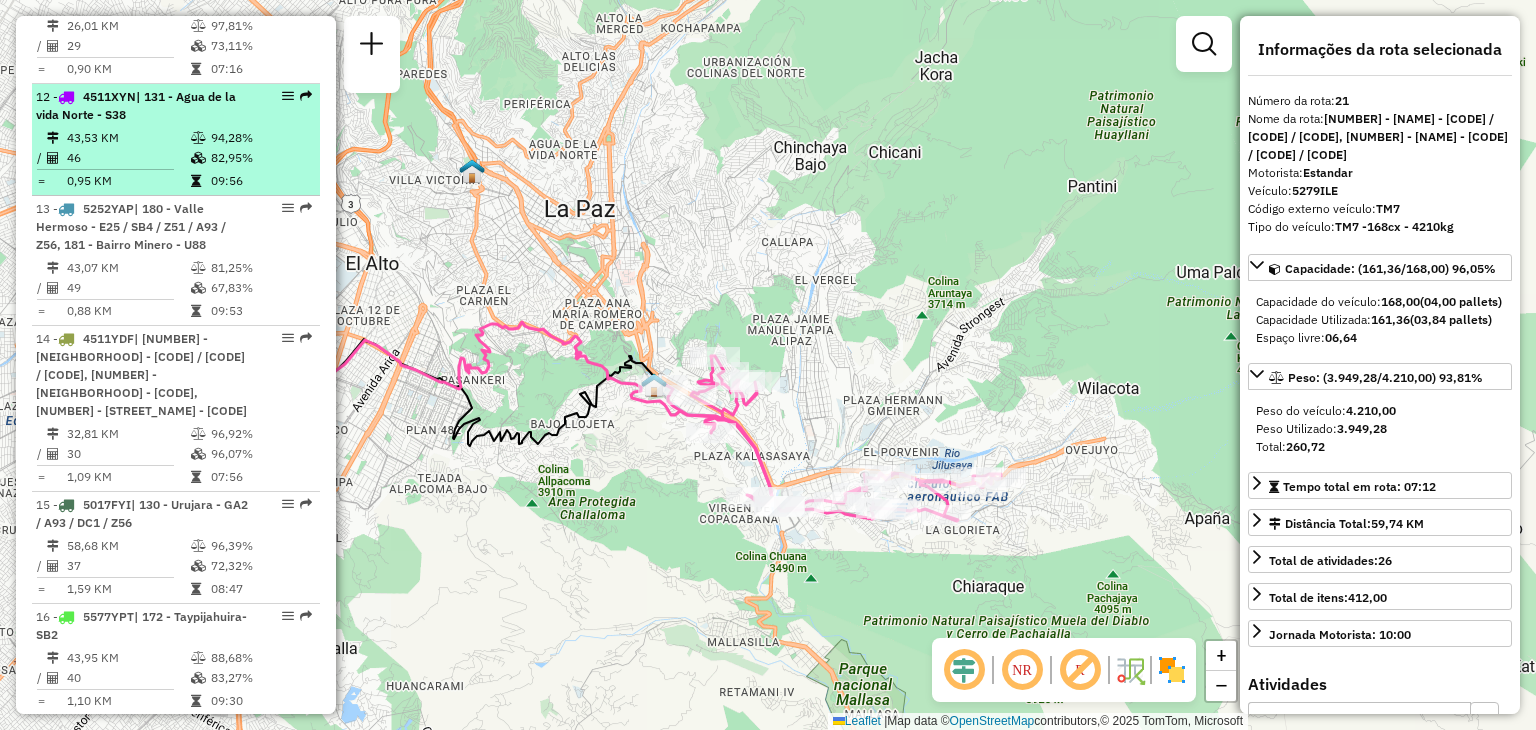 click on "[NUMBER] - [PLATE] | [NUMBER] - [NAME] - [CODE]" at bounding box center (142, 106) 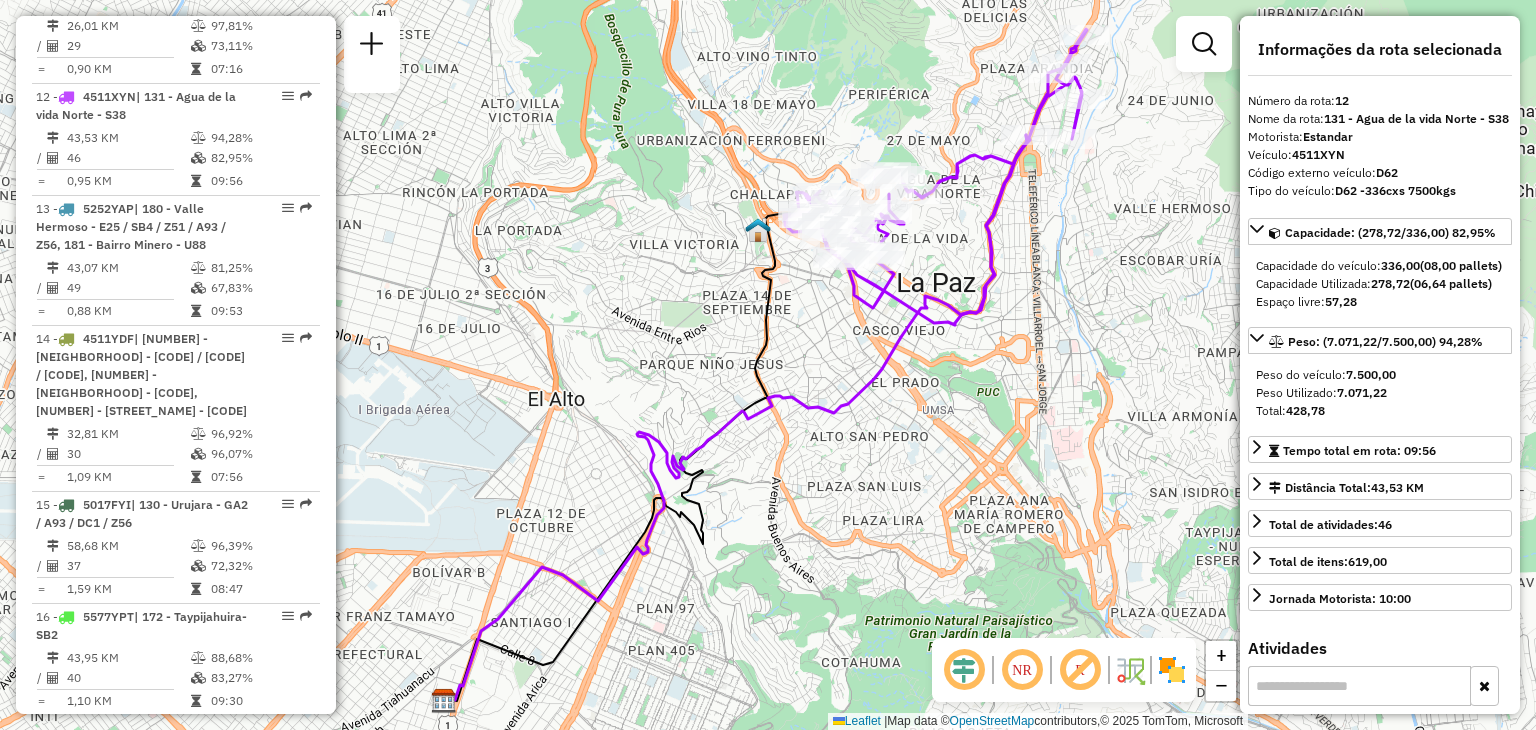 drag, startPoint x: 943, startPoint y: 353, endPoint x: 828, endPoint y: 439, distance: 143.60014 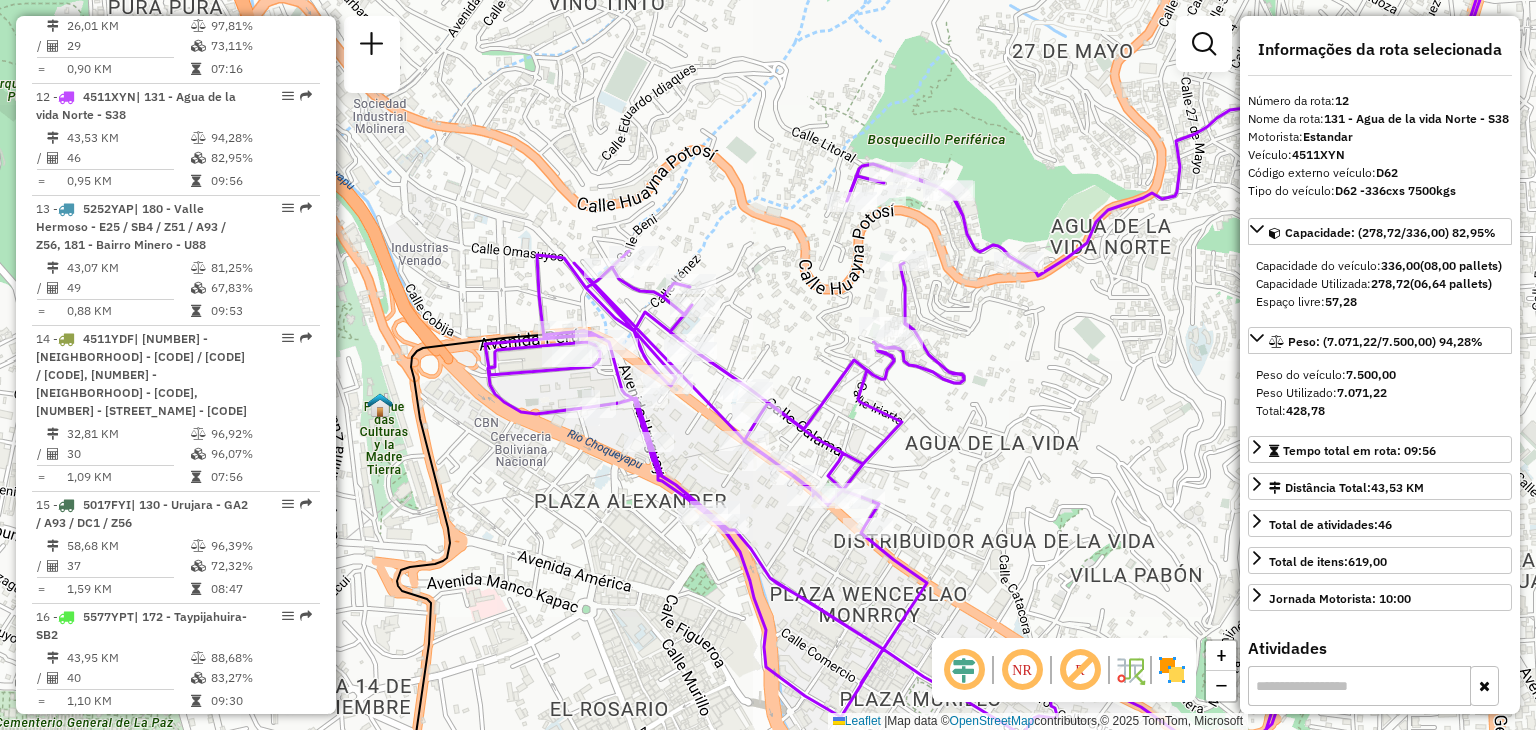drag, startPoint x: 665, startPoint y: 492, endPoint x: 699, endPoint y: 441, distance: 61.294373 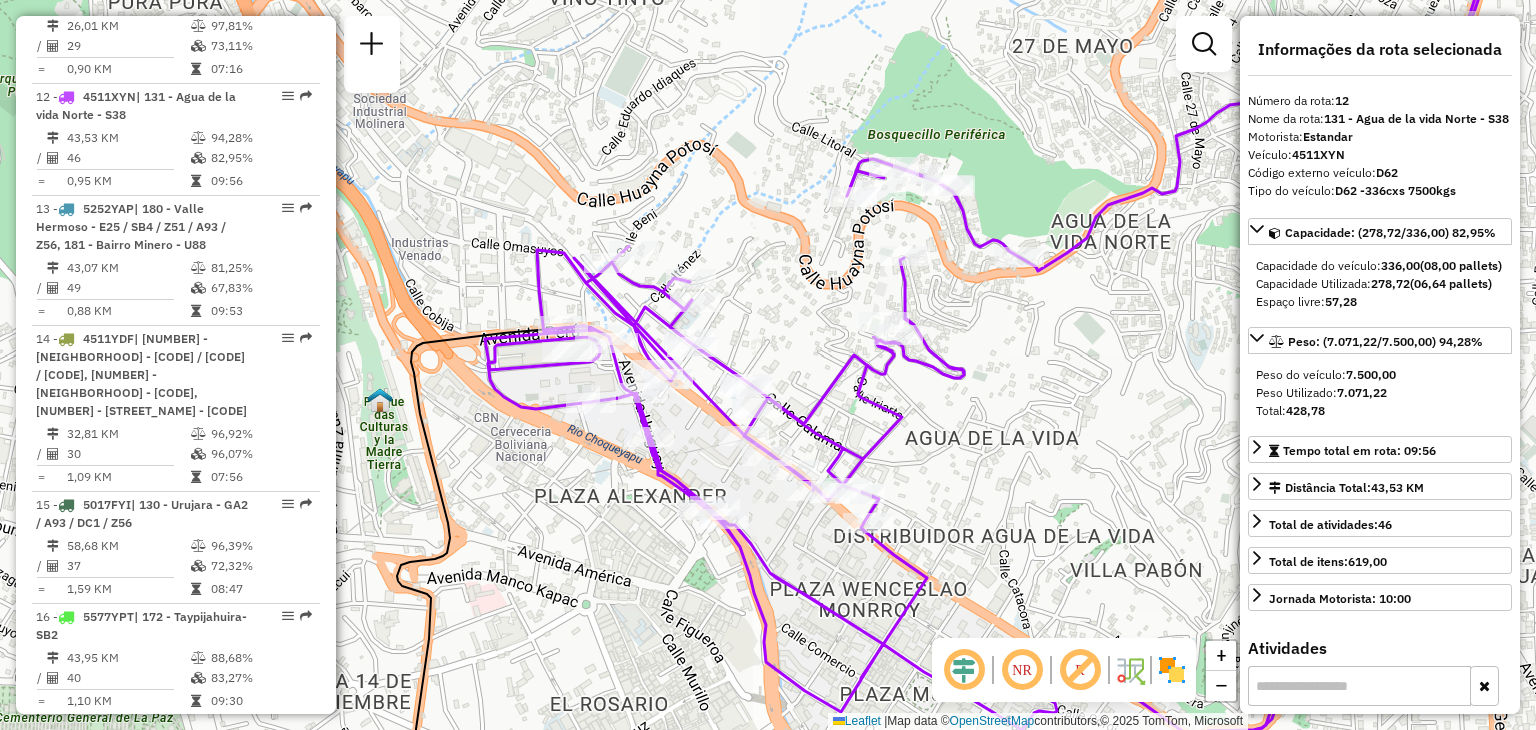 drag, startPoint x: 713, startPoint y: 431, endPoint x: 780, endPoint y: 484, distance: 85.42833 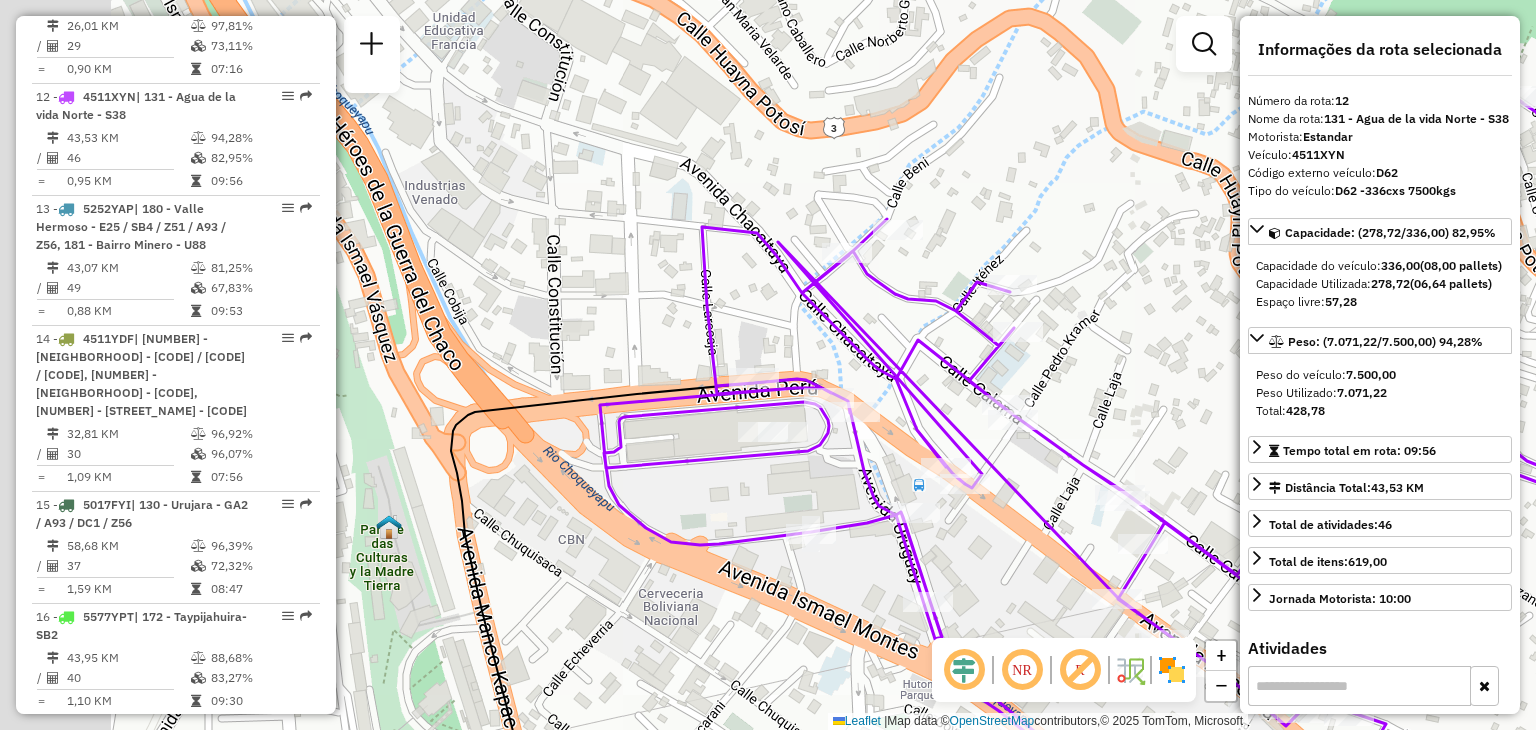 drag, startPoint x: 632, startPoint y: 484, endPoint x: 801, endPoint y: 484, distance: 169 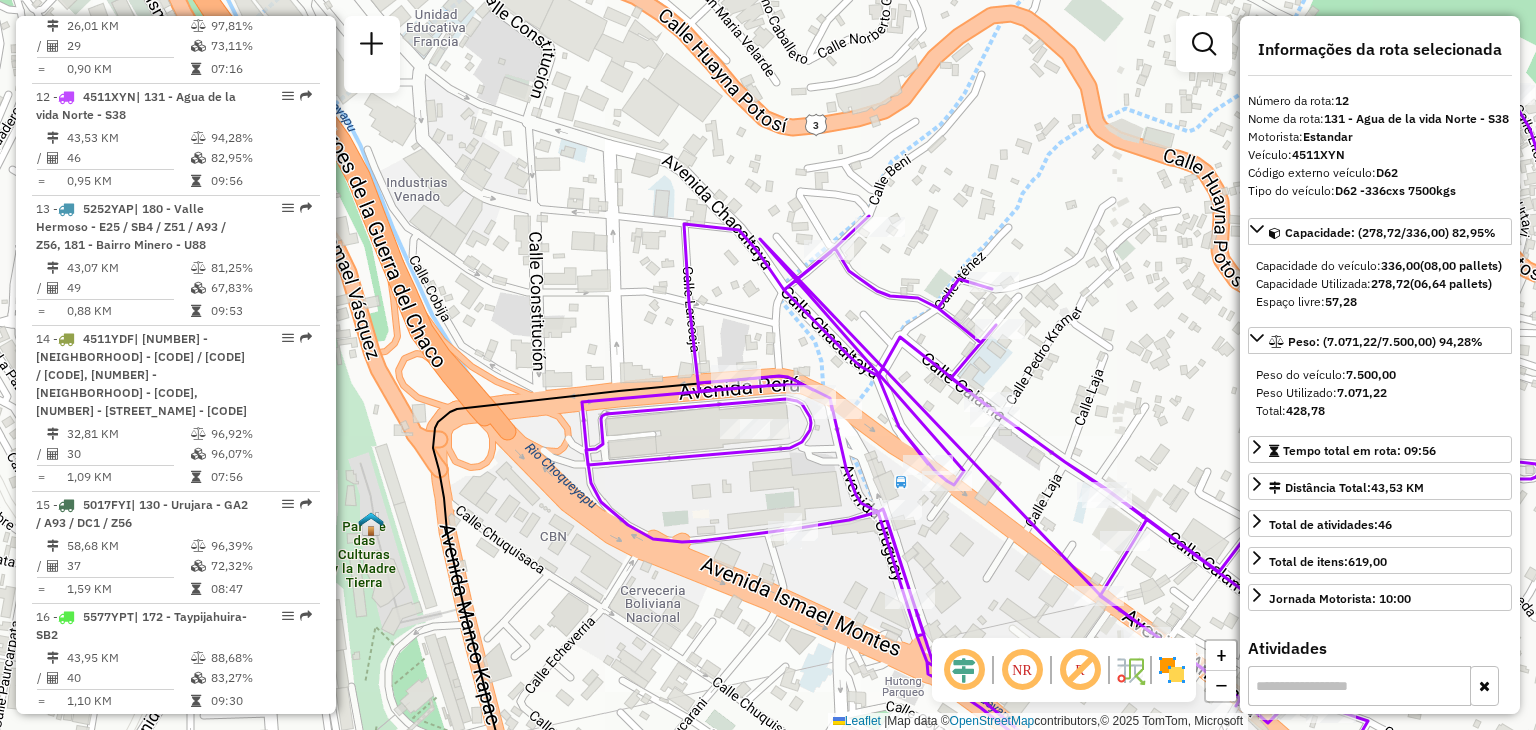 drag, startPoint x: 845, startPoint y: 467, endPoint x: 707, endPoint y: 433, distance: 142.12671 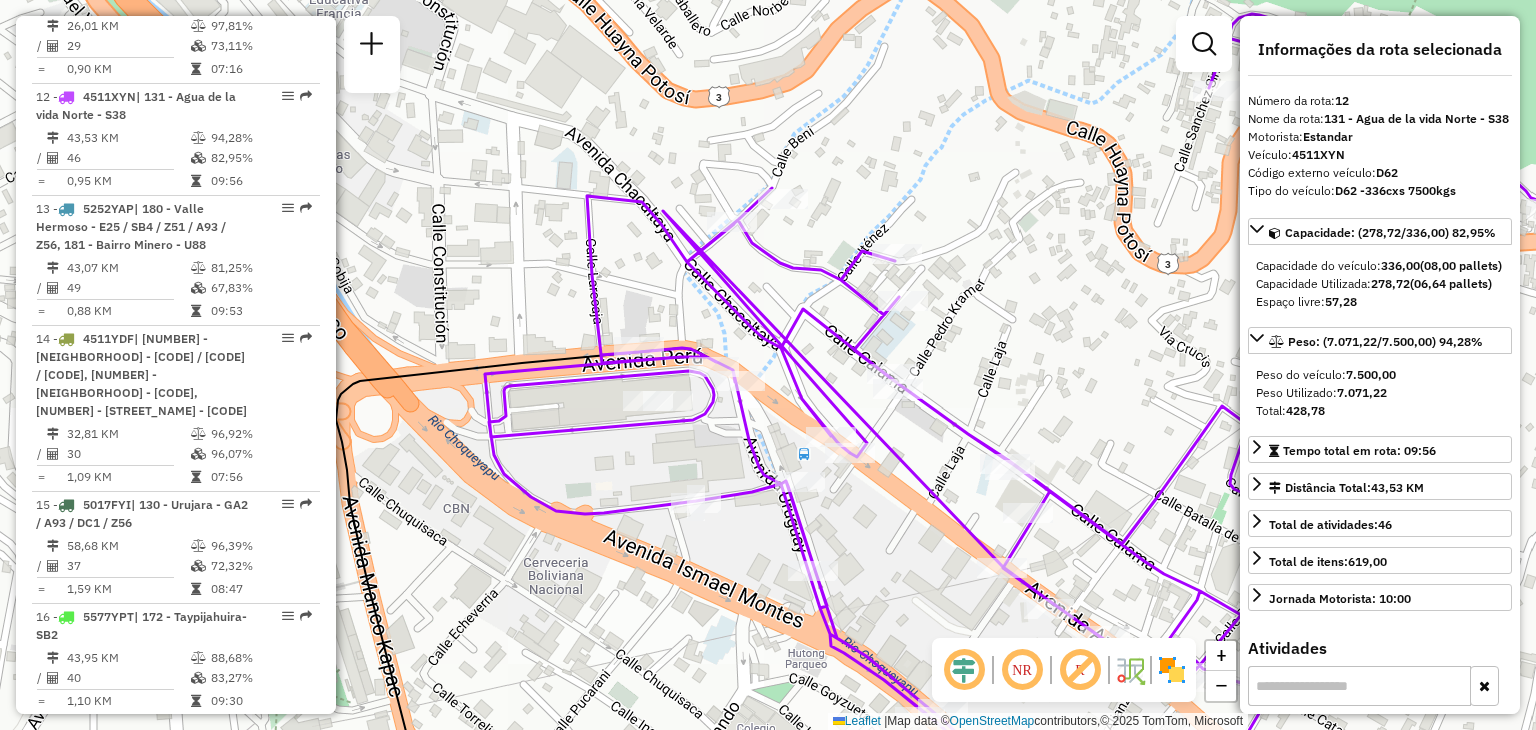 drag, startPoint x: 830, startPoint y: 477, endPoint x: 536, endPoint y: 358, distance: 317.1703 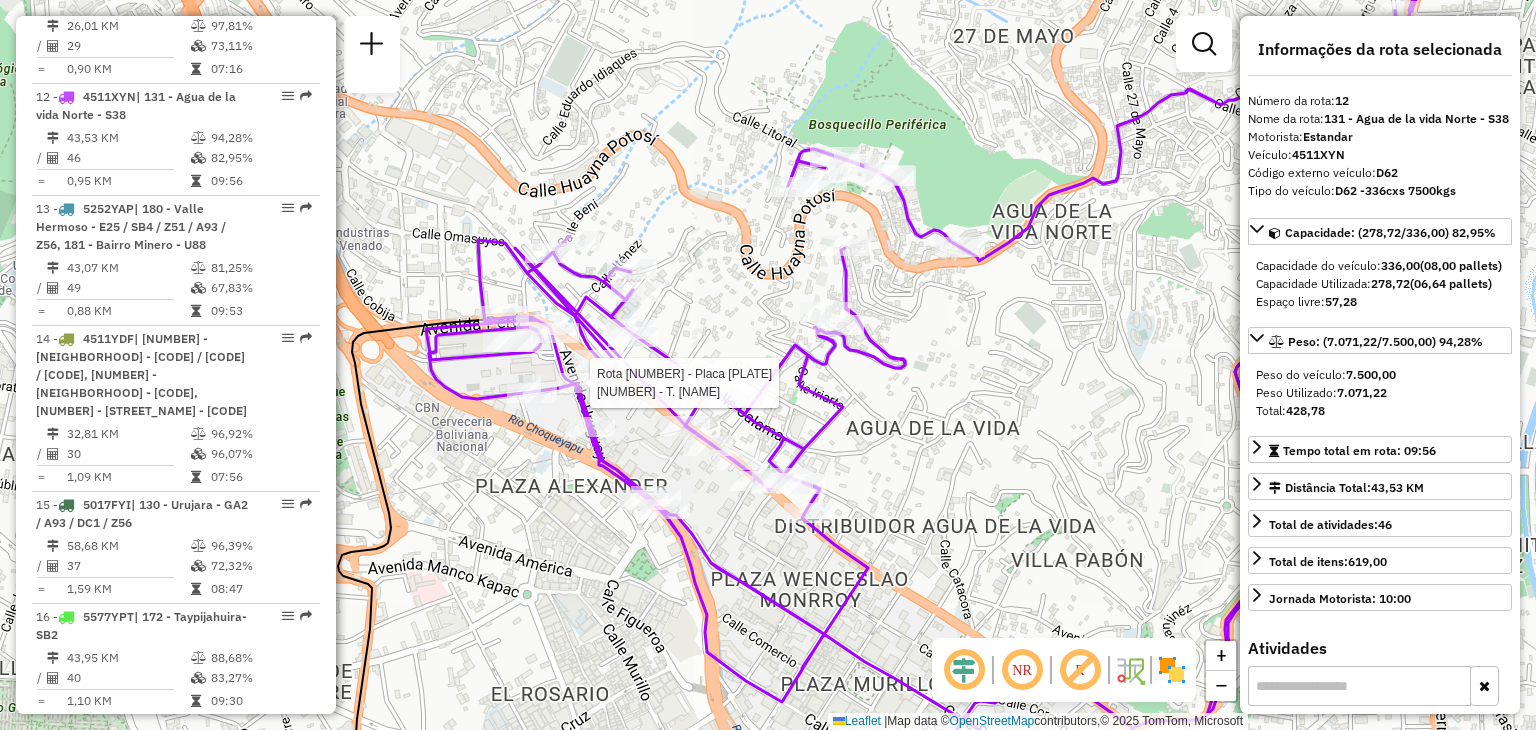 drag, startPoint x: 880, startPoint y: 520, endPoint x: 872, endPoint y: 489, distance: 32.01562 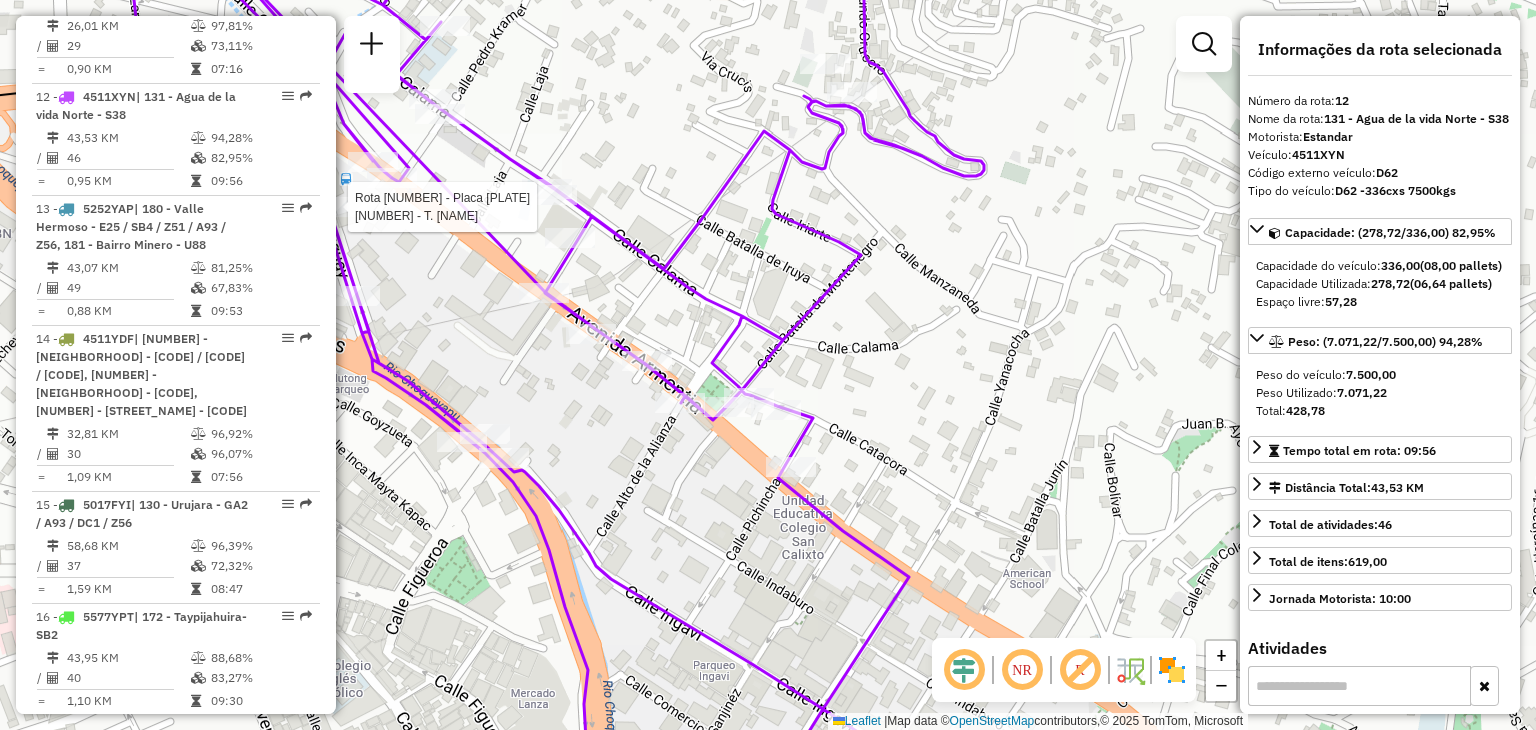 drag, startPoint x: 707, startPoint y: 465, endPoint x: 778, endPoint y: 544, distance: 106.21676 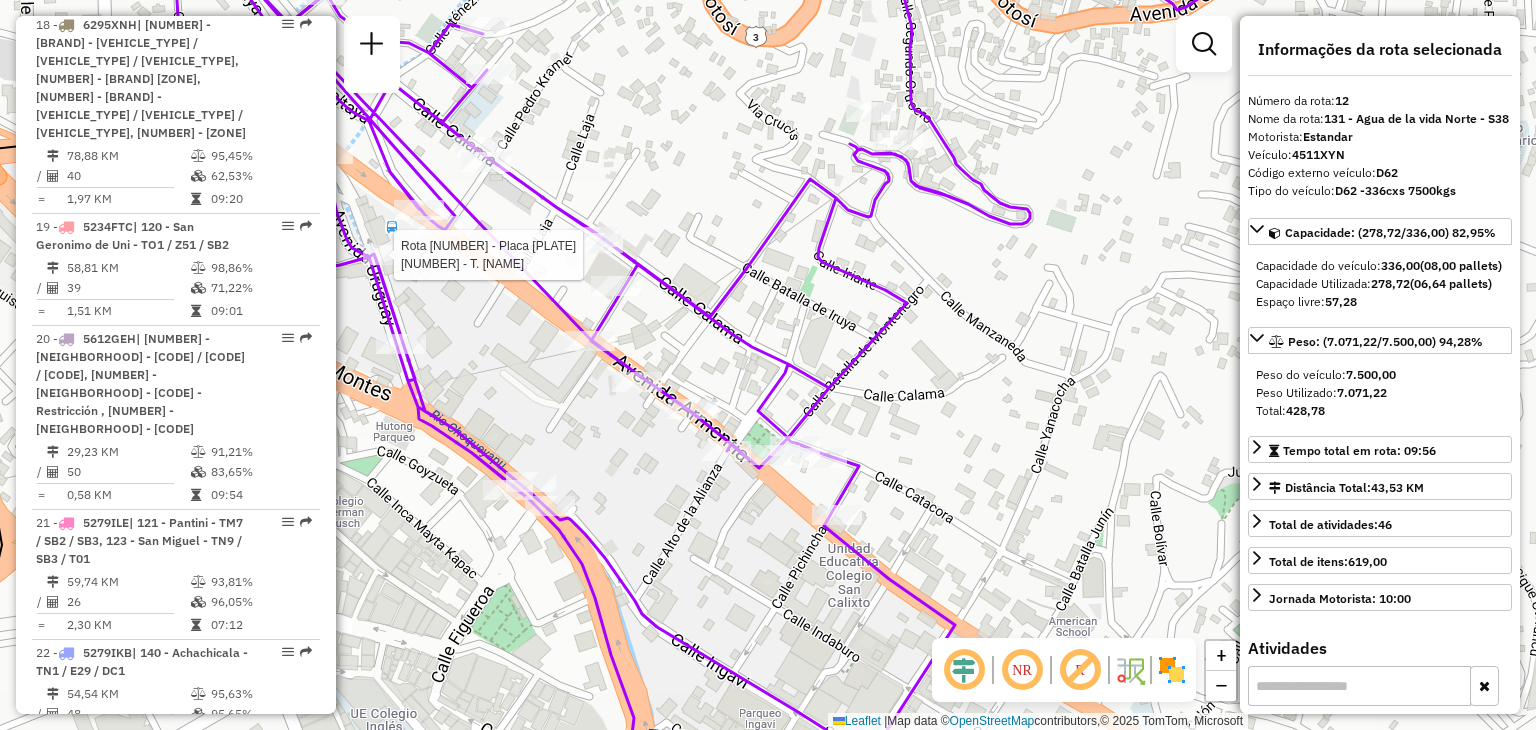 scroll, scrollTop: 3168, scrollLeft: 0, axis: vertical 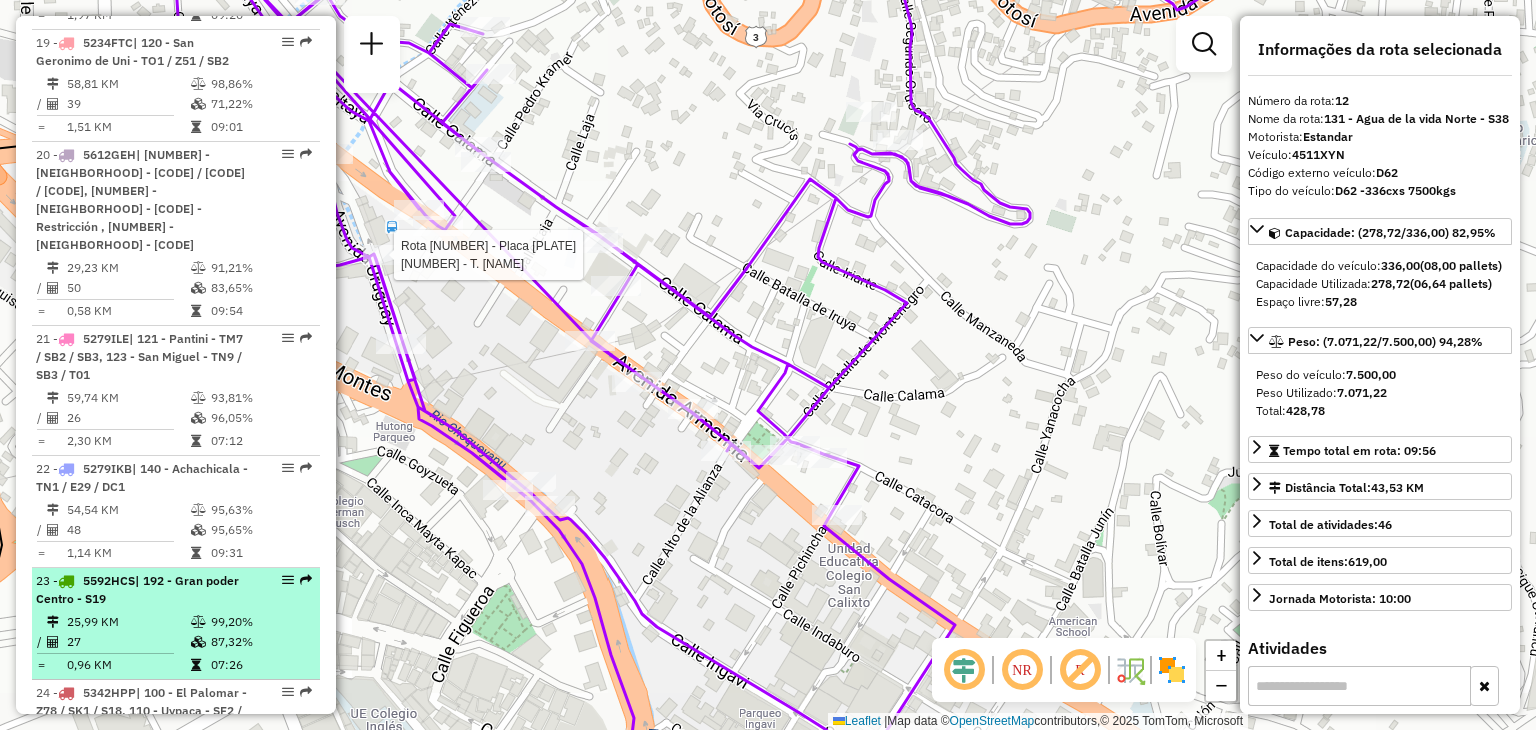 click on "25,99 KM" at bounding box center (128, 622) 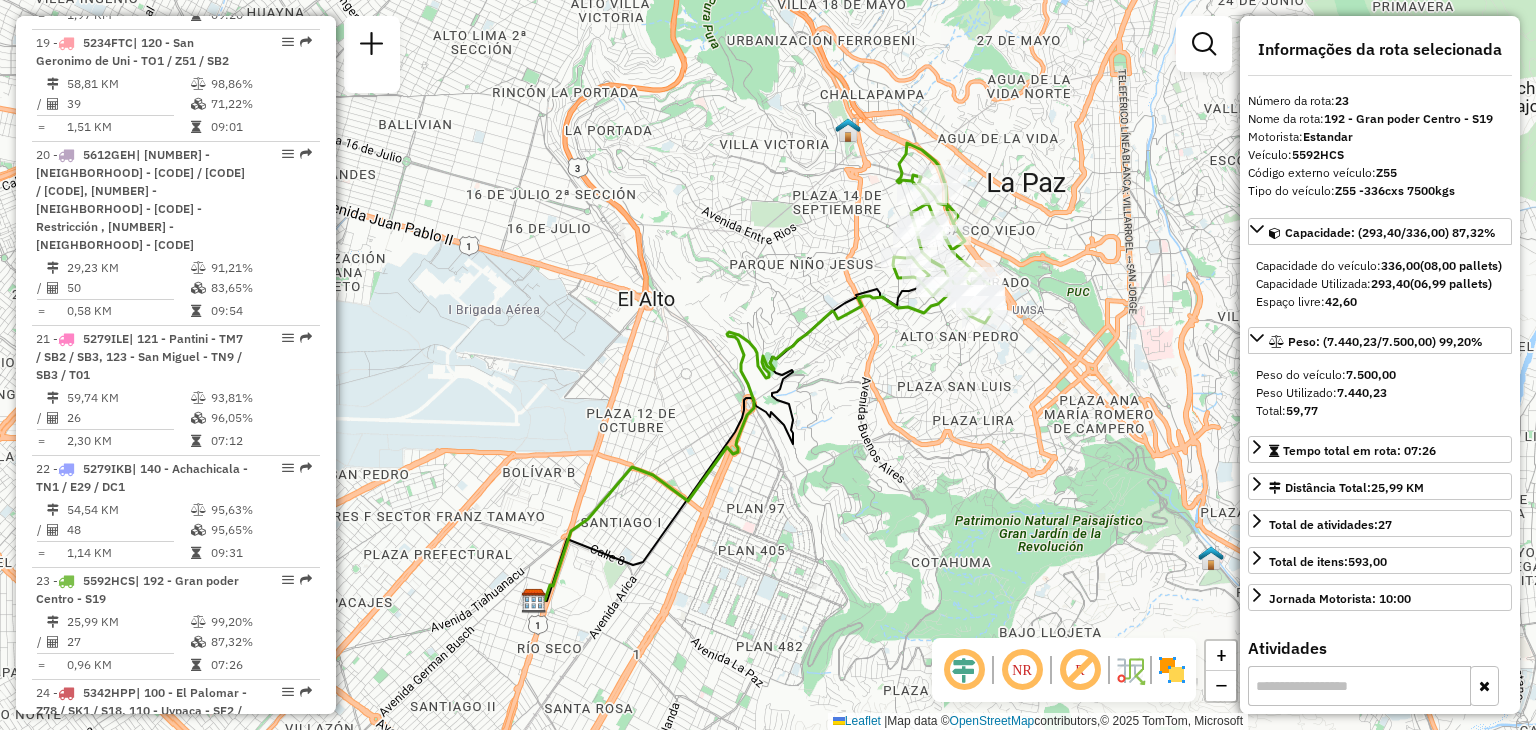 drag, startPoint x: 814, startPoint y: 305, endPoint x: 654, endPoint y: 421, distance: 197.62592 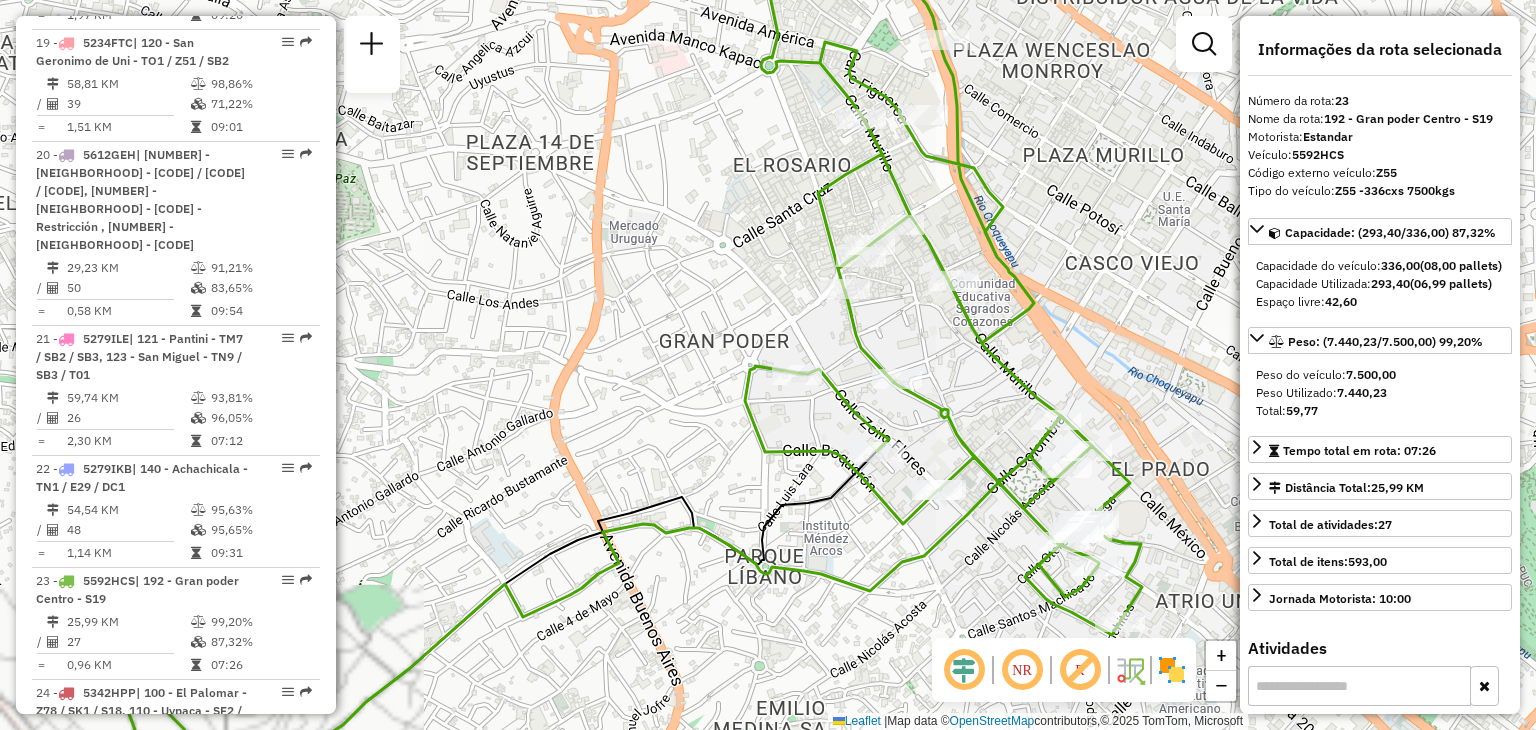 drag, startPoint x: 851, startPoint y: 415, endPoint x: 654, endPoint y: 437, distance: 198.22462 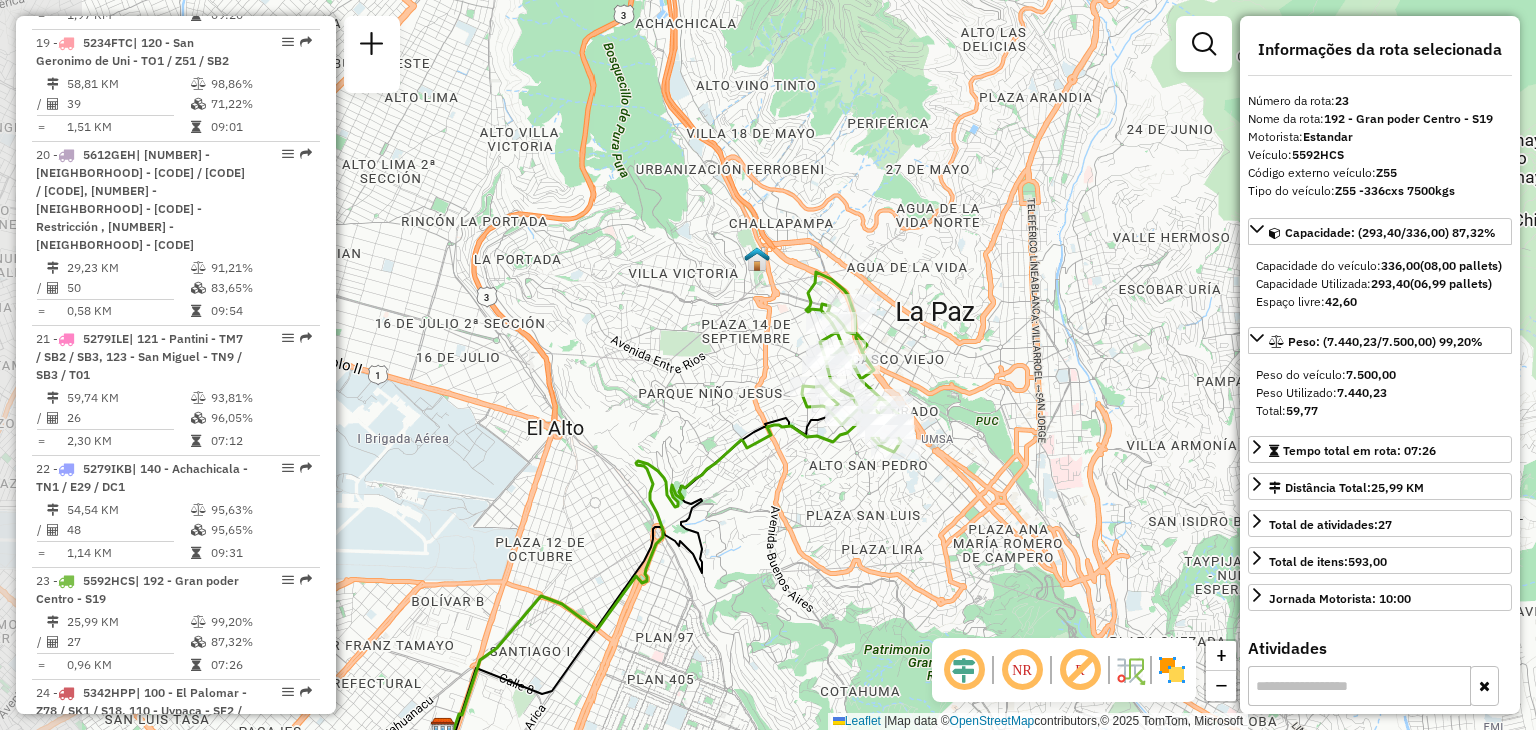drag, startPoint x: 570, startPoint y: 456, endPoint x: 704, endPoint y: 412, distance: 141.039 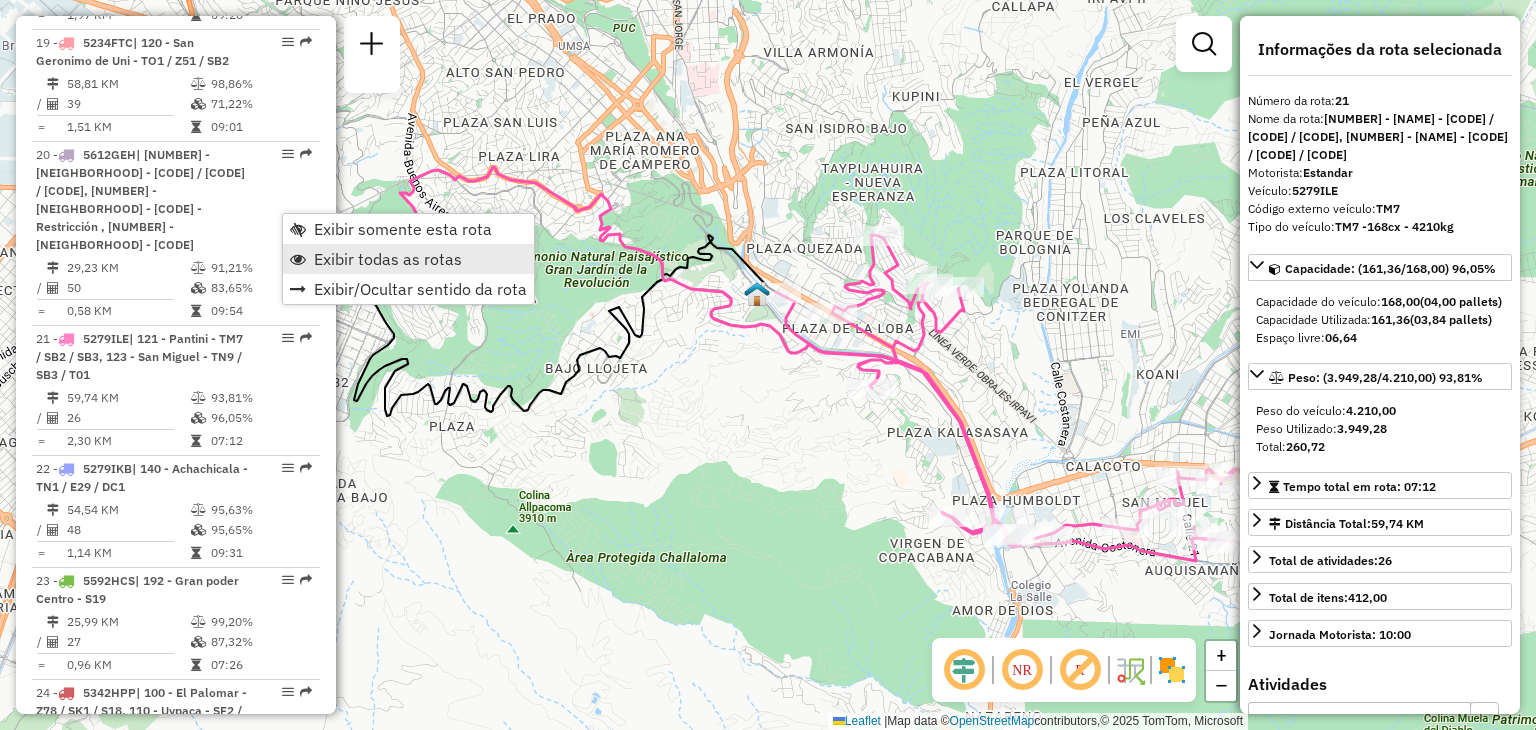 click on "Exibir todas as rotas" at bounding box center (388, 259) 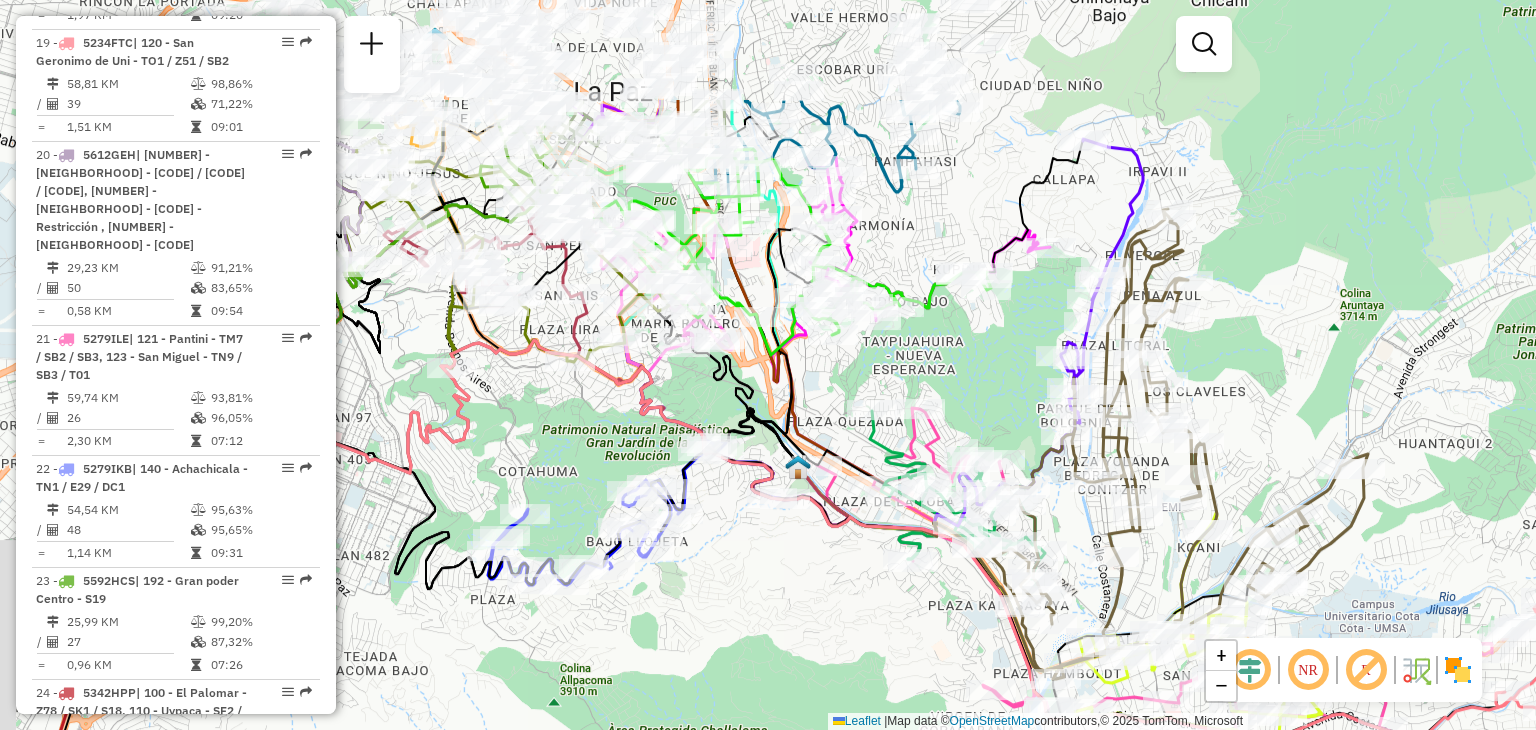 drag, startPoint x: 605, startPoint y: 212, endPoint x: 671, endPoint y: 431, distance: 228.7291 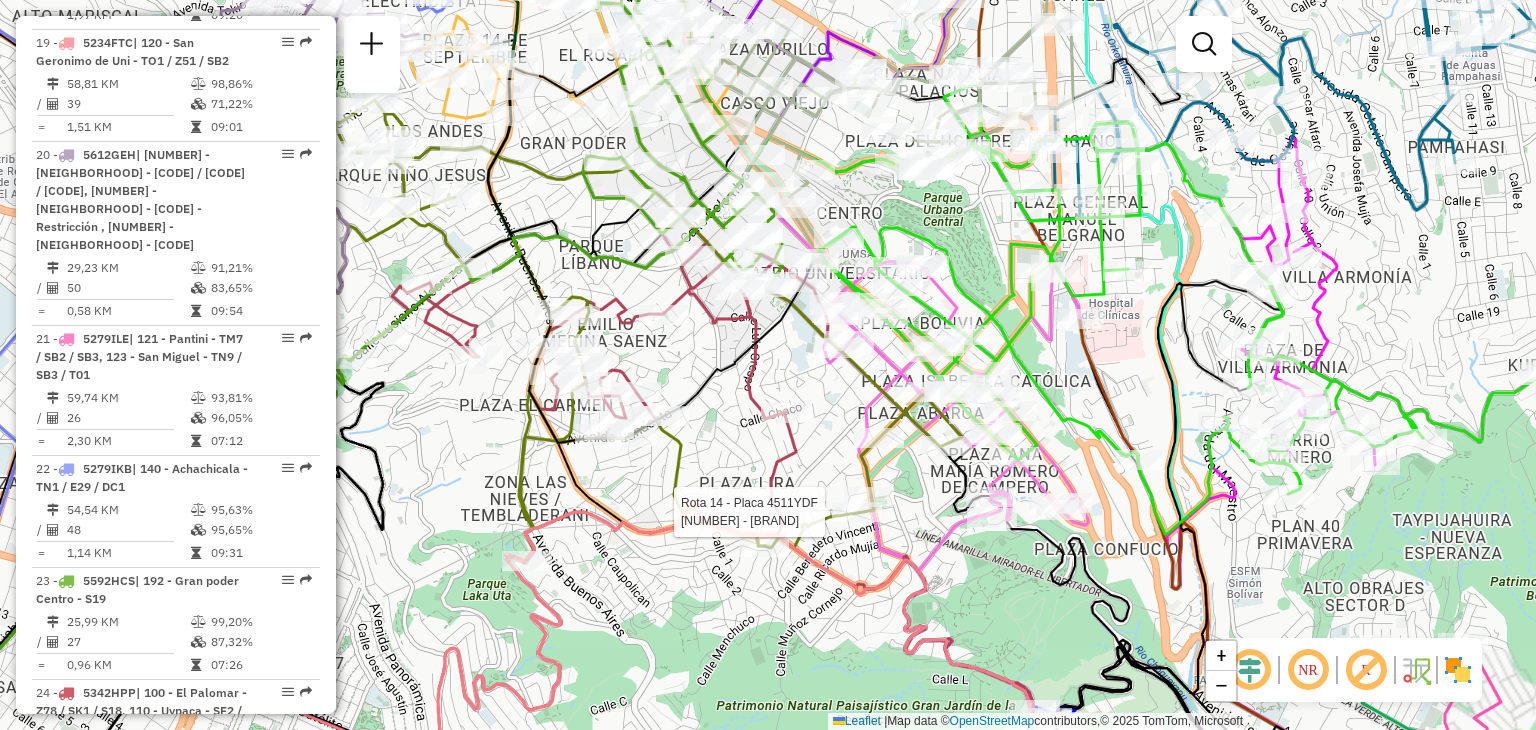 drag, startPoint x: 464, startPoint y: 377, endPoint x: 742, endPoint y: 459, distance: 289.84134 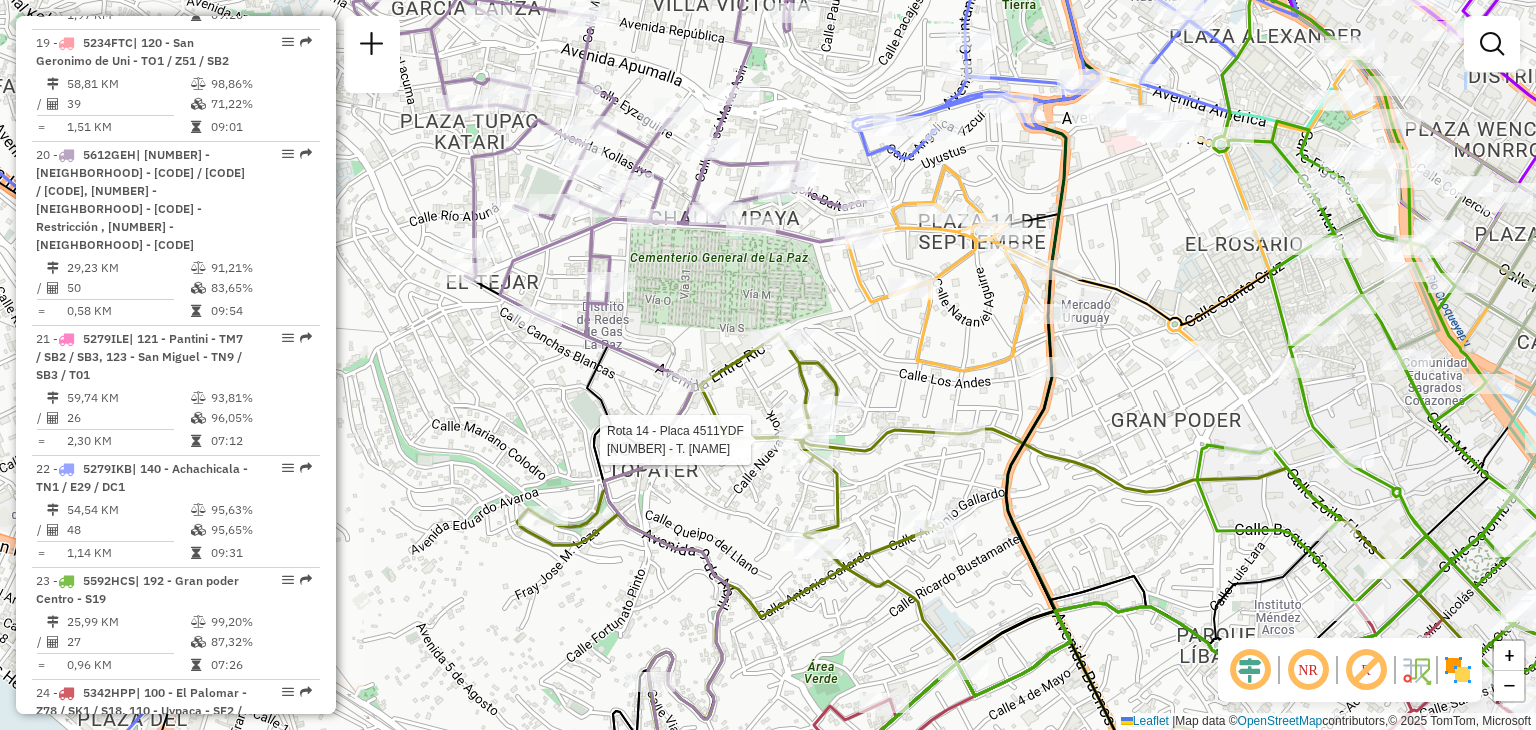 drag, startPoint x: 888, startPoint y: 469, endPoint x: 714, endPoint y: 408, distance: 184.38275 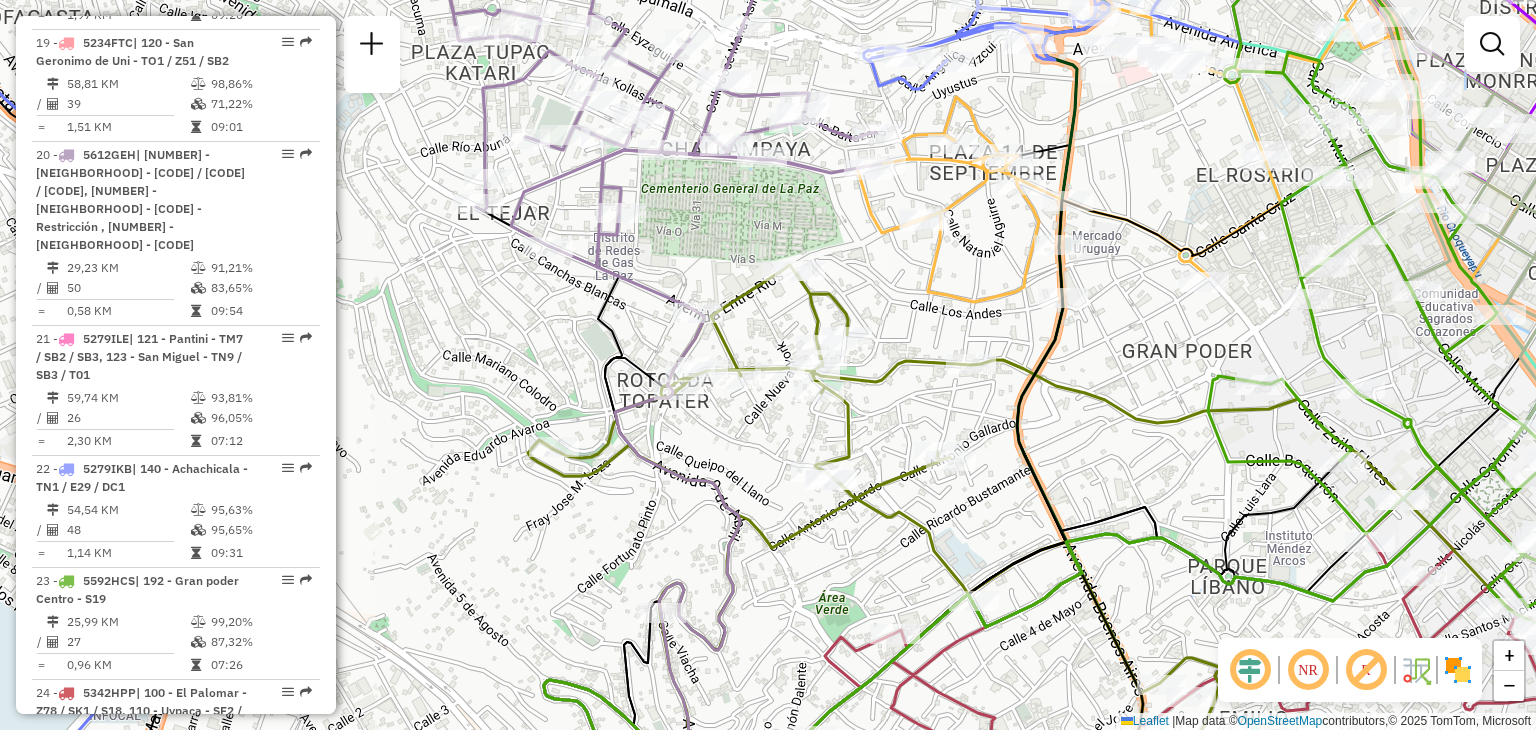 drag, startPoint x: 684, startPoint y: 405, endPoint x: 752, endPoint y: 394, distance: 68.88396 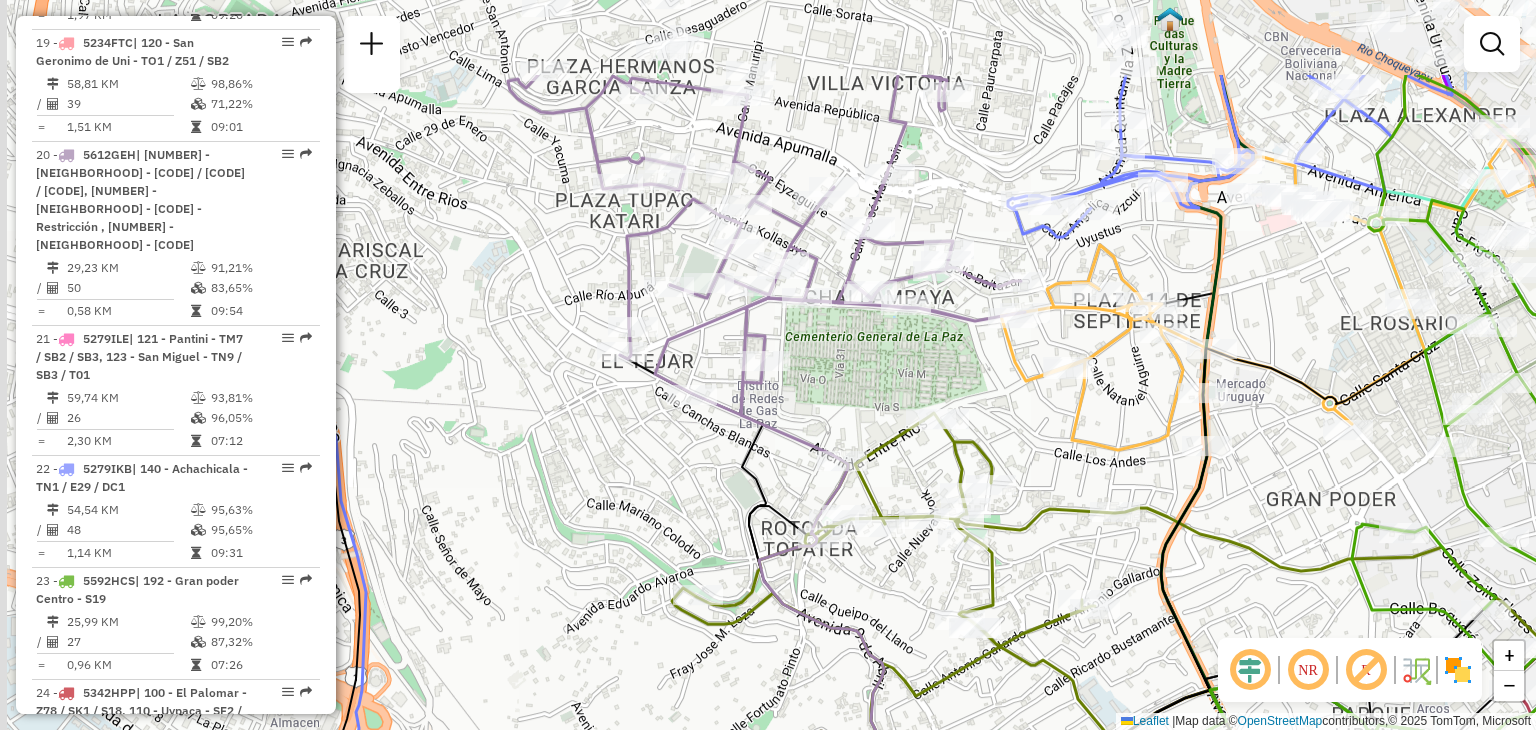 drag, startPoint x: 586, startPoint y: 305, endPoint x: 710, endPoint y: 424, distance: 171.86331 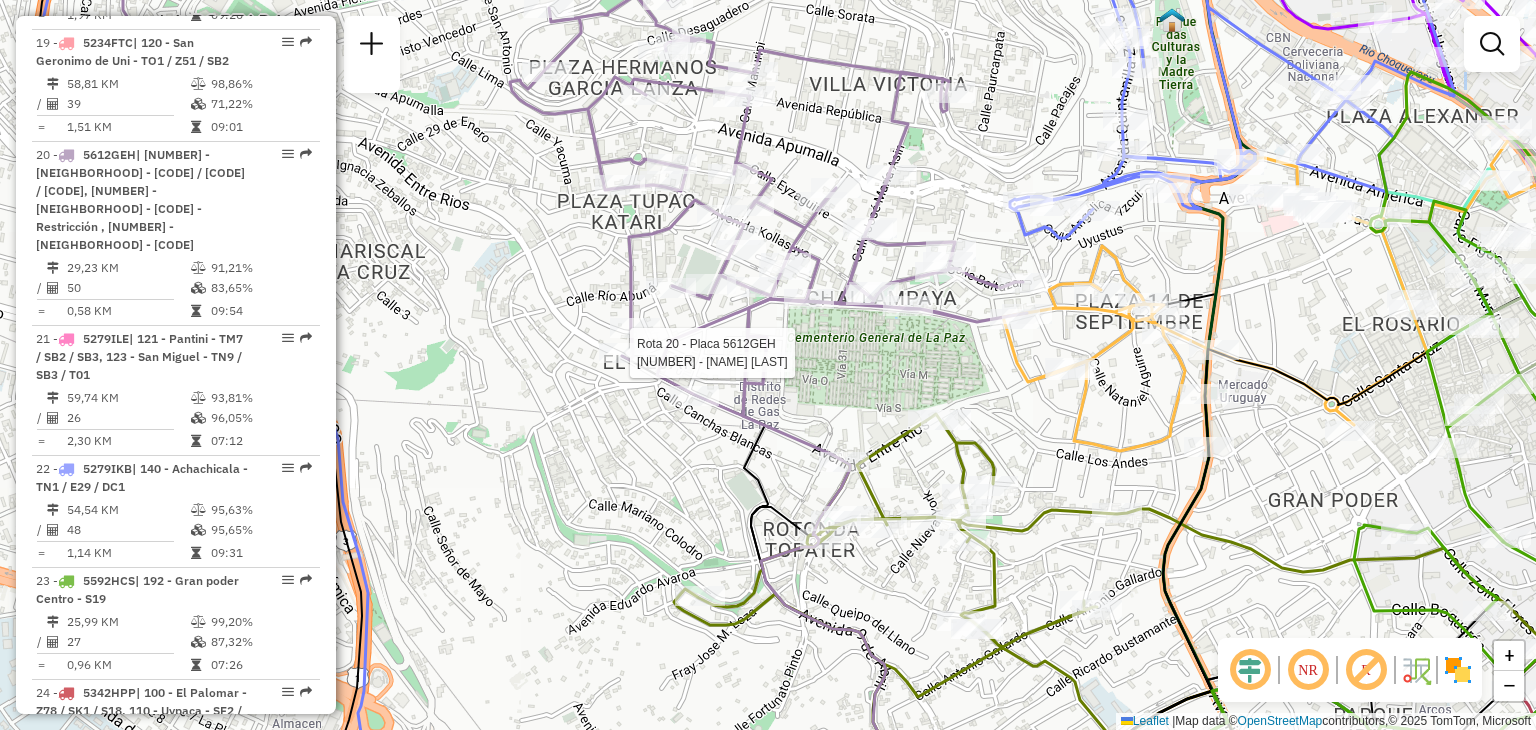 select on "**********" 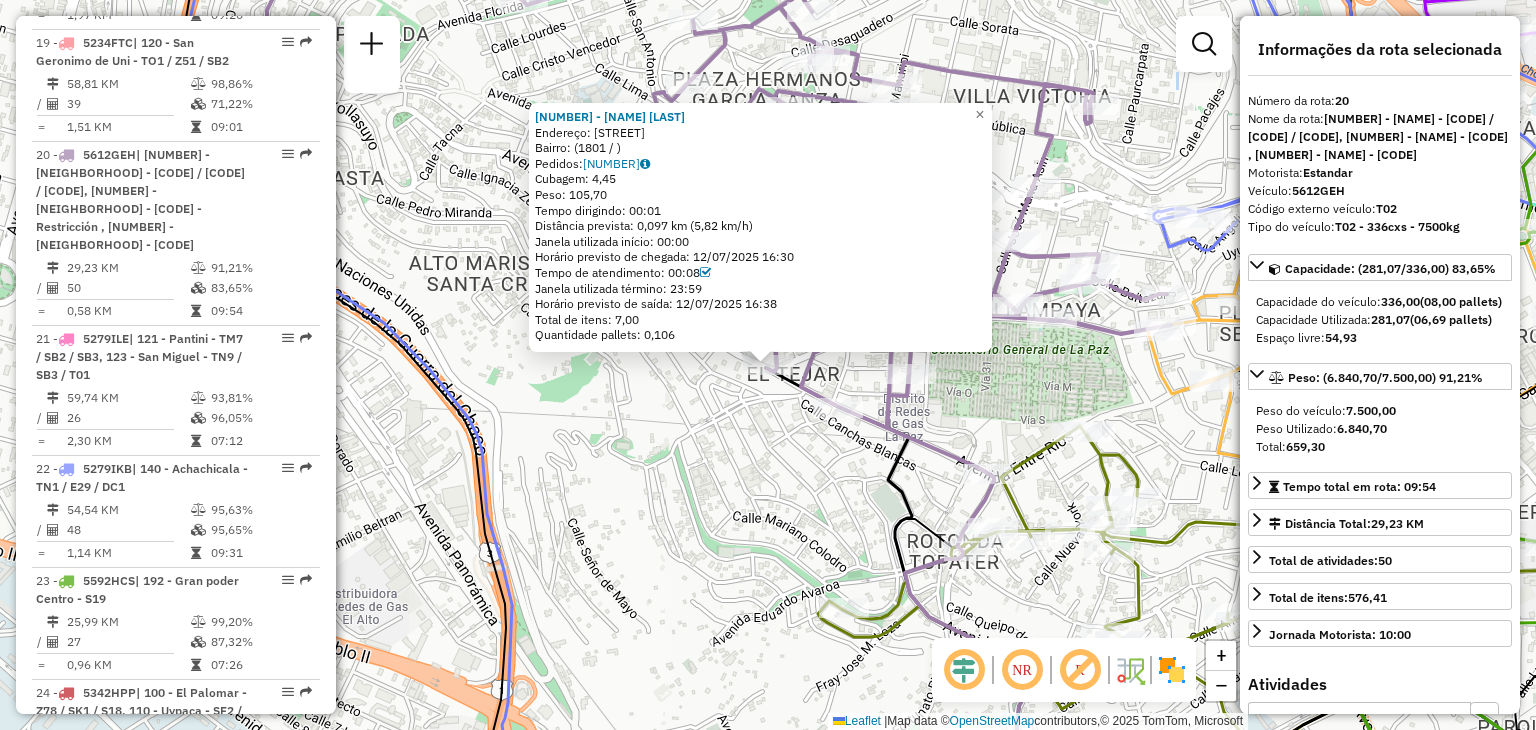 click on "[NUMBER] - [FIRST] [LAST] Endereço: [STREET_NAME] ENTRE [STREET_NAME] ENTRE ESQUINA [STREET_NAME] [COUNTRY]  Bairro:  ([NUMBER] / )   Pedidos:  [NUMBER]   Cubagem: [NUMBER]  Peso: [NUMBER]  Tempo dirigindo: [TIME]   Distância prevista: [NUMBER] km ([NUMBER] km/h)   Janela utilizada início: [TIME]   Horário previsto de chegada: [DATE] [TIME]   Tempo de atendimento: [TIME]   Janela utilizada término: [TIME]   Horário previsto de saída: [DATE] [TIME]   Total de itens: [NUMBER]   Quantidade pallets: [NUMBER]  × Janela de atendimento Grade de atendimento Capacidade Transportadoras Veículos Cliente Pedidos  Rotas Selecione os dias de semana para filtrar as janelas de atendimento  Seg   Ter   Qua   Qui   Sex   Sáb   Dom  Informe o período da janela de atendimento: De: Até:  Filtrar exatamente a janela do cliente  Considerar janela de atendimento padrão  Selecione os dias de semana para filtrar as grades de atendimento  Seg   Ter   Qua   Qui   Sex   Sáb   Dom   Considerar clientes sem dia de atendimento cadastrado  Peso mínimo:   De:   Até:" 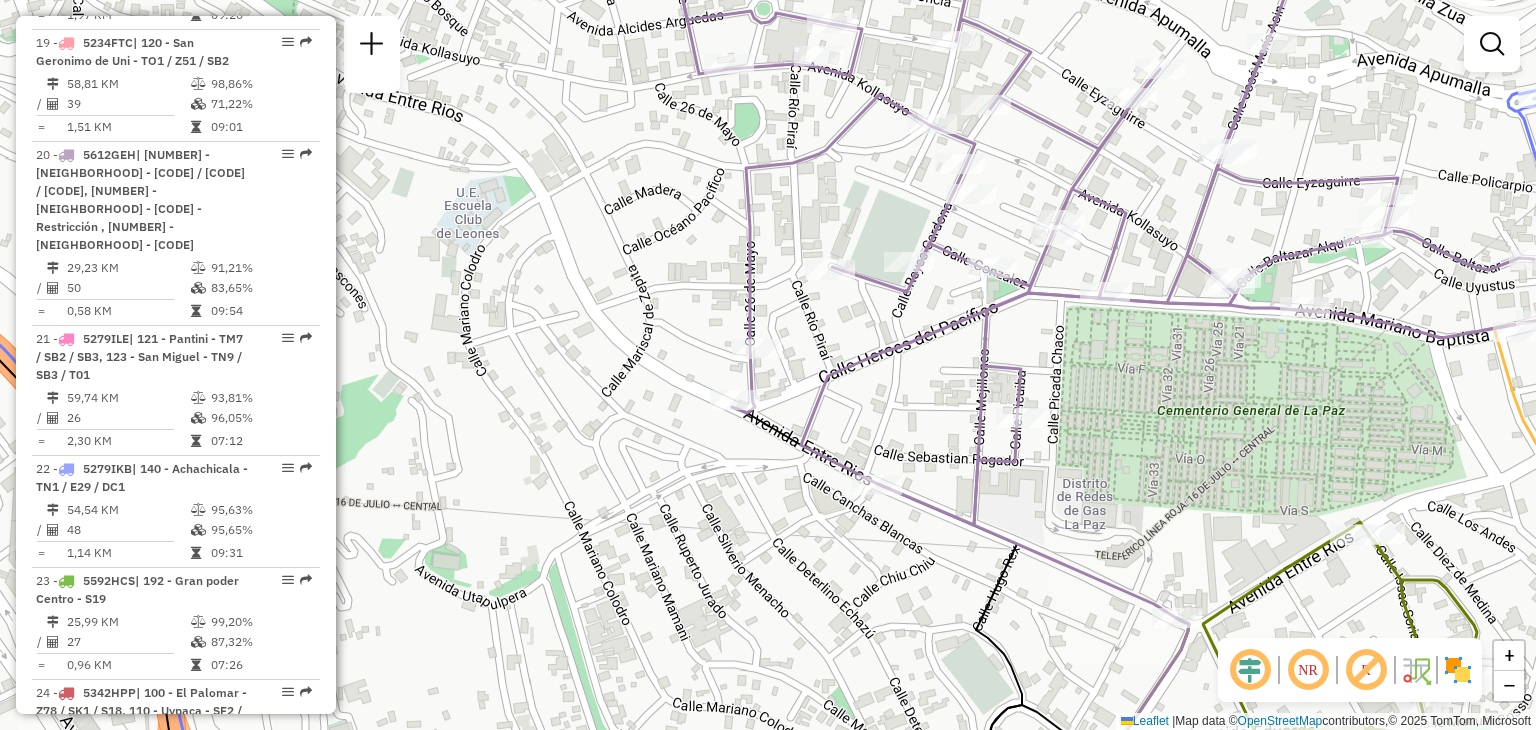 drag, startPoint x: 796, startPoint y: 371, endPoint x: 717, endPoint y: 373, distance: 79.025314 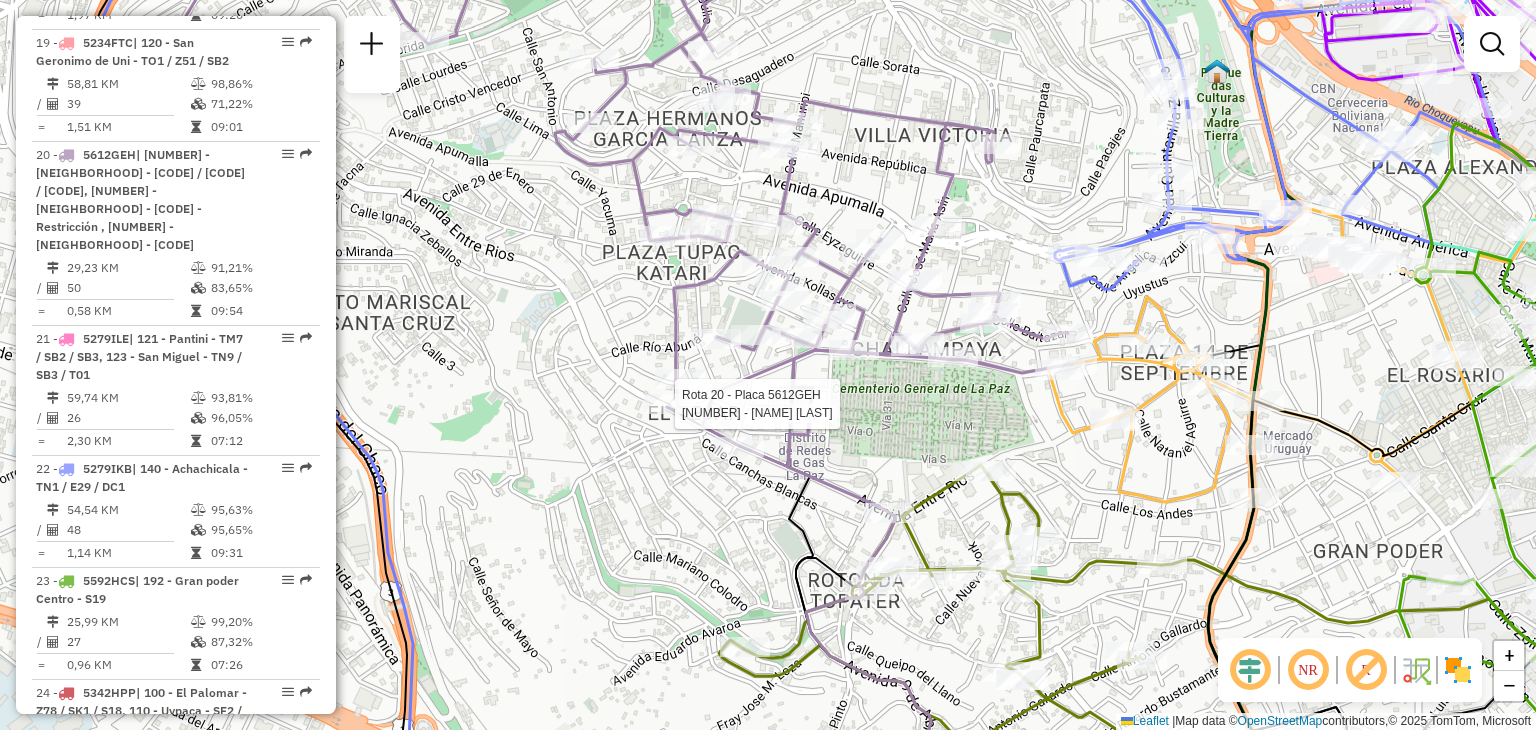 select on "**********" 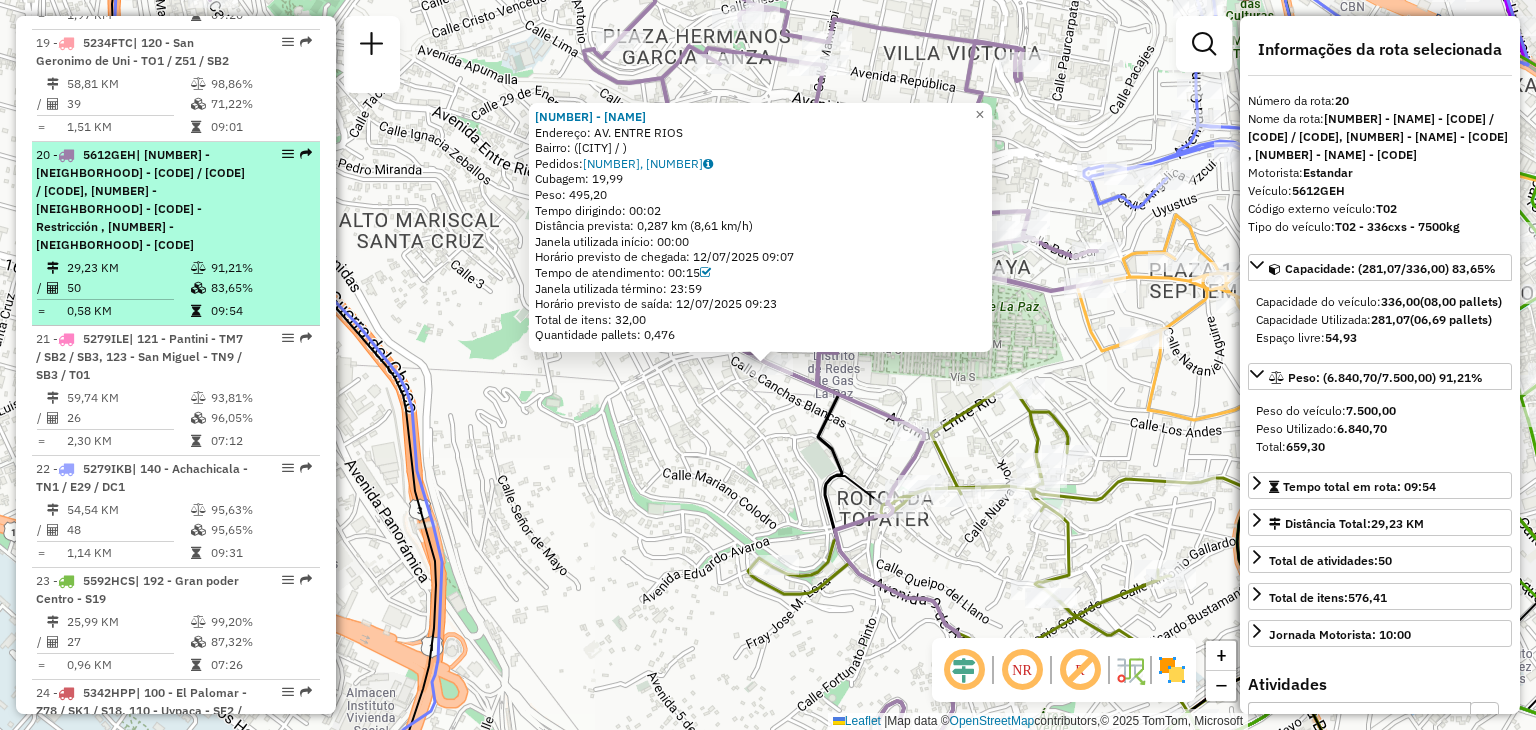 click on "29,23 KM" at bounding box center (128, 268) 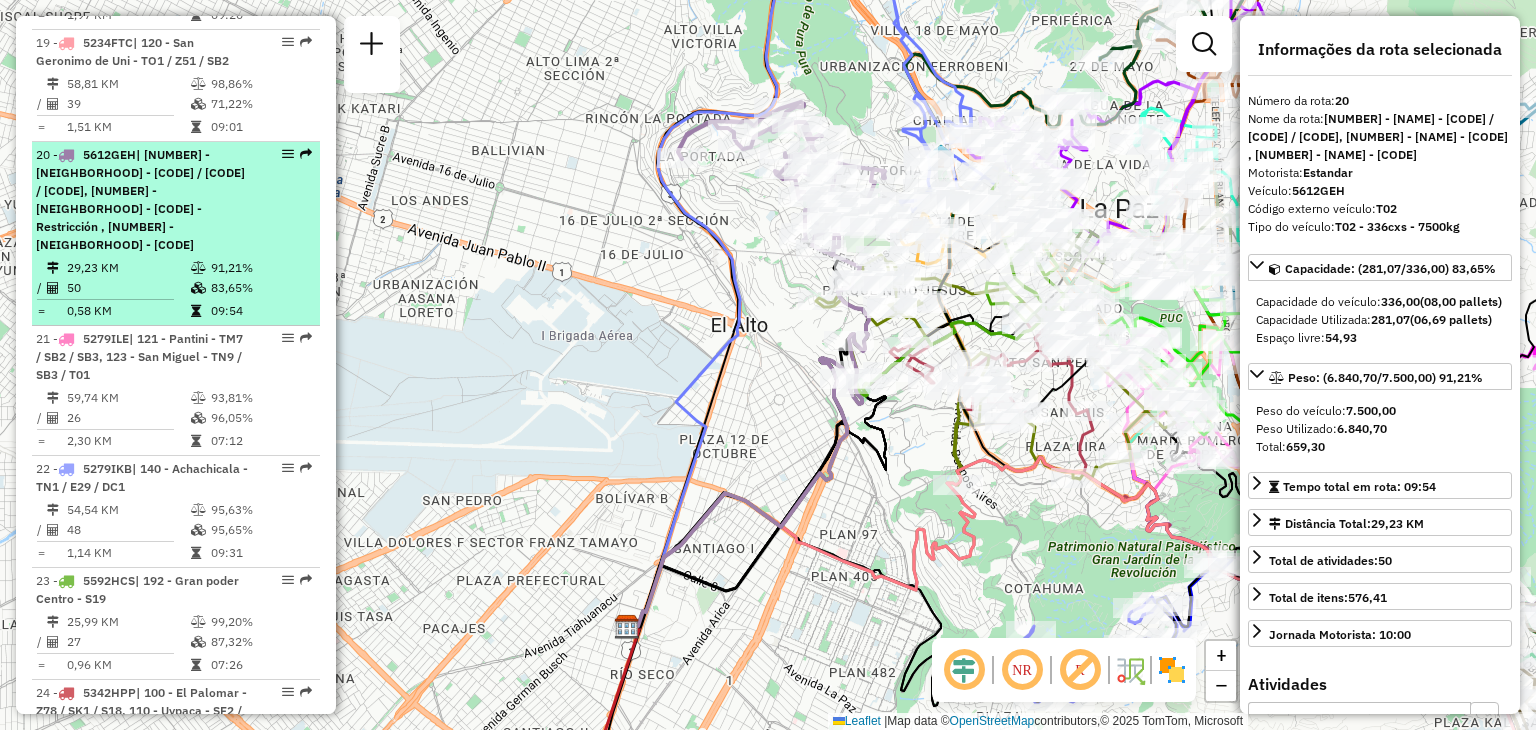 click on "29,23 KM" at bounding box center [128, 268] 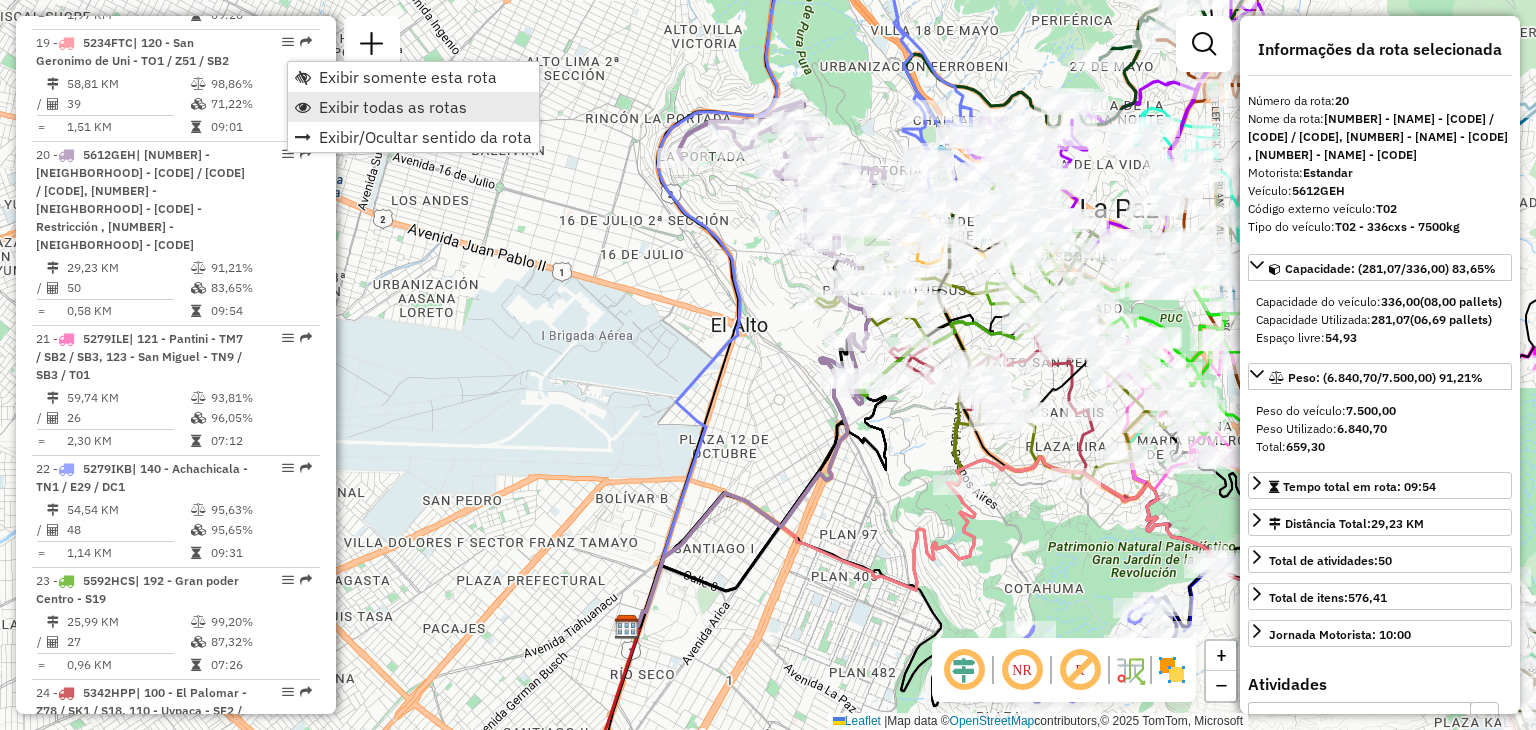 click on "Exibir todas as rotas" at bounding box center [393, 107] 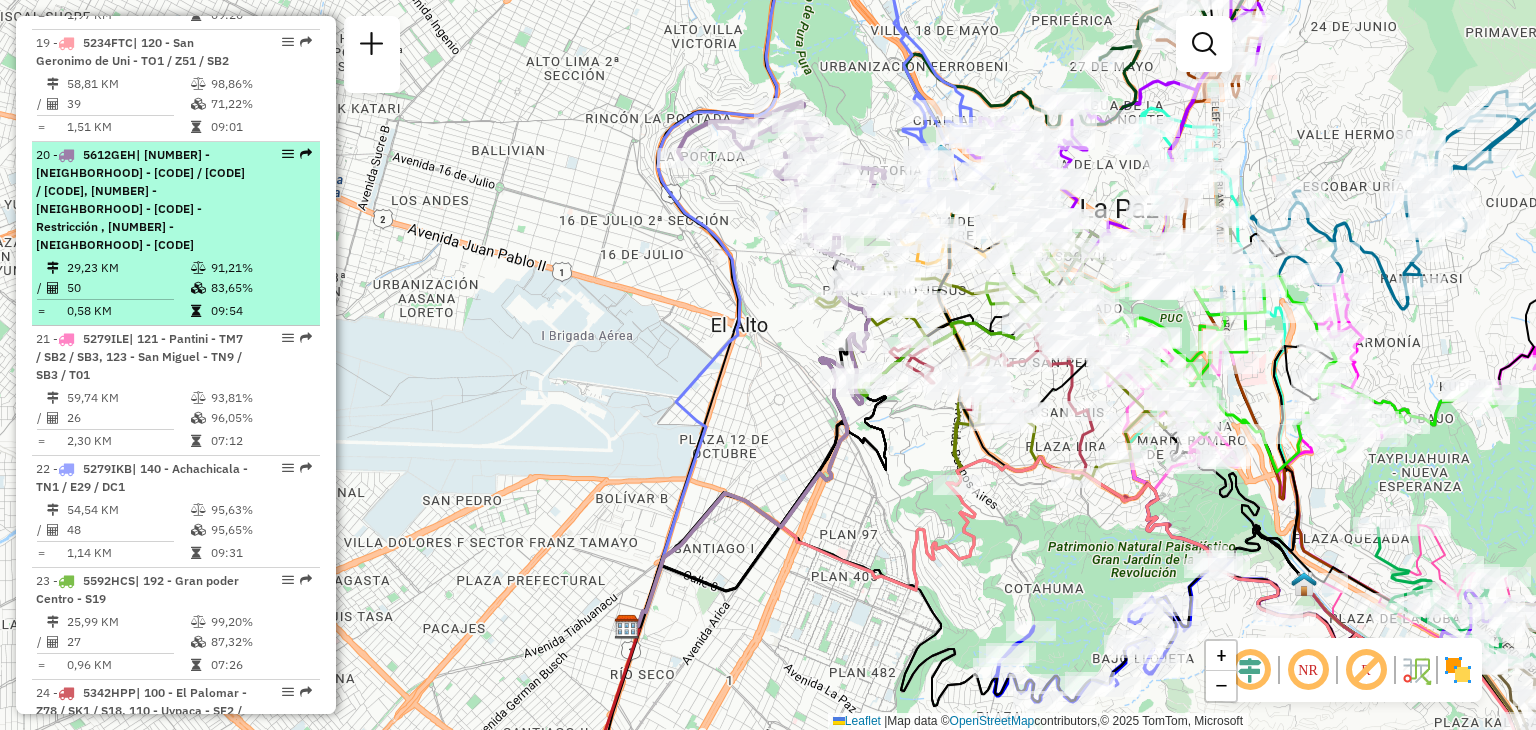 select on "**********" 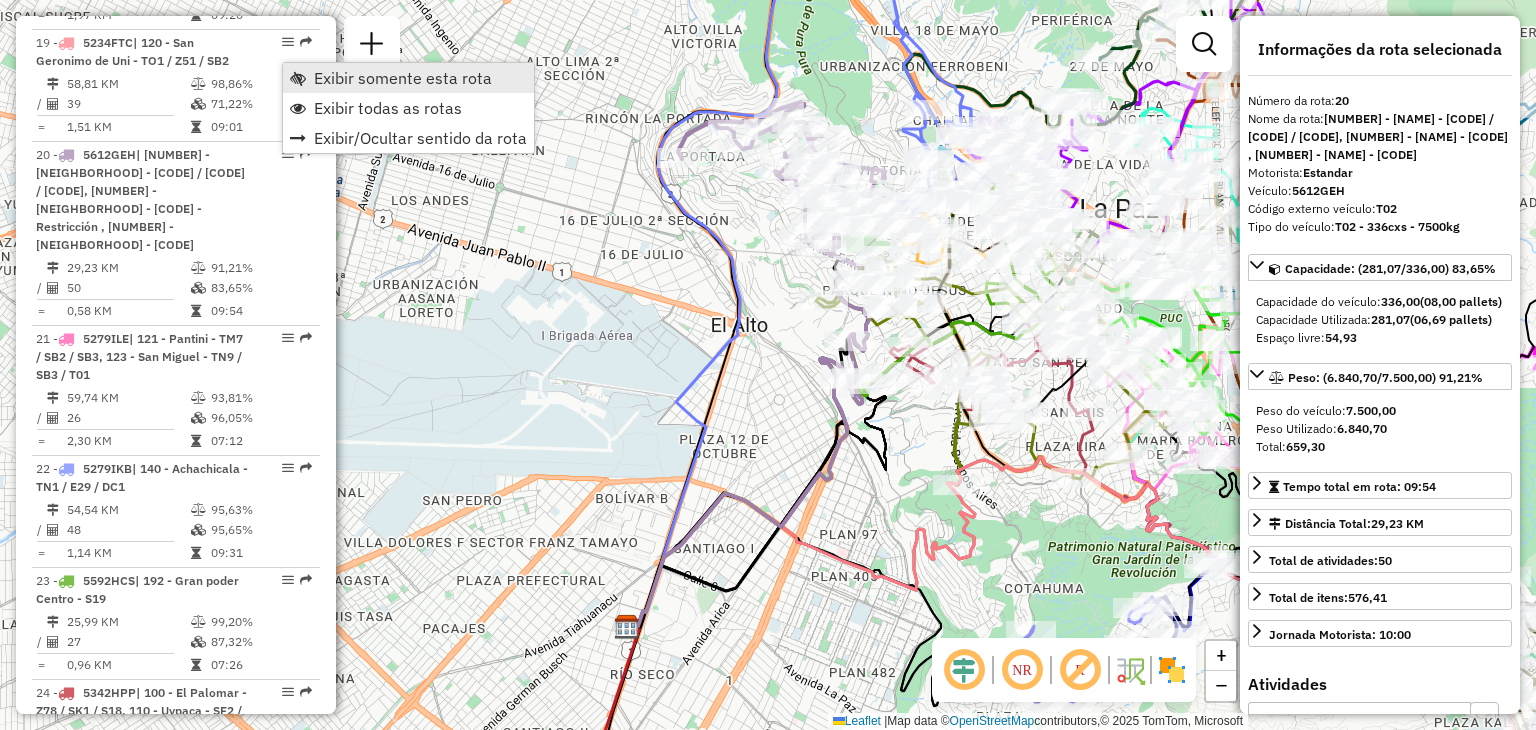 click on "Exibir somente esta rota" at bounding box center [403, 78] 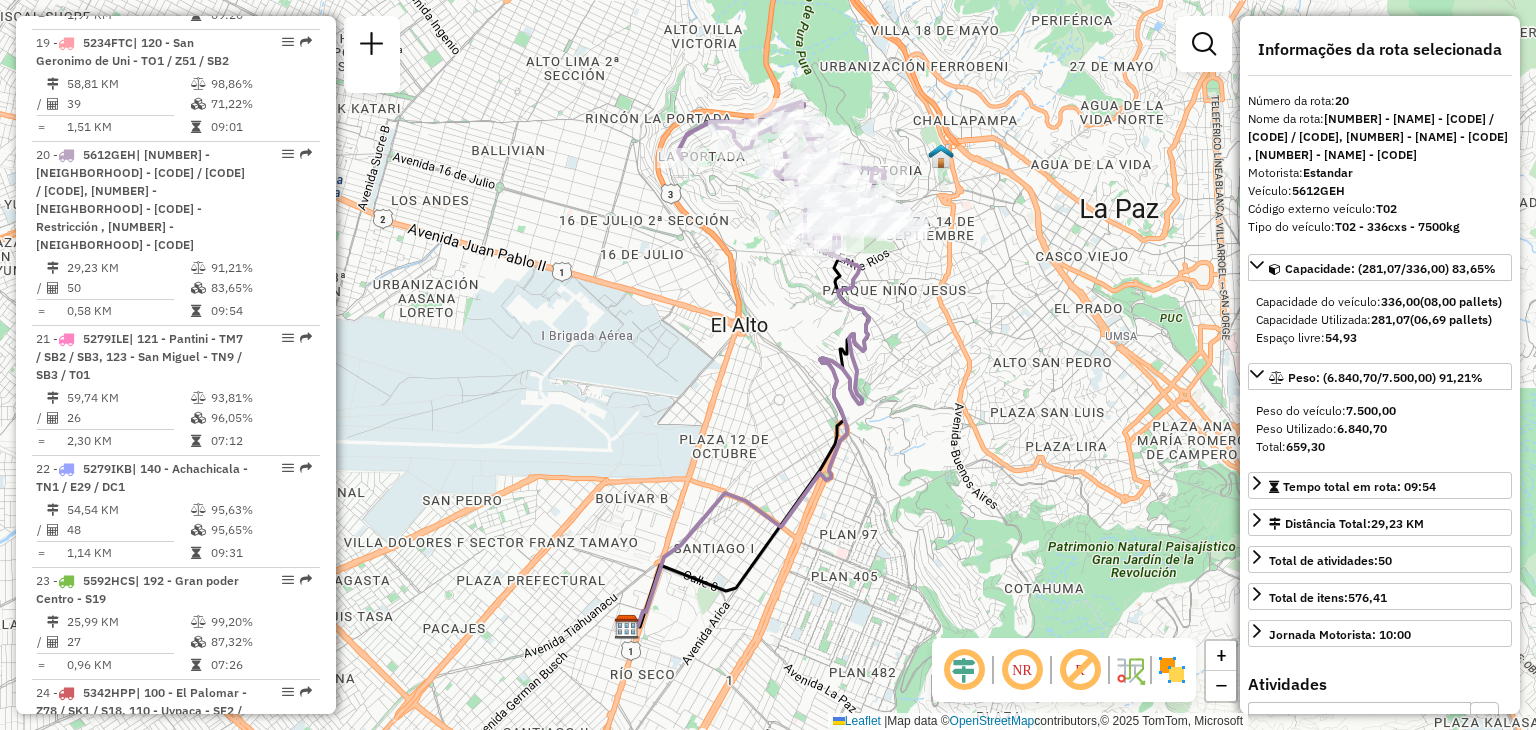 click on "Janela de atendimento Grade de atendimento Capacidade Transportadoras Veículos Cliente Pedidos  Rotas Selecione os dias de semana para filtrar as janelas de atendimento  Seg   Ter   Qua   Qui   Sex   Sáb   Dom  Informe o período da janela de atendimento: De: Até:  Filtrar exatamente a janela do cliente  Considerar janela de atendimento padrão  Selecione os dias de semana para filtrar as grades de atendimento  Seg   Ter   Qua   Qui   Sex   Sáb   Dom   Considerar clientes sem dia de atendimento cadastrado  Clientes fora do dia de atendimento selecionado Filtrar as atividades entre os valores definidos abaixo:  Peso mínimo:   Peso máximo:   Cubagem mínima:   Cubagem máxima:   De:   Até:  Filtrar as atividades entre o tempo de atendimento definido abaixo:  De:   Até:   Considerar capacidade total dos clientes não roteirizados Transportadora: Selecione um ou mais itens Tipo de veículo: Selecione um ou mais itens Veículo: Selecione um ou mais itens Motorista: Selecione um ou mais itens Nome: Rótulo:" 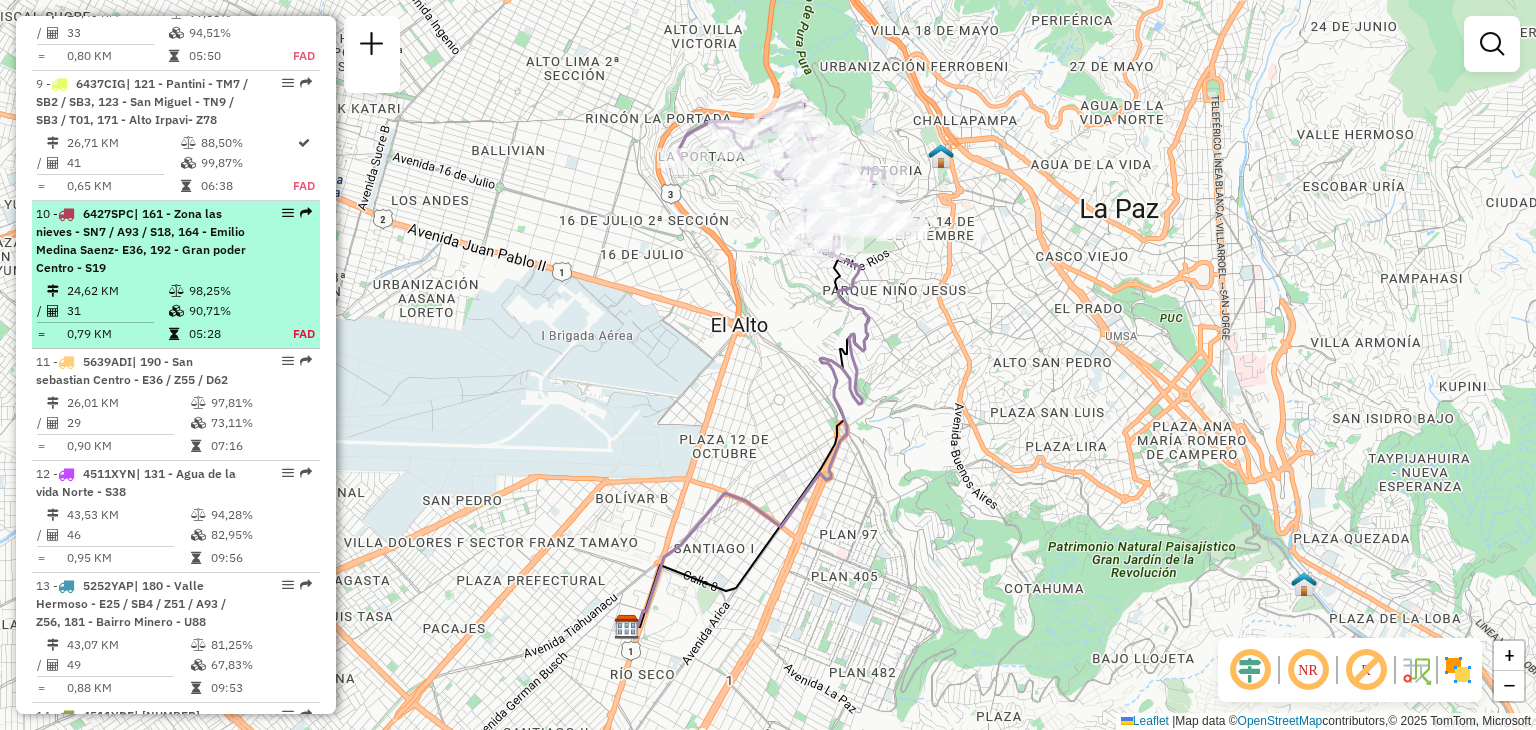 scroll, scrollTop: 1768, scrollLeft: 0, axis: vertical 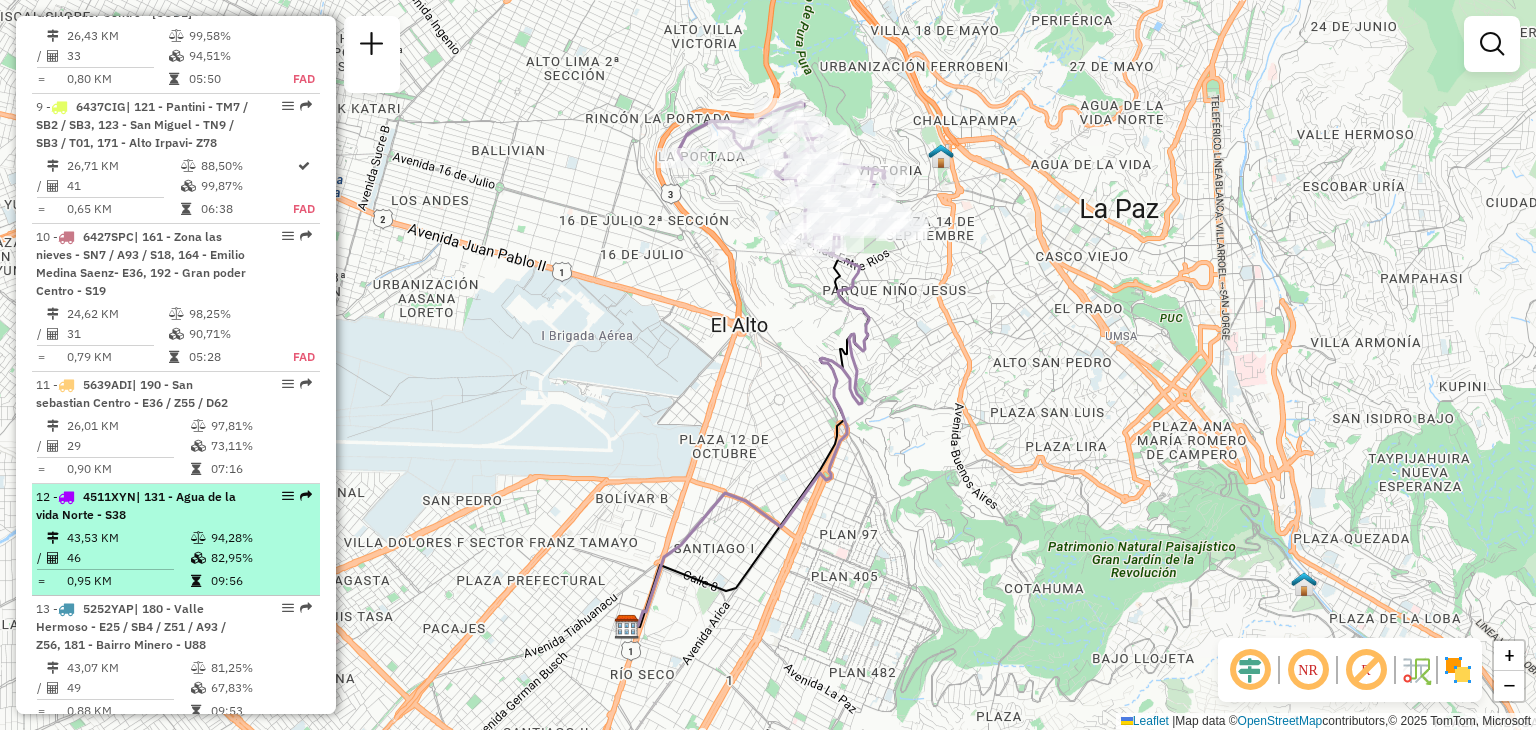 click on "[NUMBER] - [PLATE] | [NUMBER] - [NAME] - [CODE]" at bounding box center (142, 506) 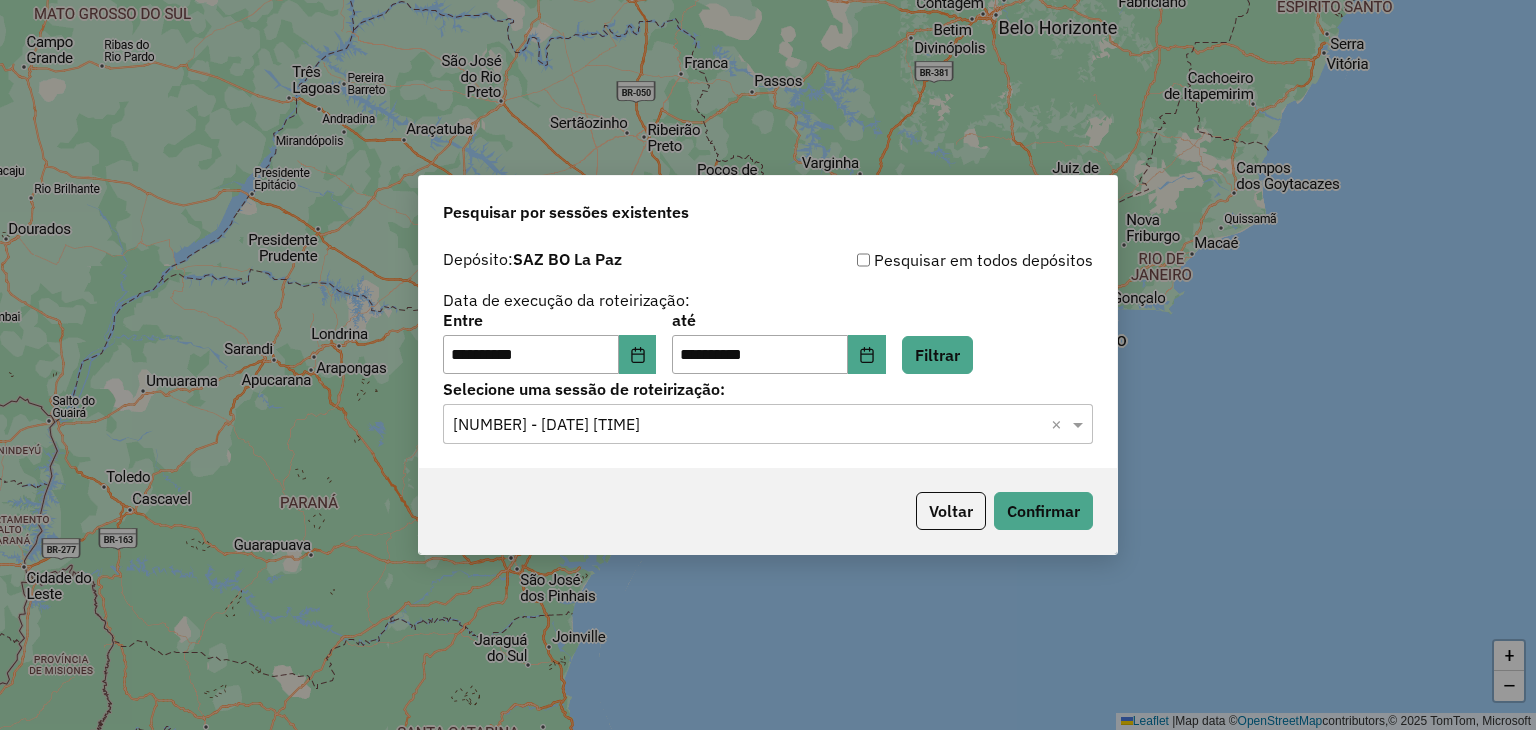 scroll, scrollTop: 0, scrollLeft: 0, axis: both 